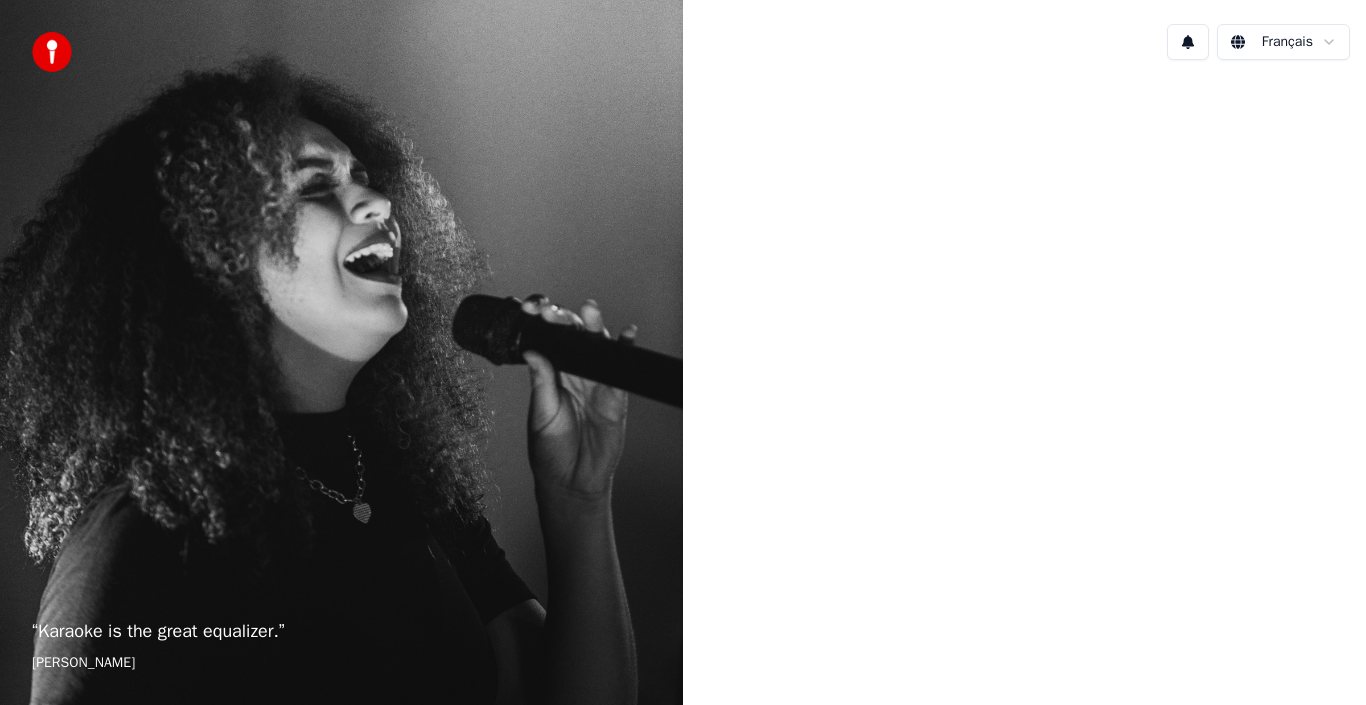 scroll, scrollTop: 0, scrollLeft: 0, axis: both 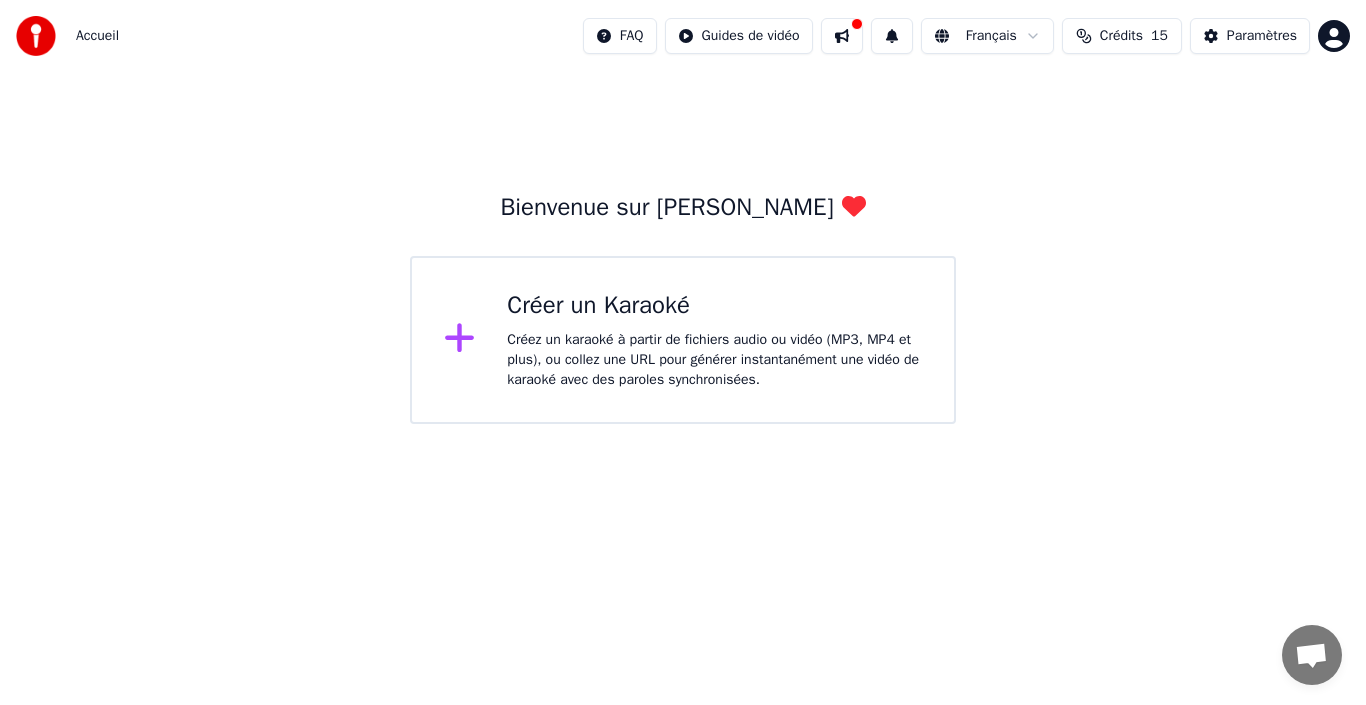 click 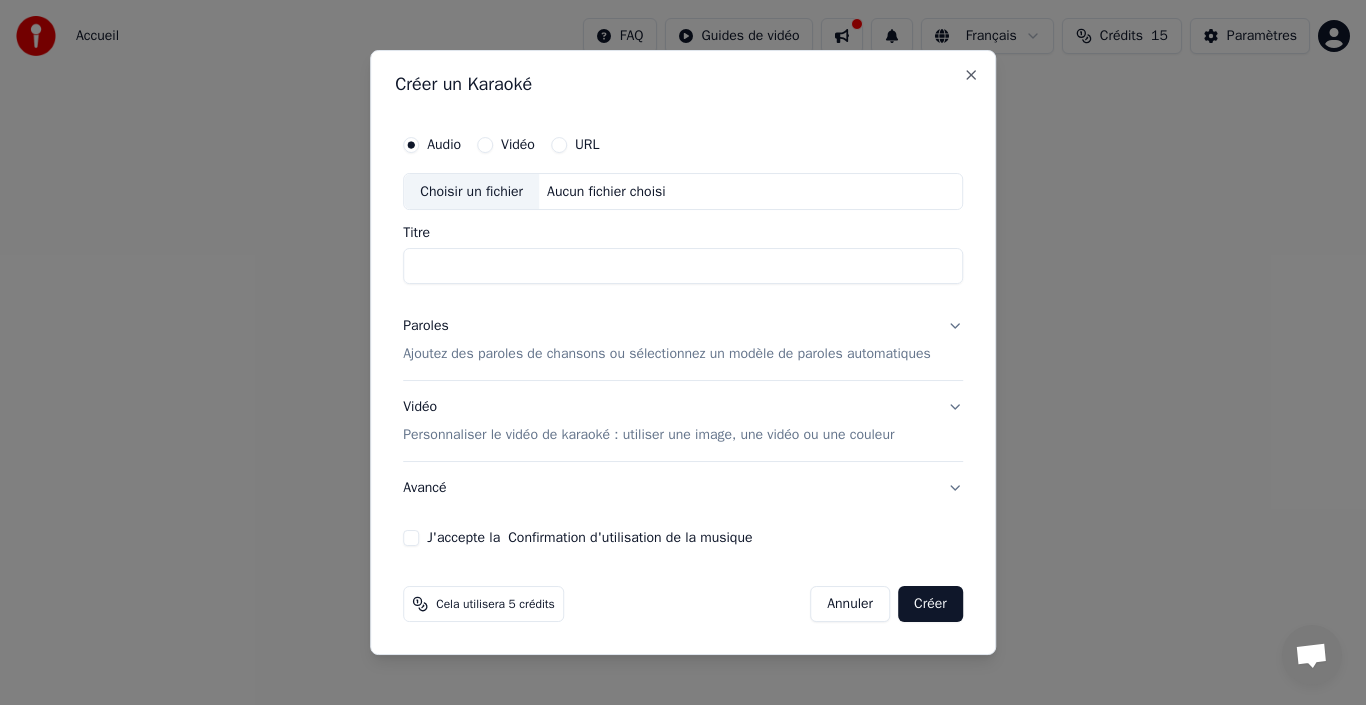 click on "Choisir un fichier" at bounding box center [471, 192] 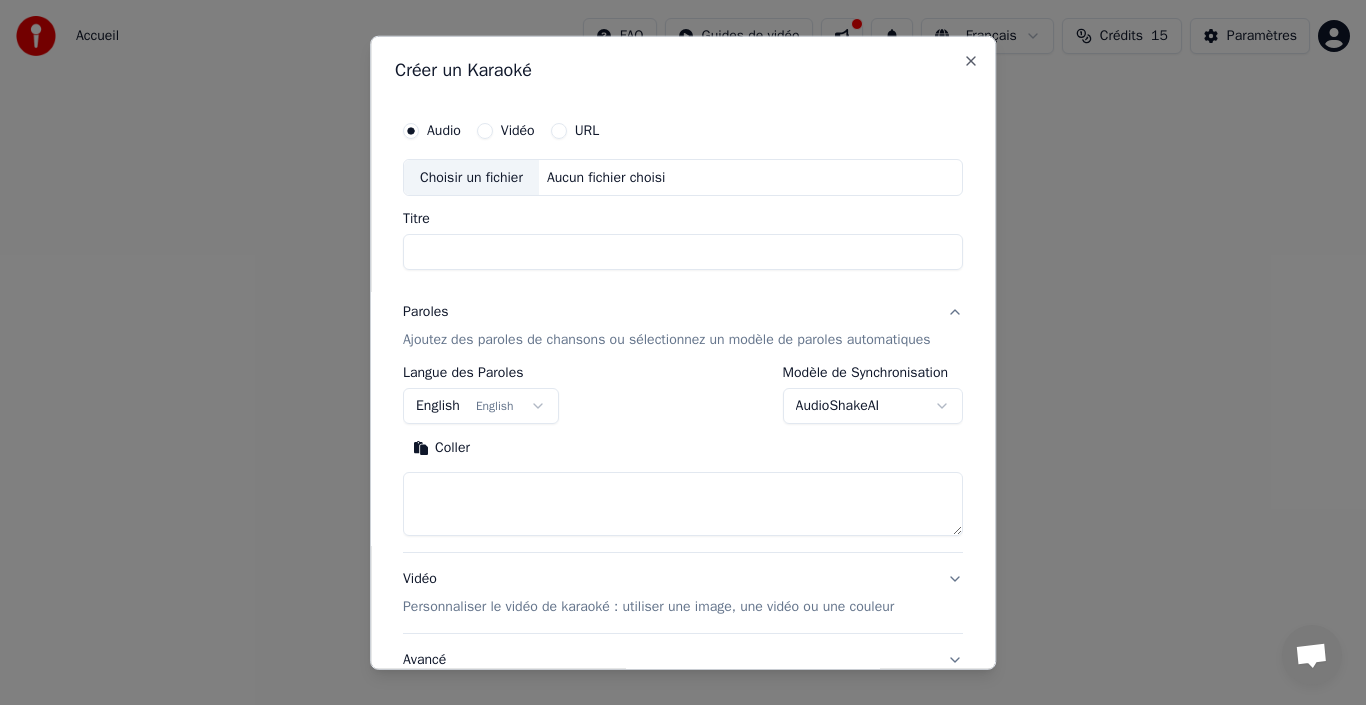 click on "English English" at bounding box center [481, 406] 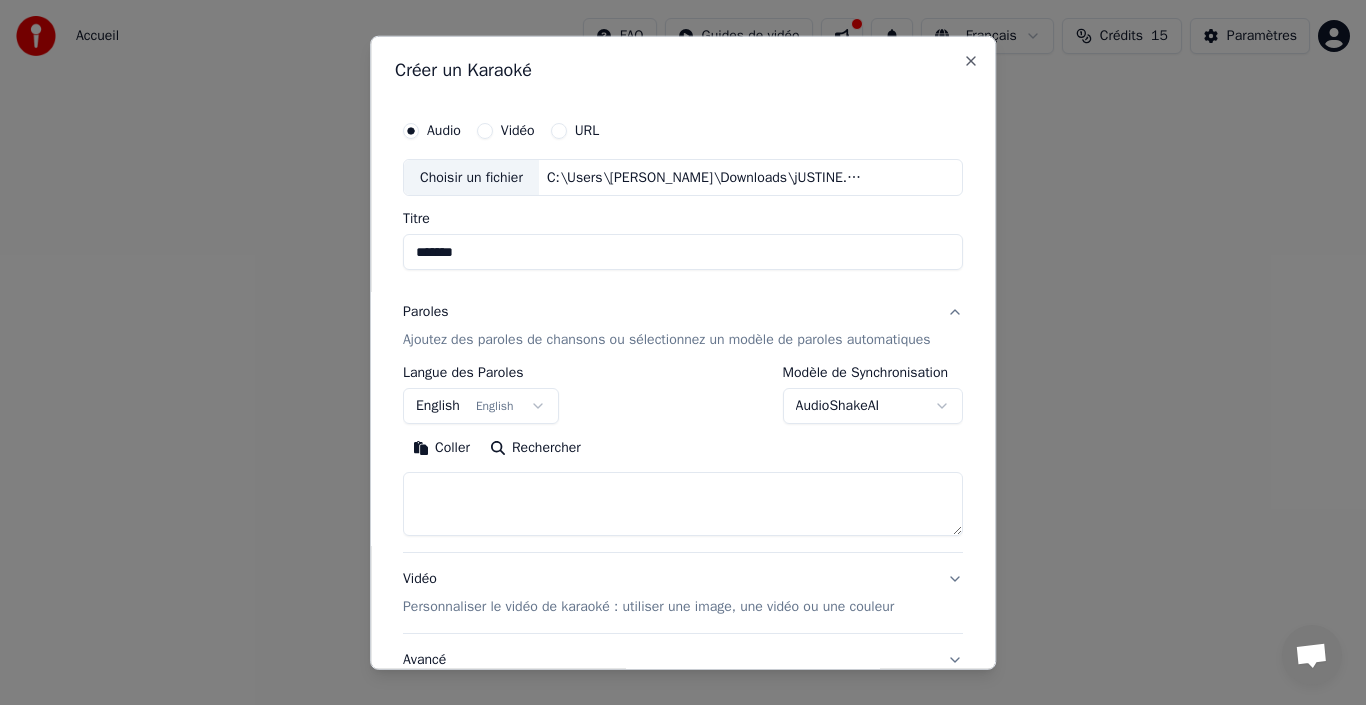 type on "*******" 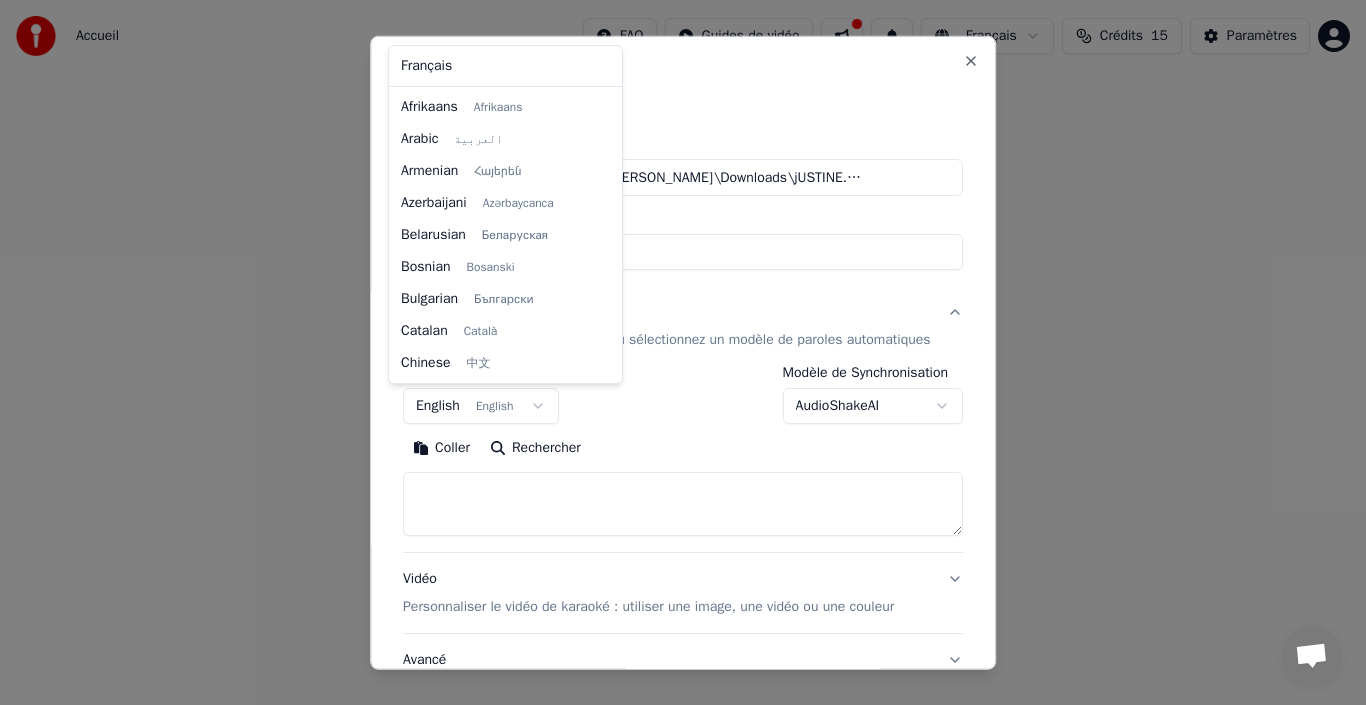 scroll, scrollTop: 160, scrollLeft: 0, axis: vertical 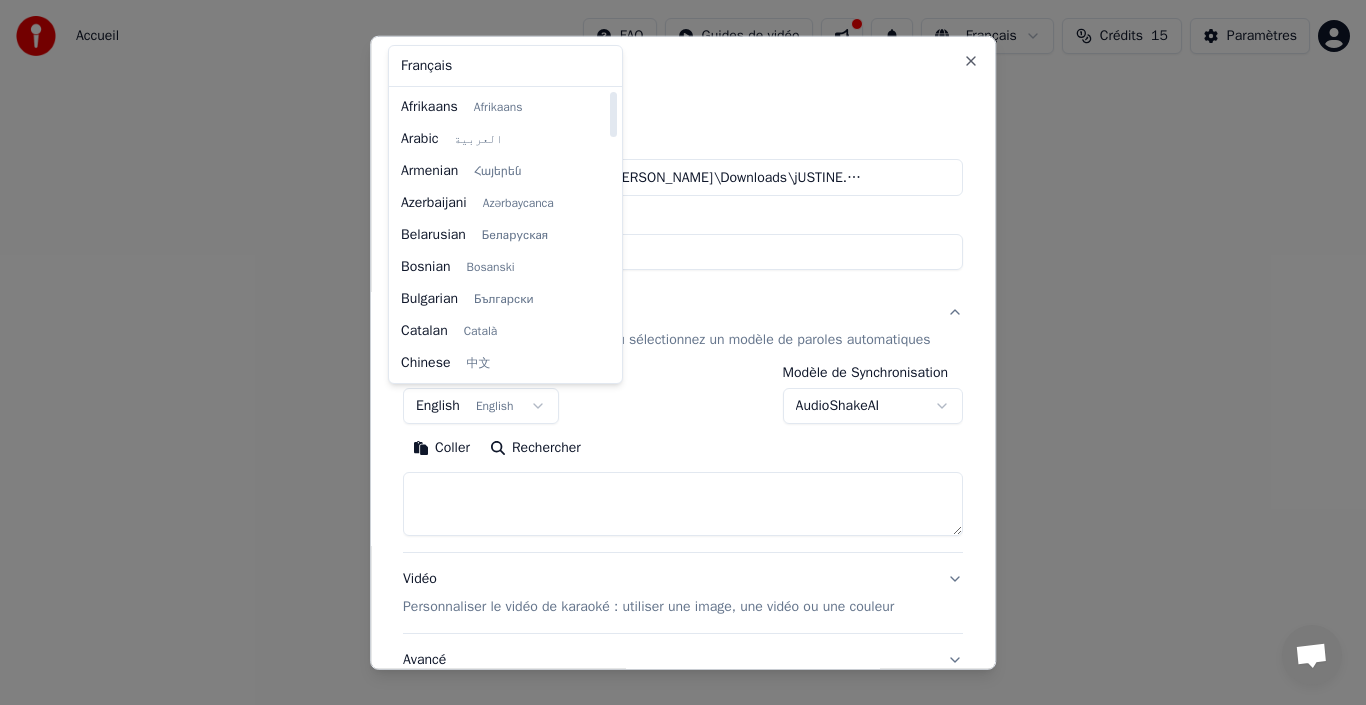 drag, startPoint x: 610, startPoint y: 172, endPoint x: 578, endPoint y: 160, distance: 34.176014 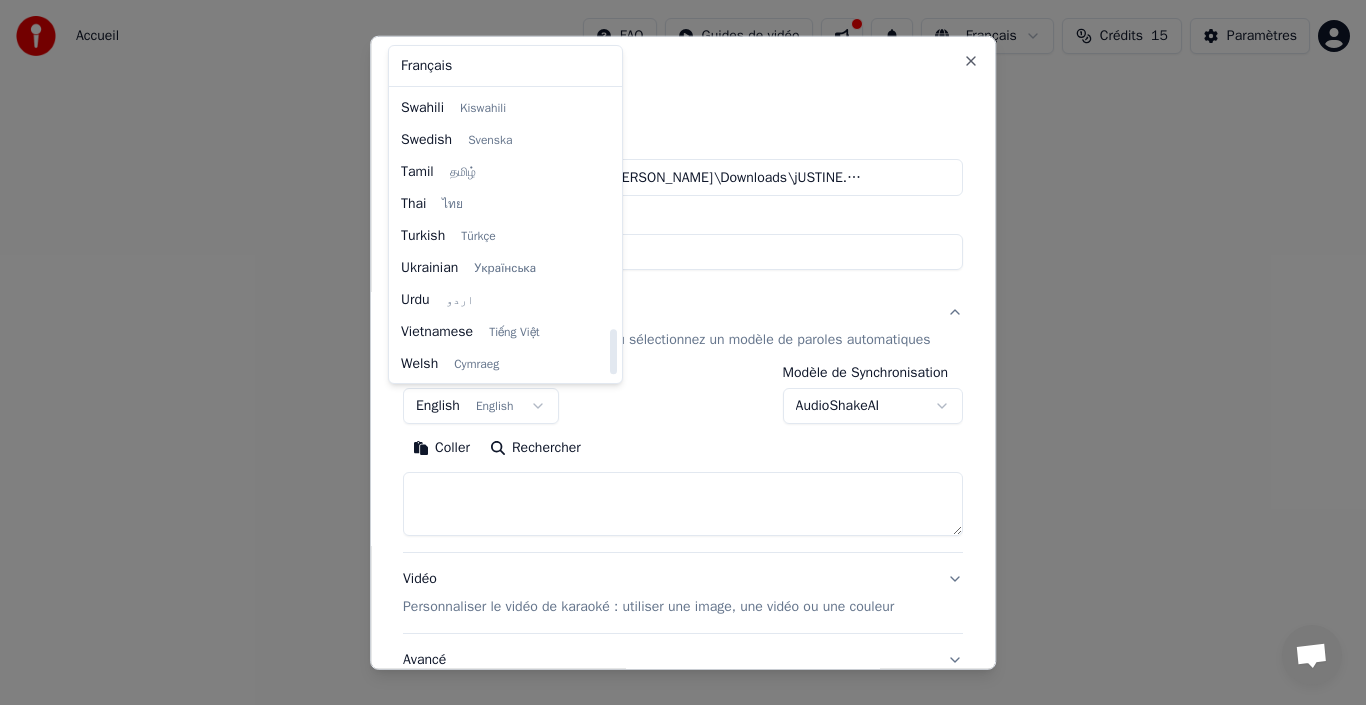 scroll, scrollTop: 1535, scrollLeft: 0, axis: vertical 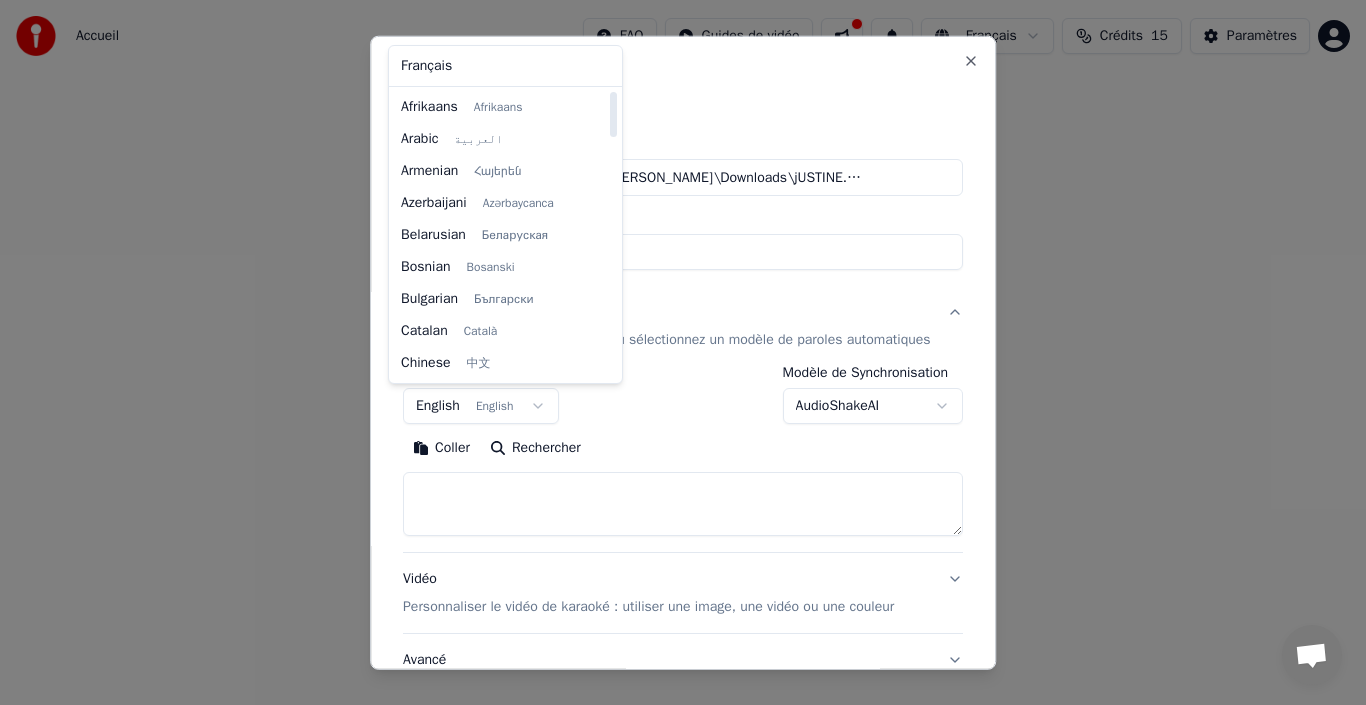 drag, startPoint x: 613, startPoint y: 361, endPoint x: 596, endPoint y: 54, distance: 307.47034 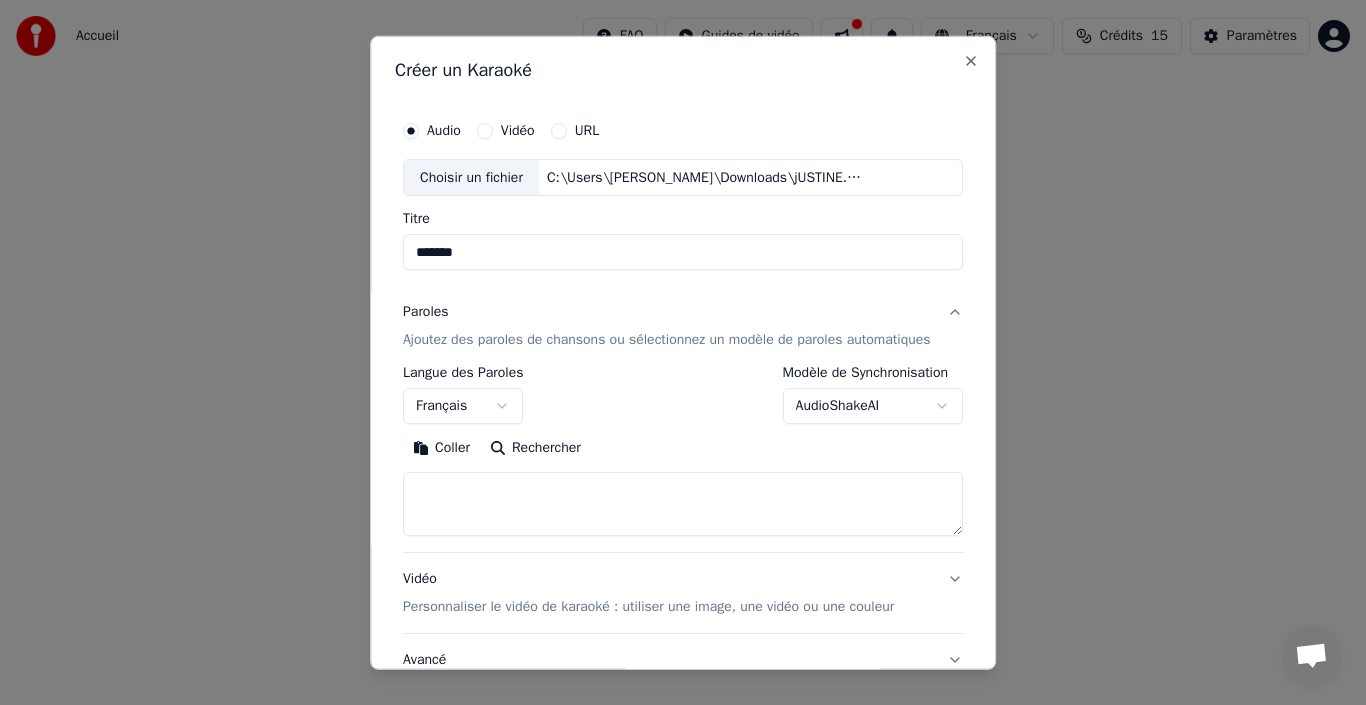 click on "**********" at bounding box center [683, 212] 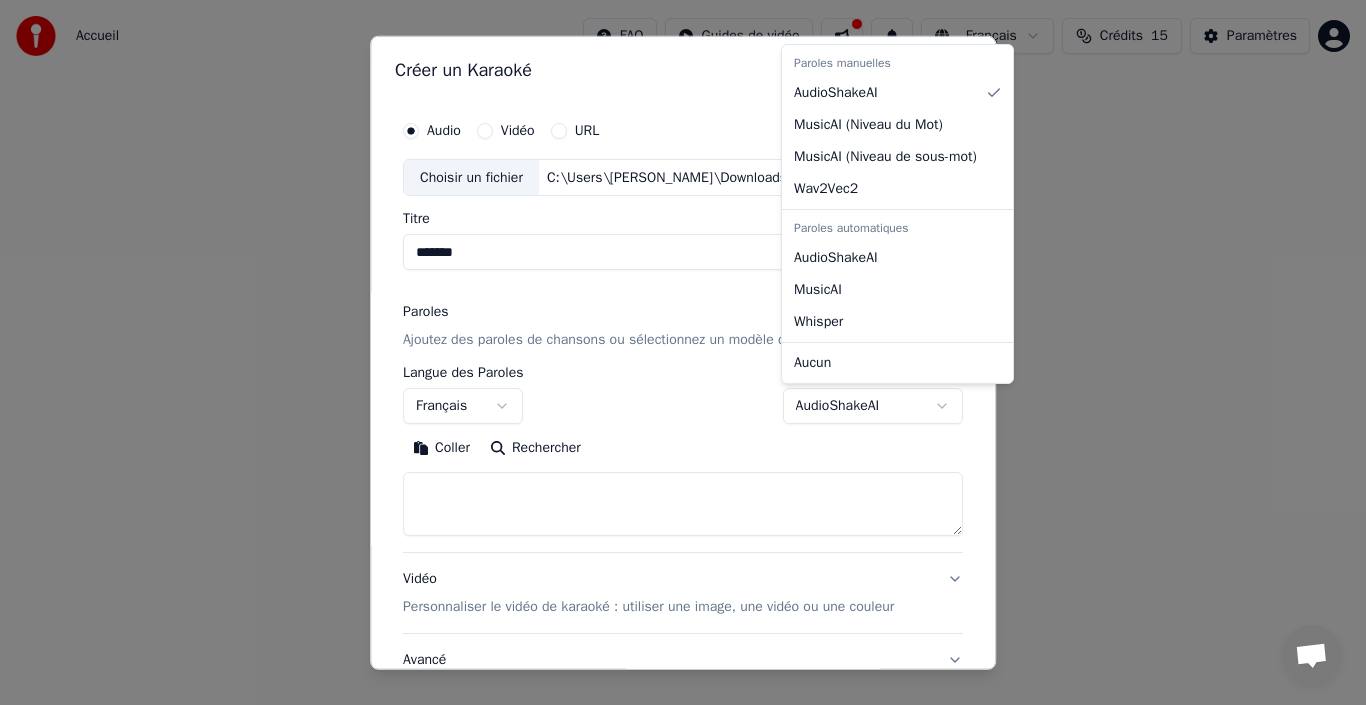 click at bounding box center [683, 352] 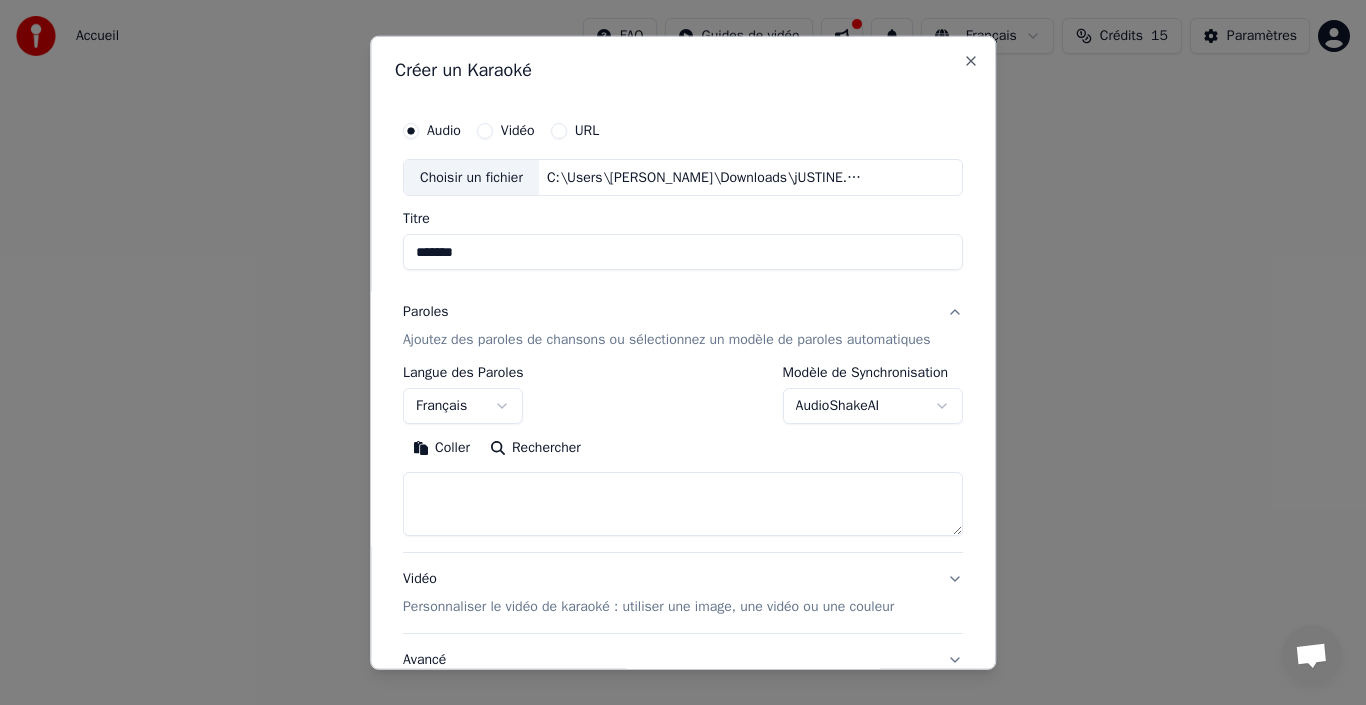 scroll, scrollTop: 157, scrollLeft: 0, axis: vertical 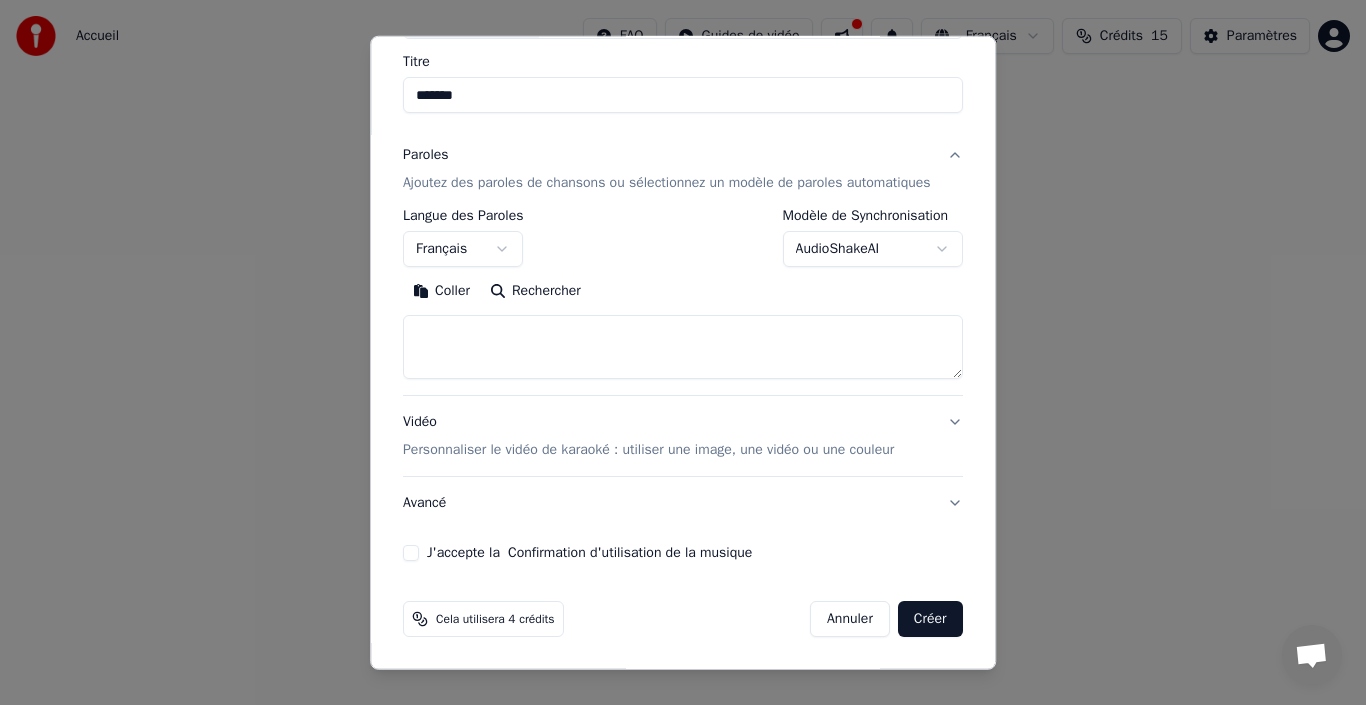 click on "Personnaliser le vidéo de karaoké : utiliser une image, une vidéo ou une couleur" at bounding box center (648, 450) 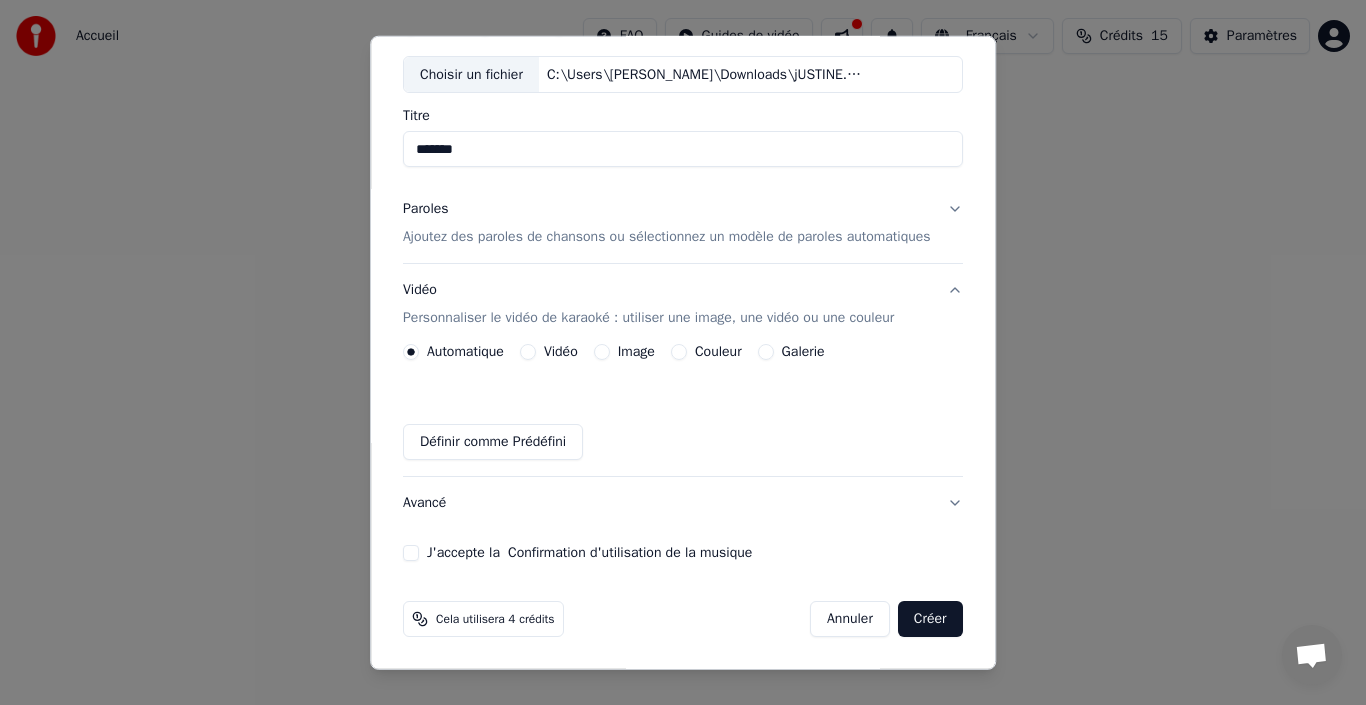 scroll, scrollTop: 103, scrollLeft: 0, axis: vertical 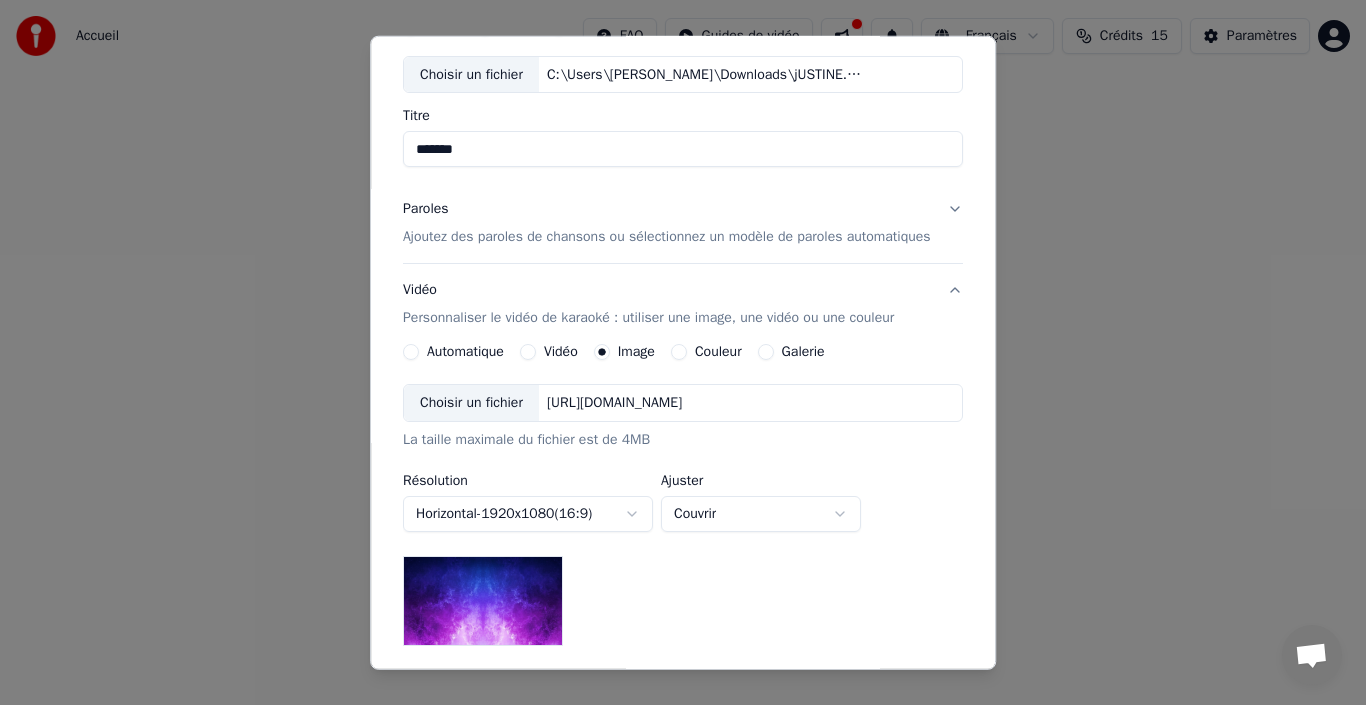 click on "Choisir un fichier" at bounding box center (471, 403) 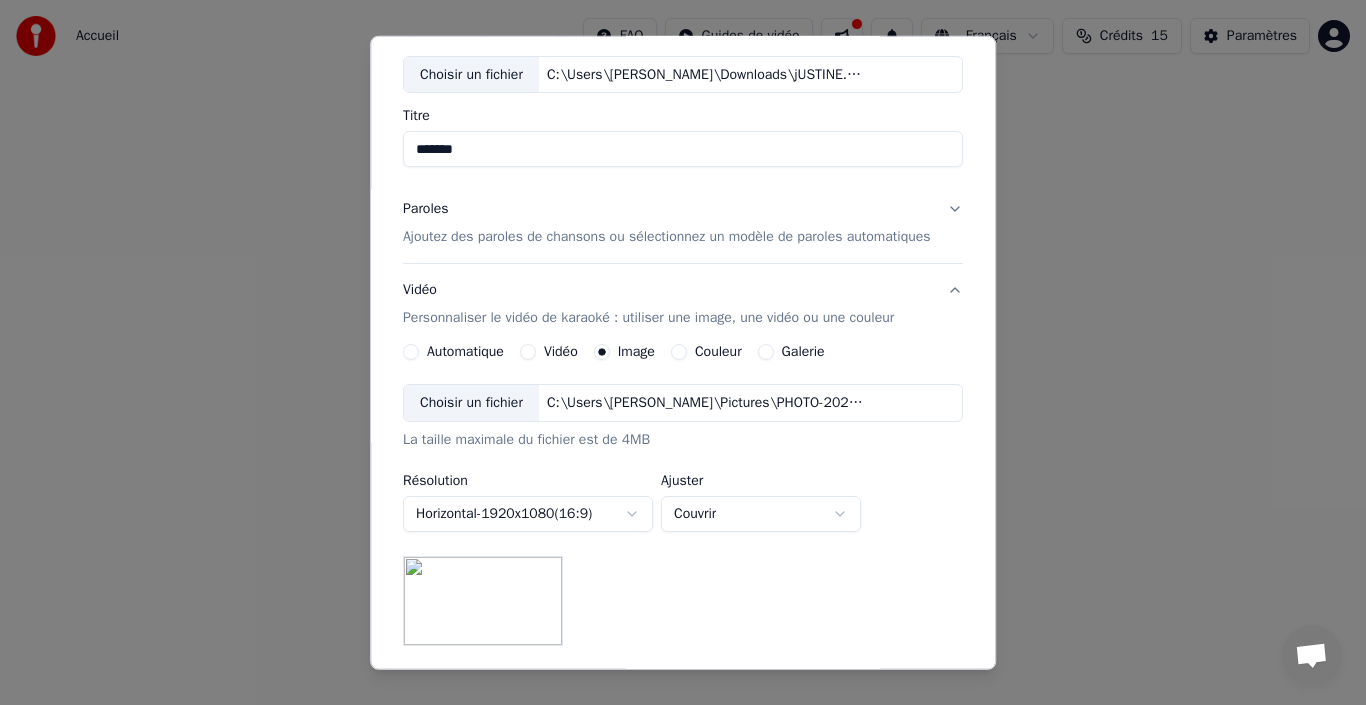 click on "Couvrir" at bounding box center [761, 514] 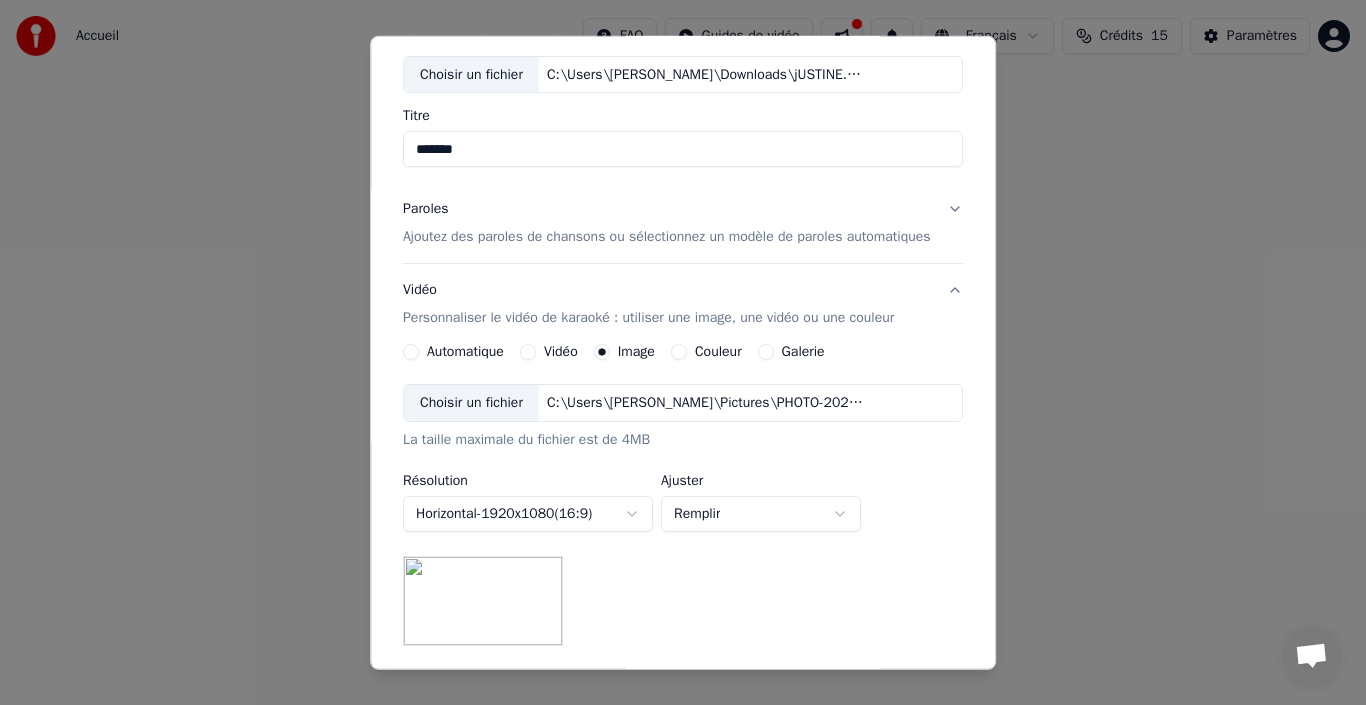 click on "**********" at bounding box center (683, 212) 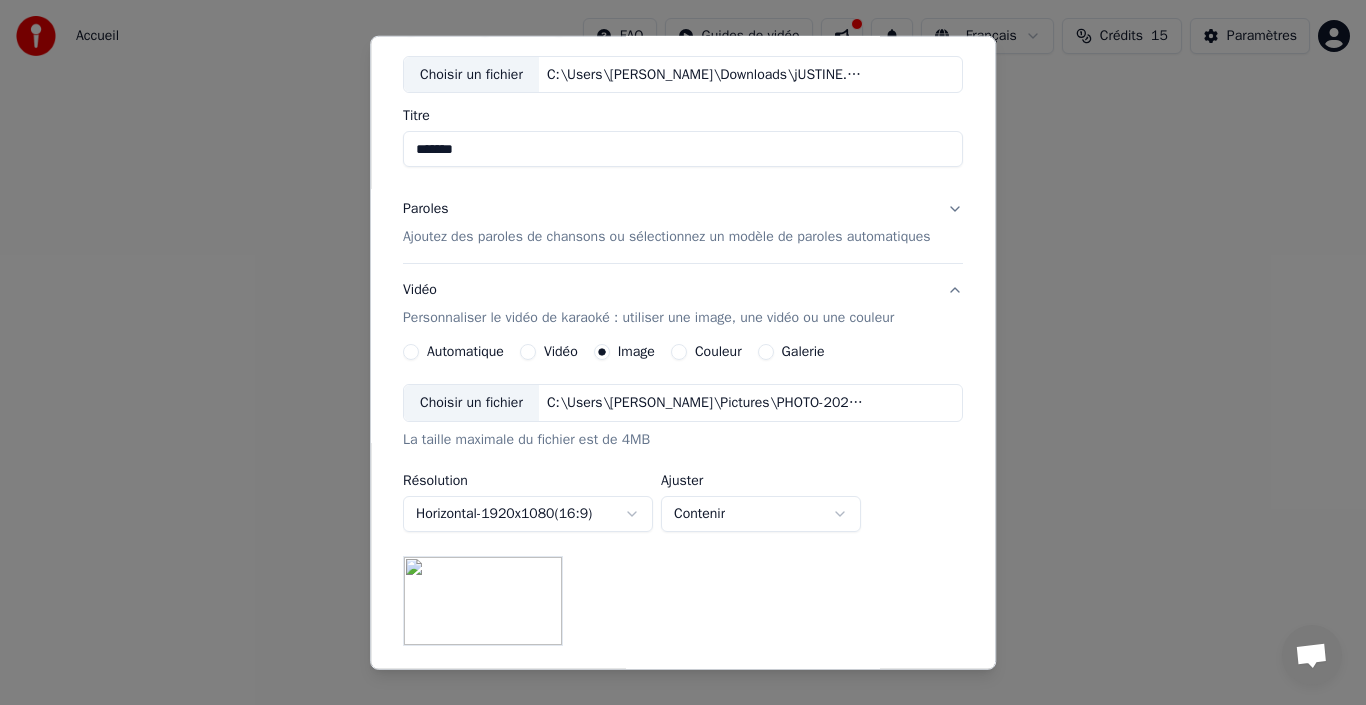 click on "**********" at bounding box center [683, 212] 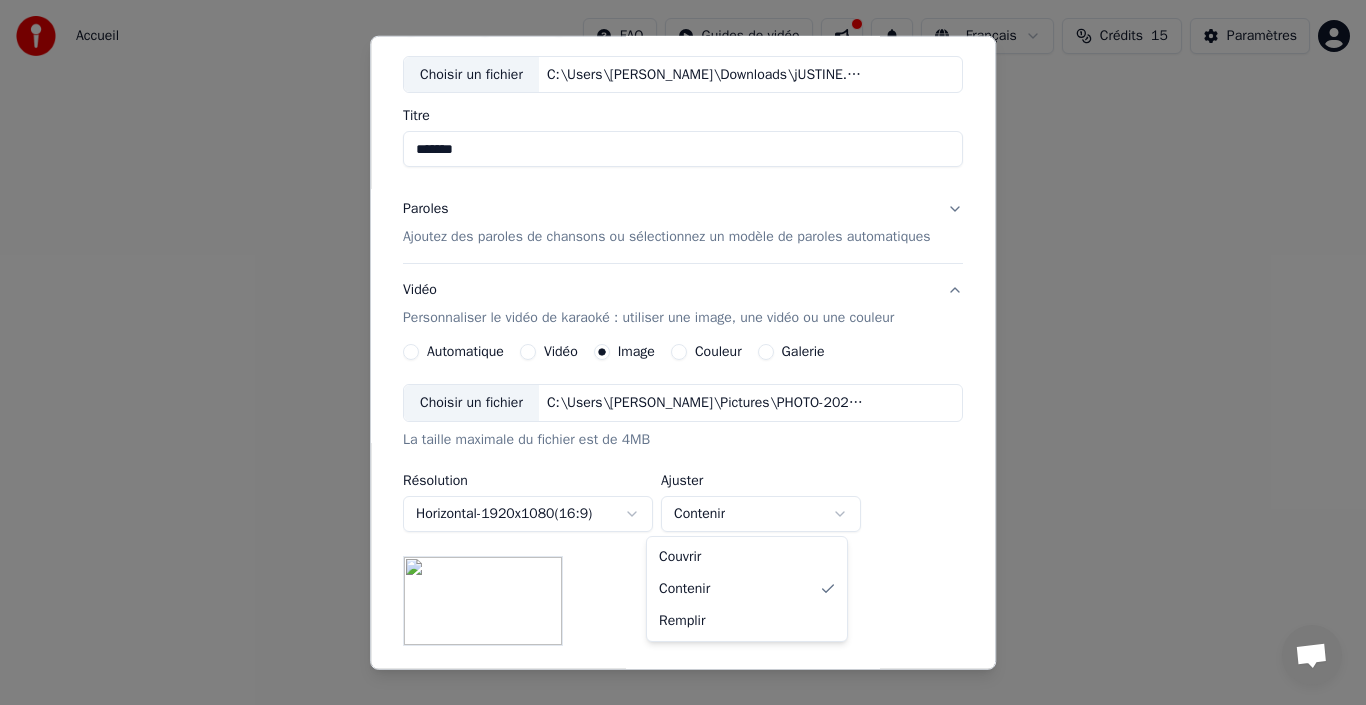 select on "*****" 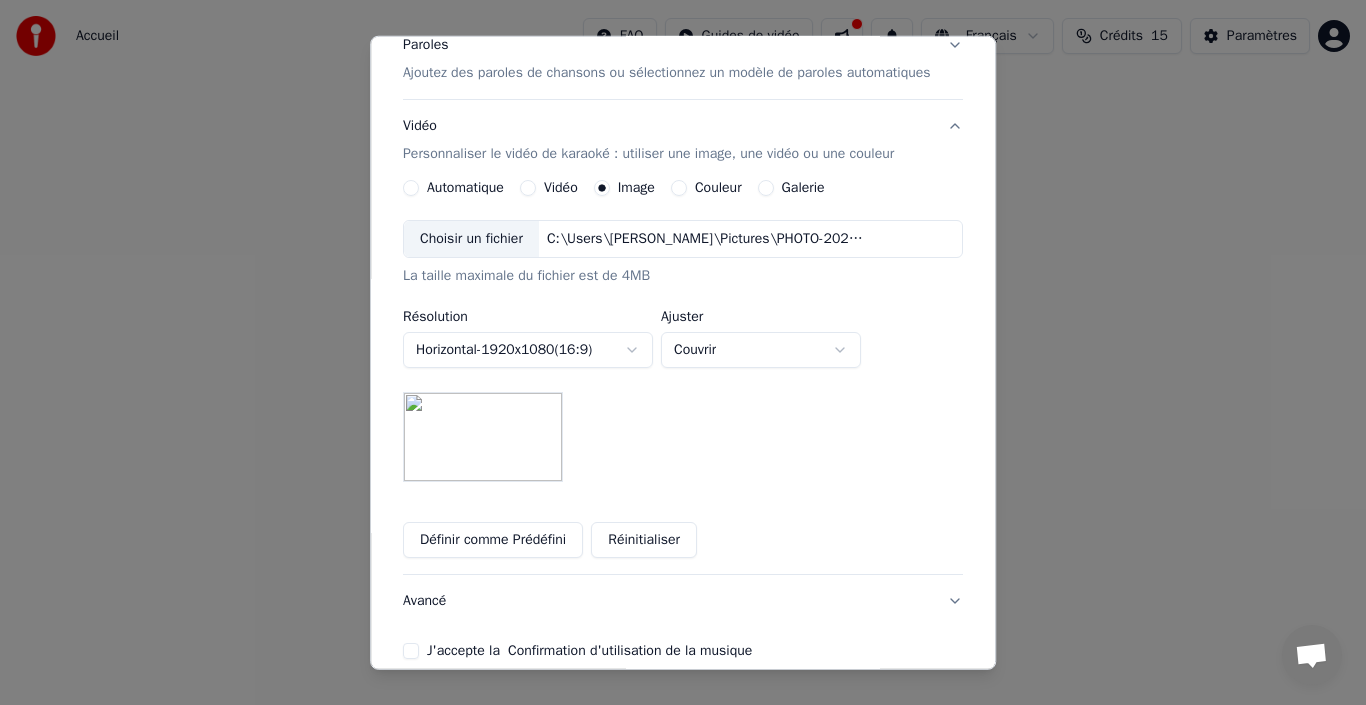 scroll, scrollTop: 365, scrollLeft: 0, axis: vertical 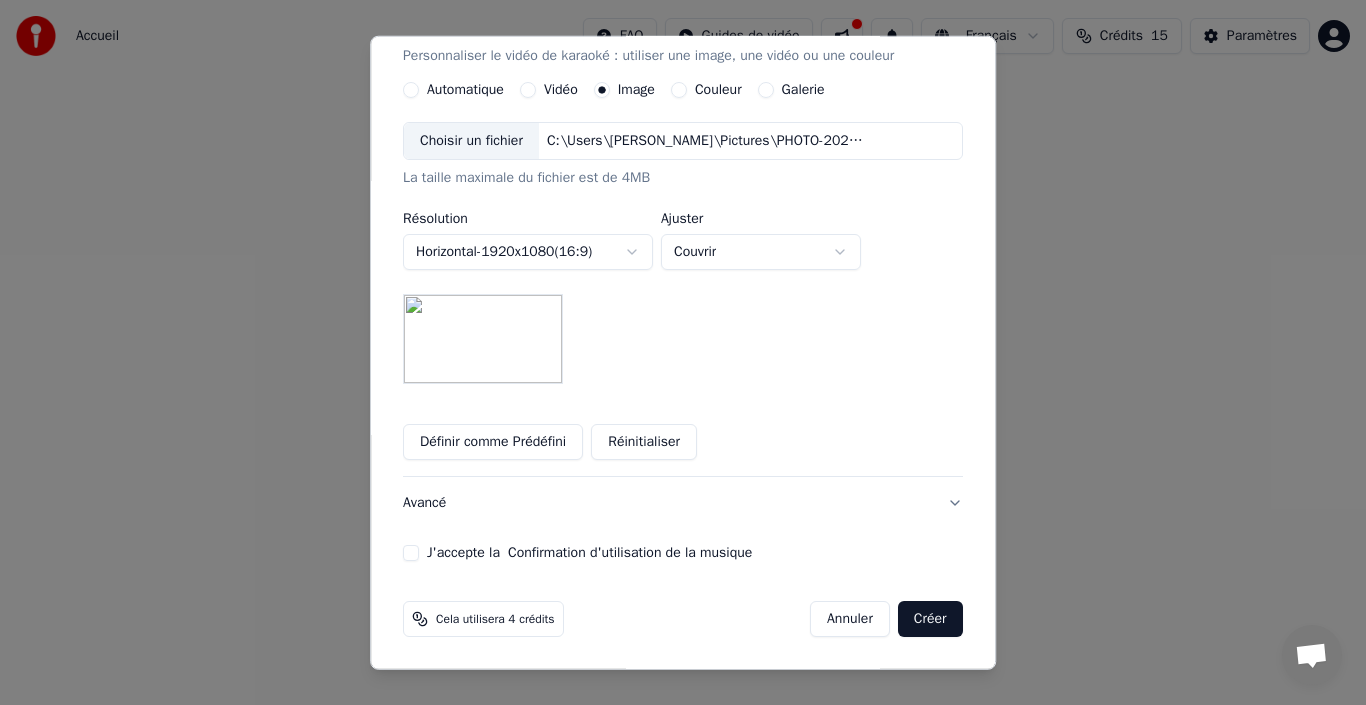 click on "Avancé" at bounding box center (683, 503) 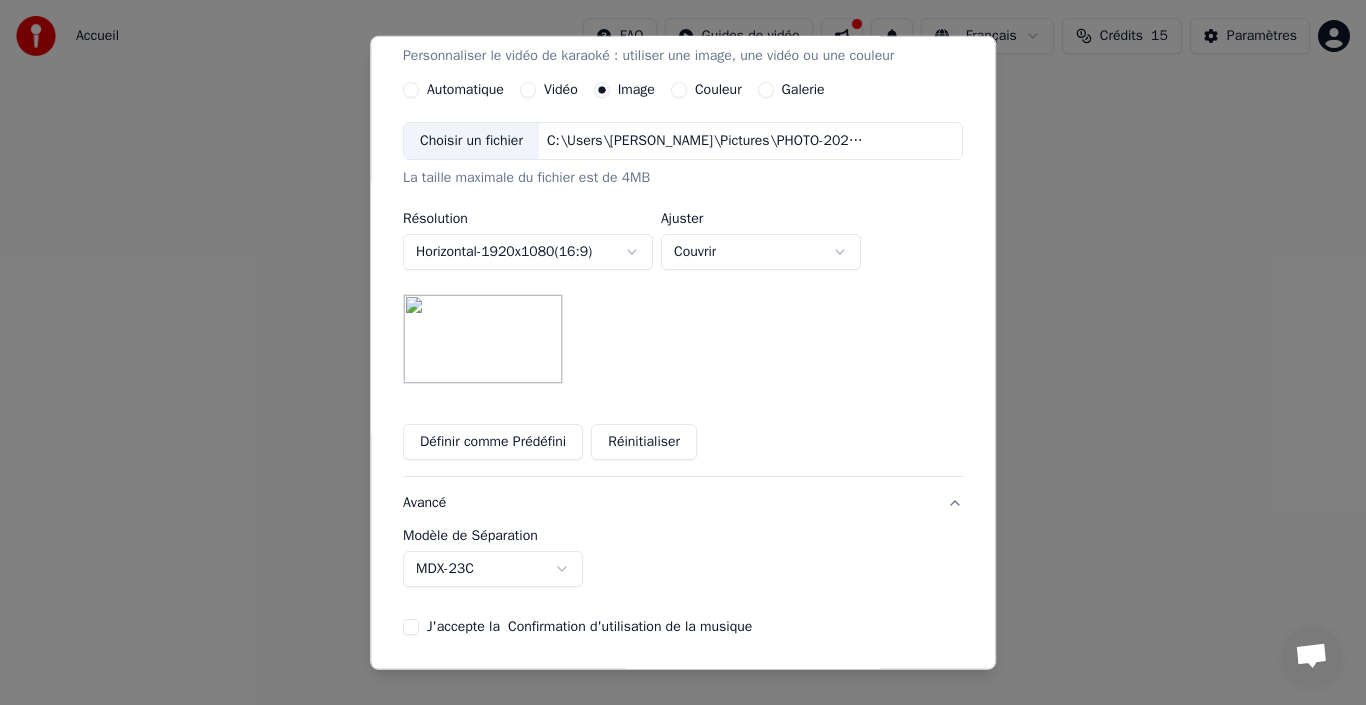 scroll, scrollTop: 45, scrollLeft: 0, axis: vertical 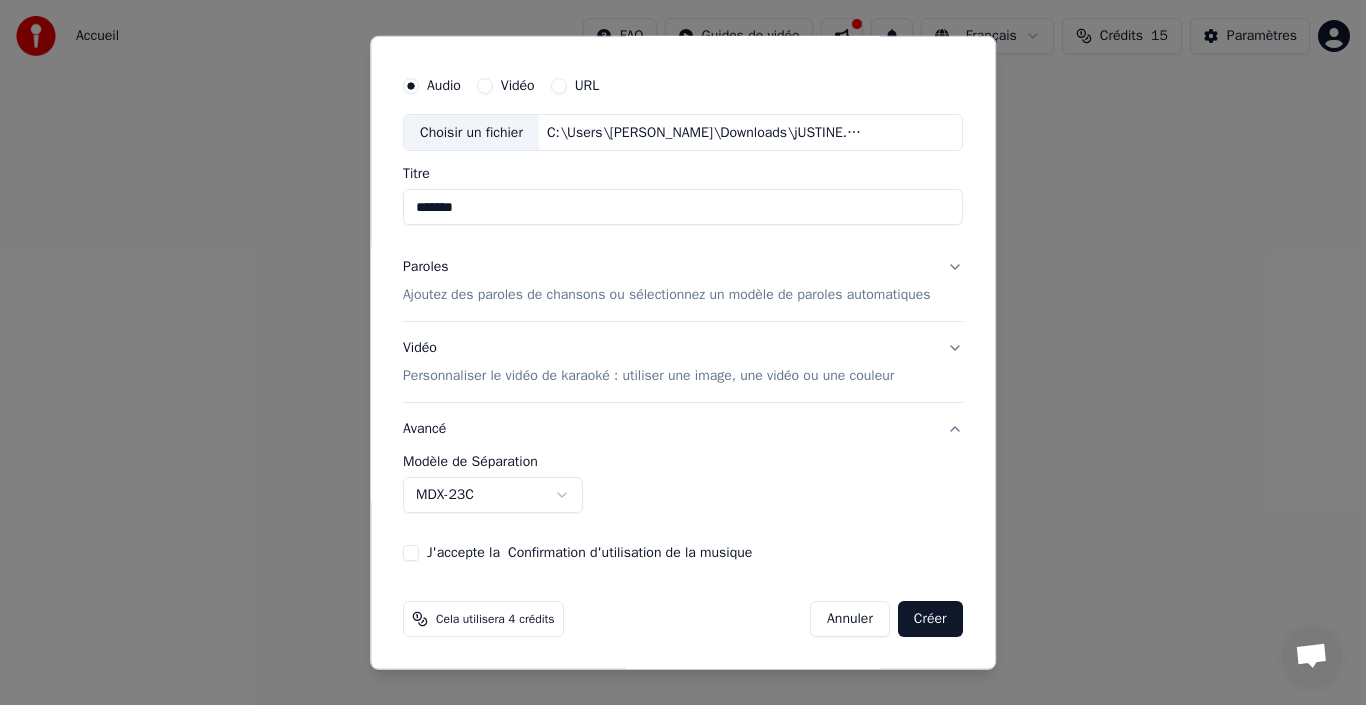 click on "MDX-23C" at bounding box center (493, 495) 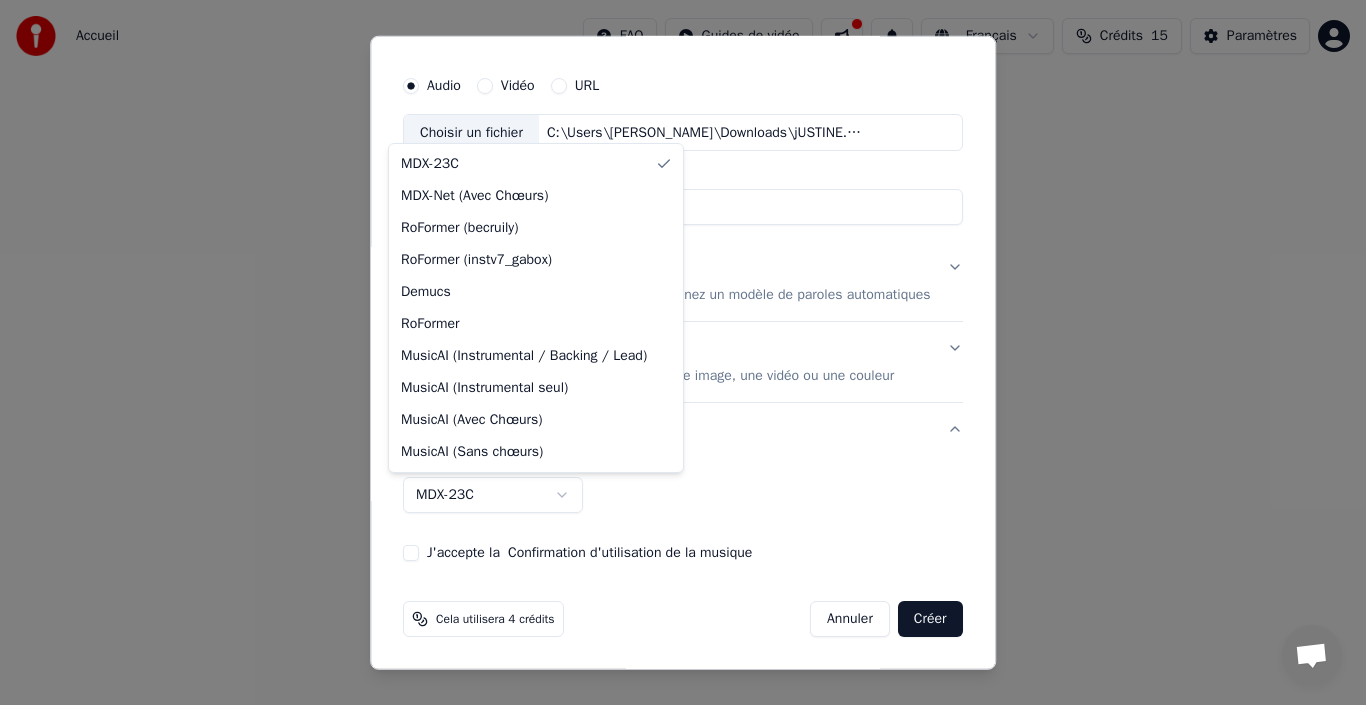 click on "**********" at bounding box center [683, 212] 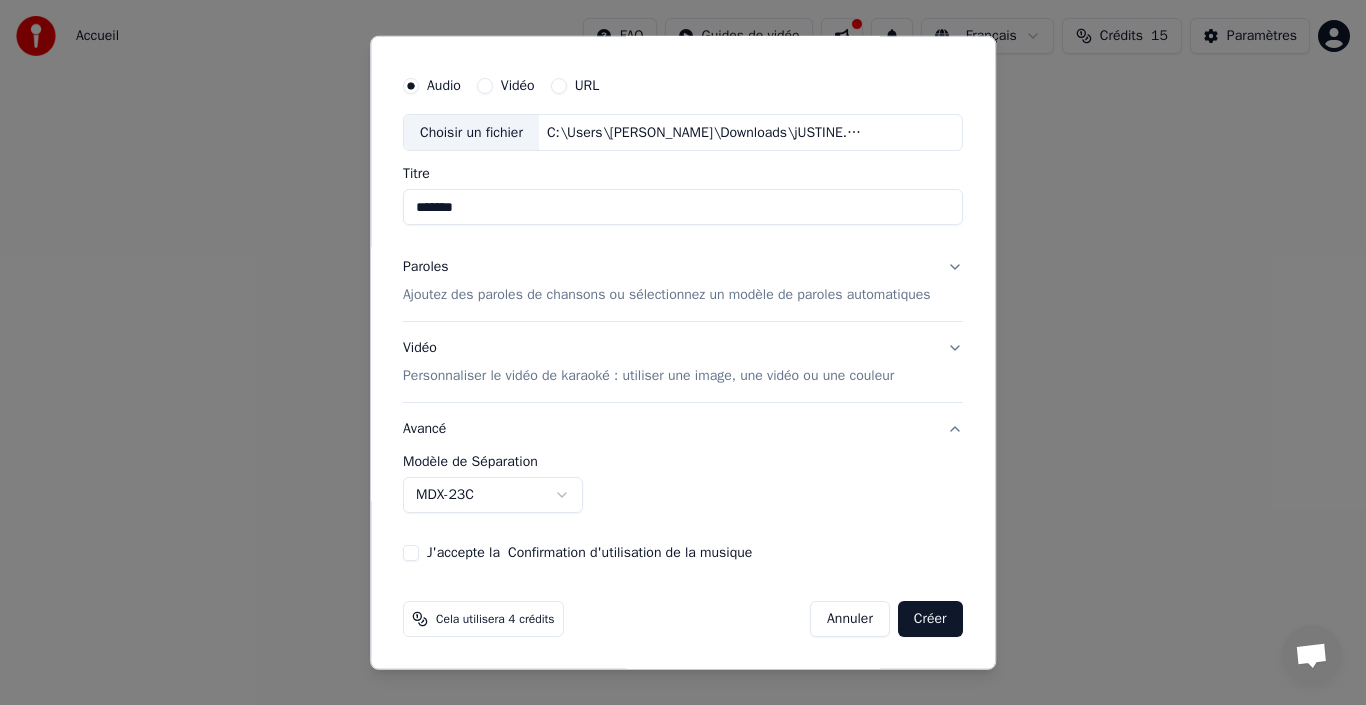click on "J'accepte la   Confirmation d'utilisation de la musique" at bounding box center (411, 553) 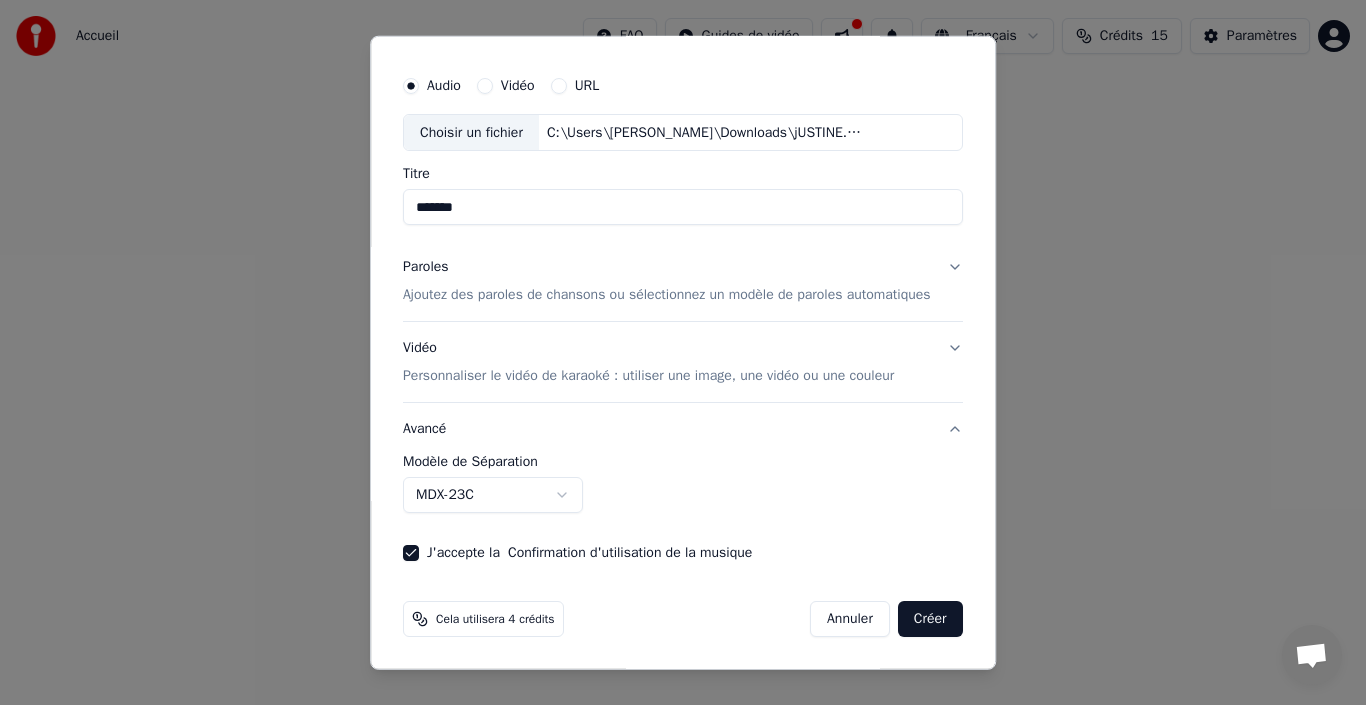 click on "Créer" at bounding box center [930, 619] 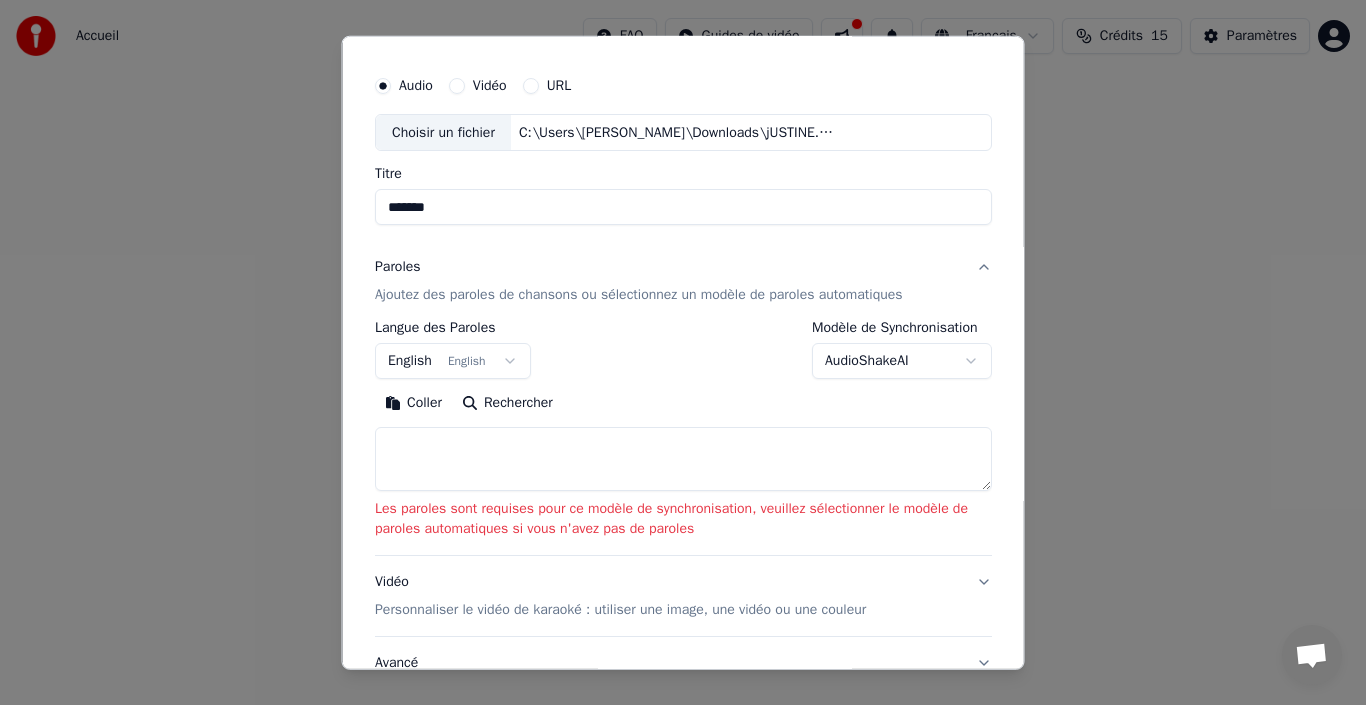 click at bounding box center [683, 459] 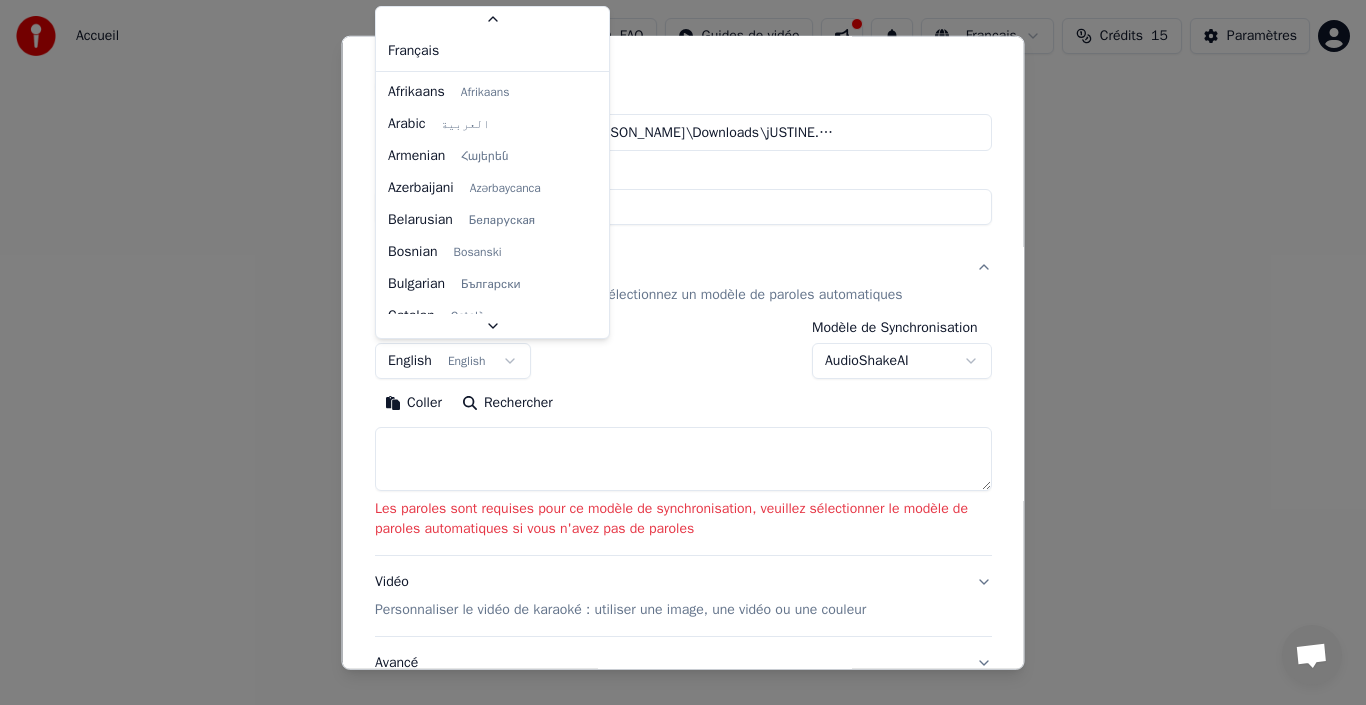 scroll, scrollTop: 50, scrollLeft: 0, axis: vertical 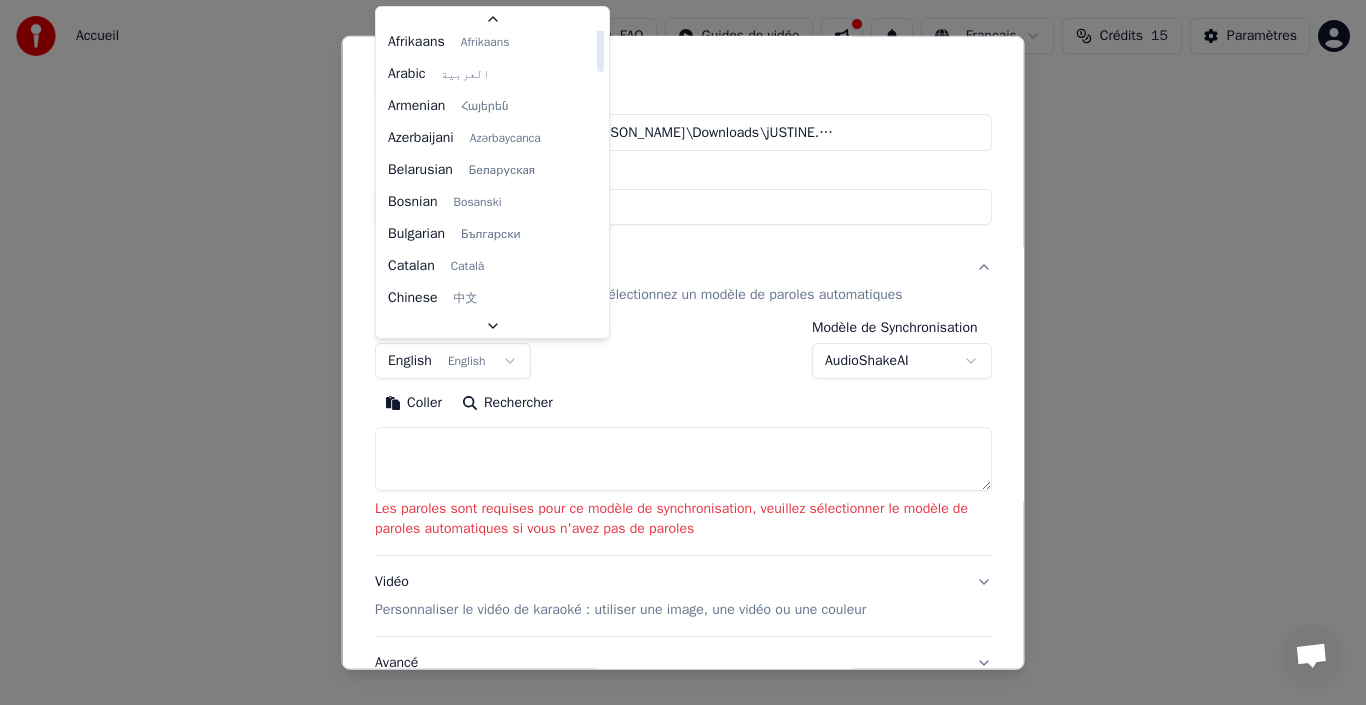 drag, startPoint x: 601, startPoint y: 76, endPoint x: 601, endPoint y: 6, distance: 70 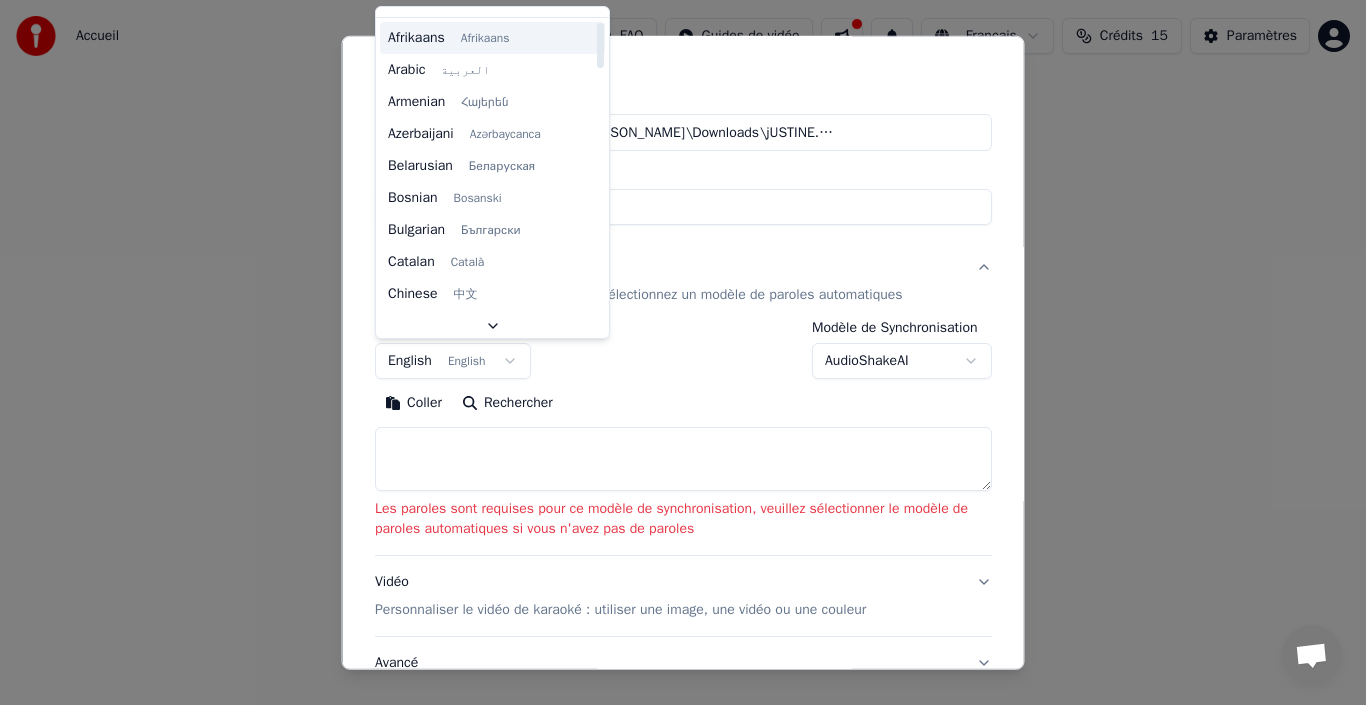 scroll, scrollTop: 0, scrollLeft: 0, axis: both 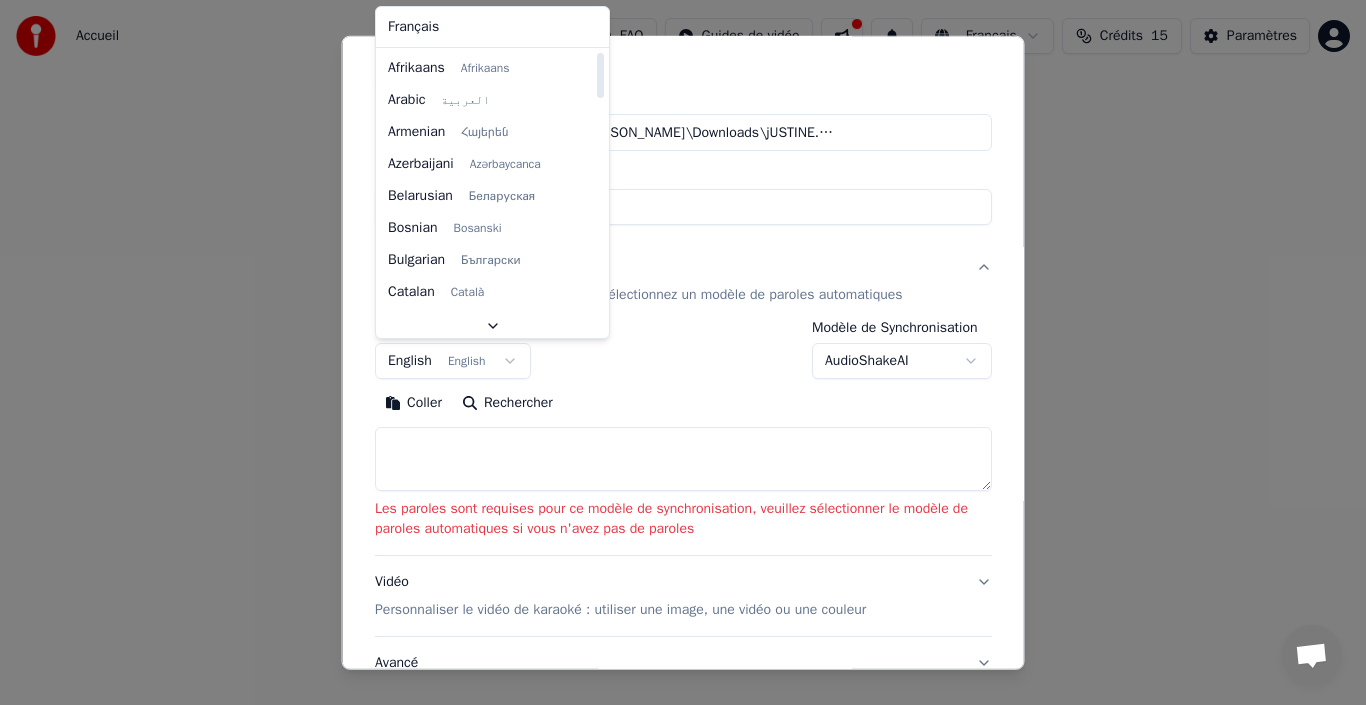 select on "**" 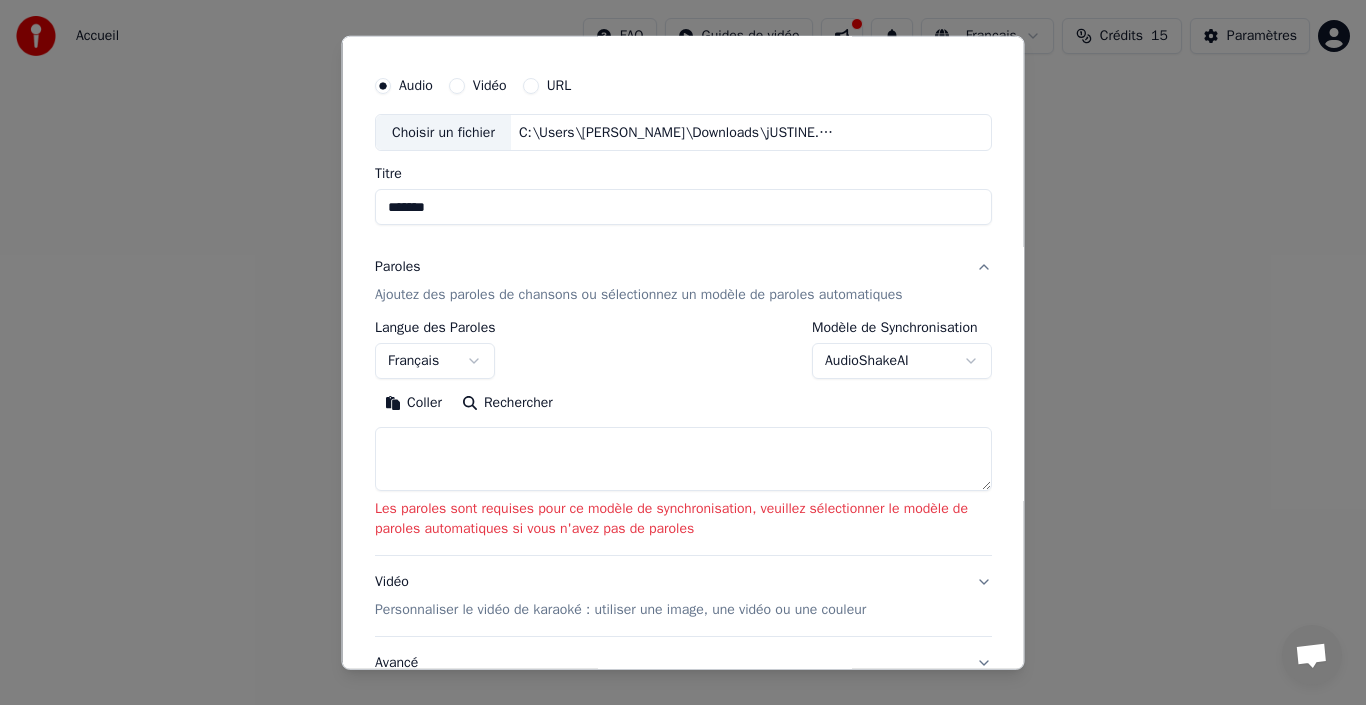 click on "Ajoutez des paroles de chansons ou sélectionnez un modèle de paroles automatiques" at bounding box center [639, 295] 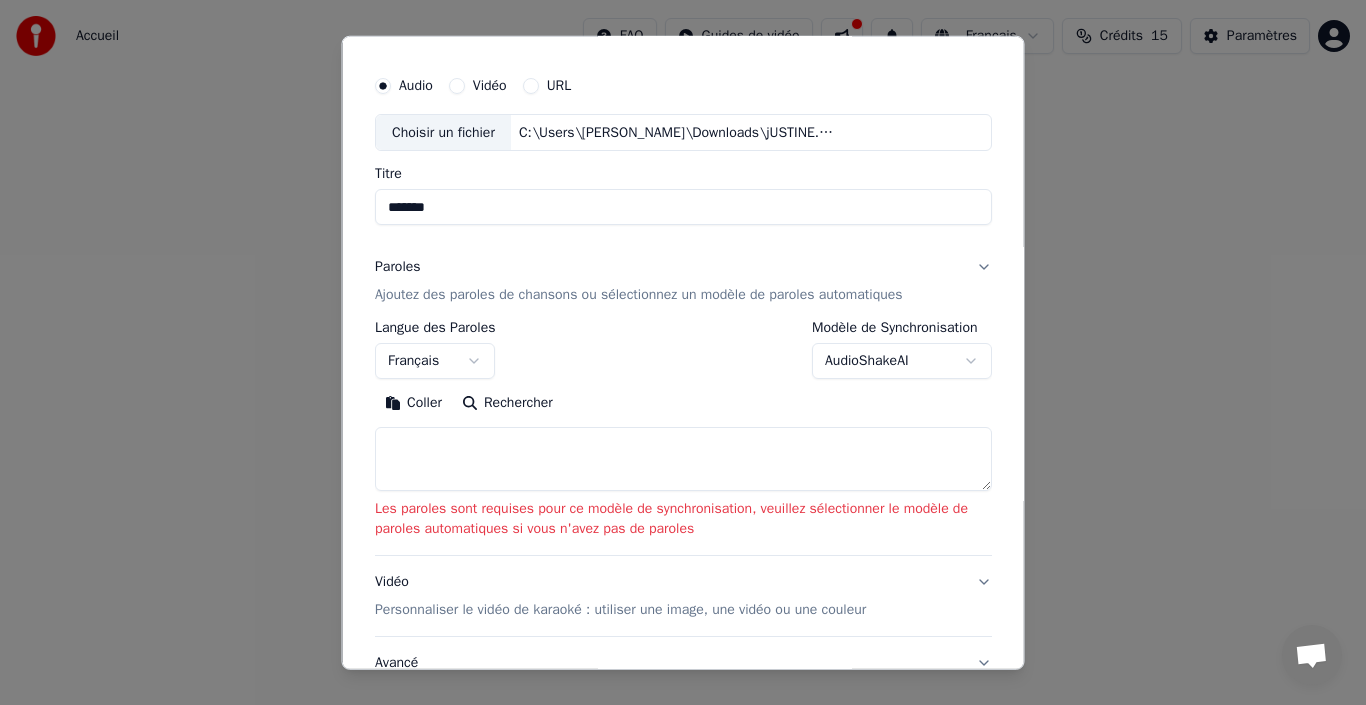scroll, scrollTop: 0, scrollLeft: 0, axis: both 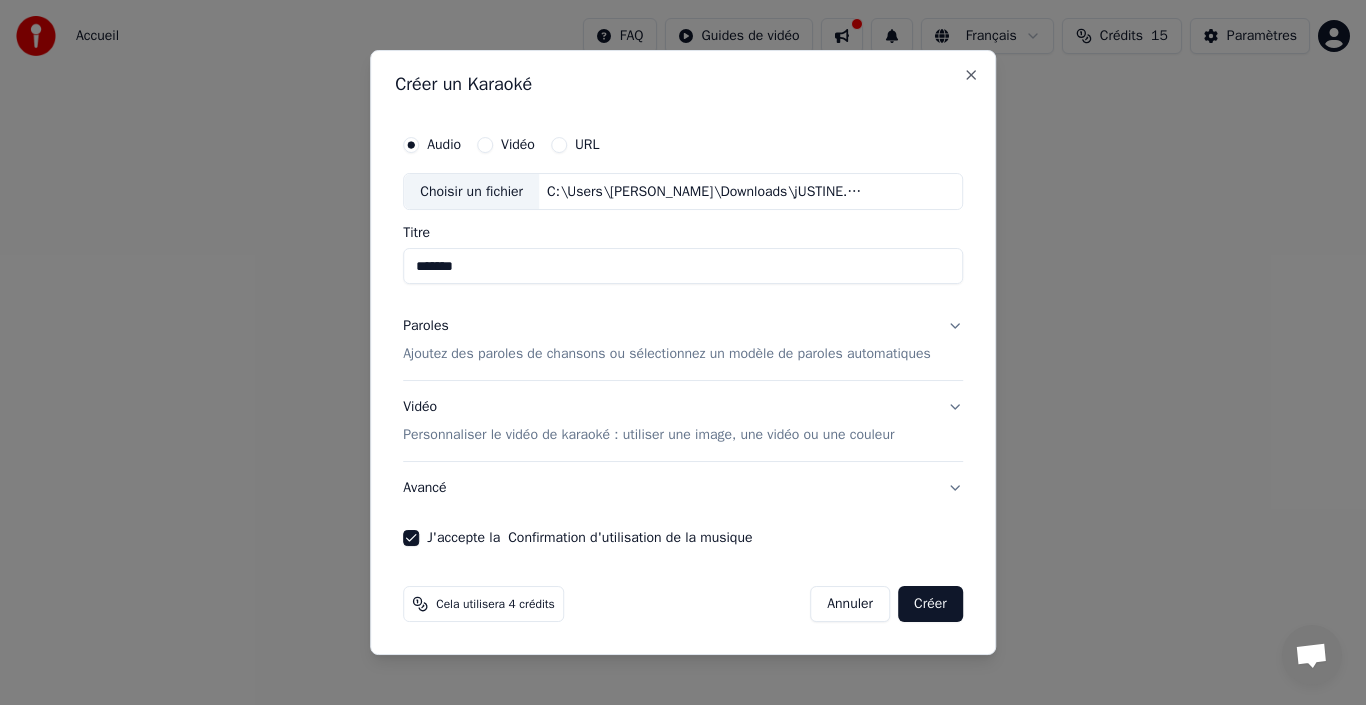 click on "Ajoutez des paroles de chansons ou sélectionnez un modèle de paroles automatiques" at bounding box center (667, 355) 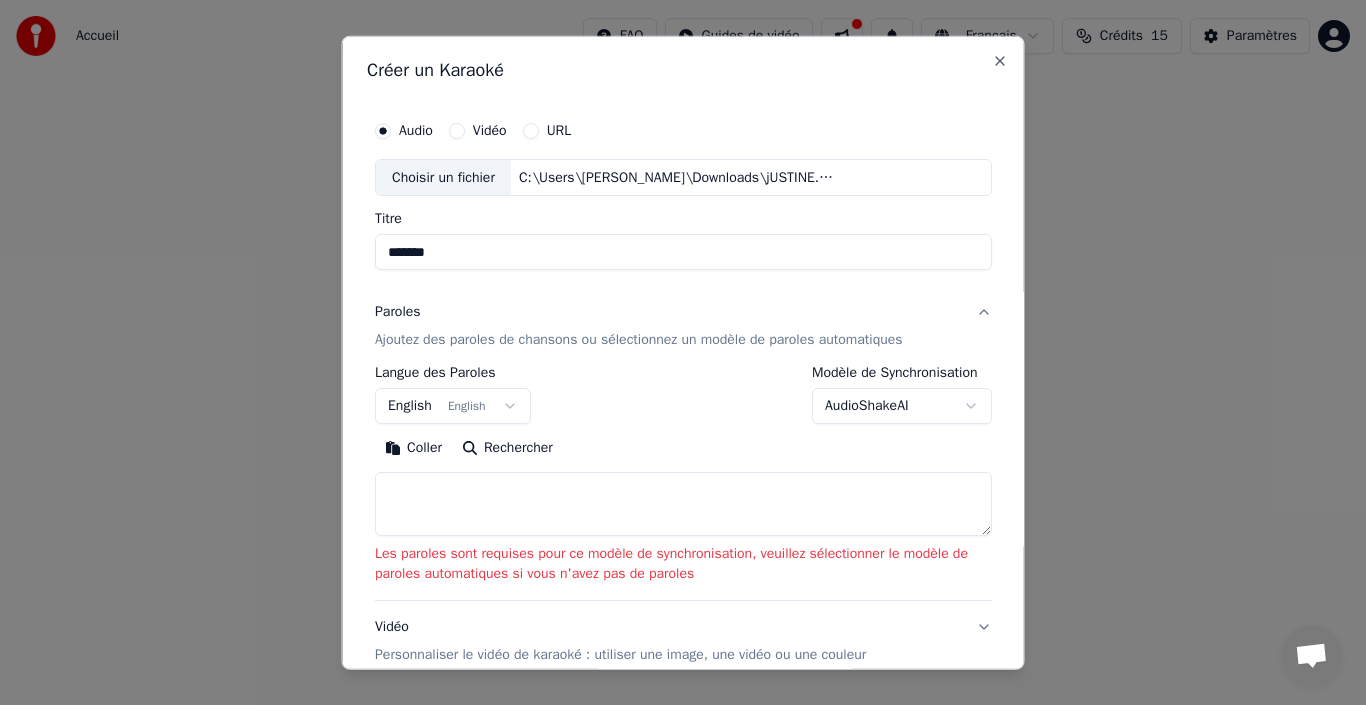 click on "Ajoutez des paroles de chansons ou sélectionnez un modèle de paroles automatiques" at bounding box center [639, 340] 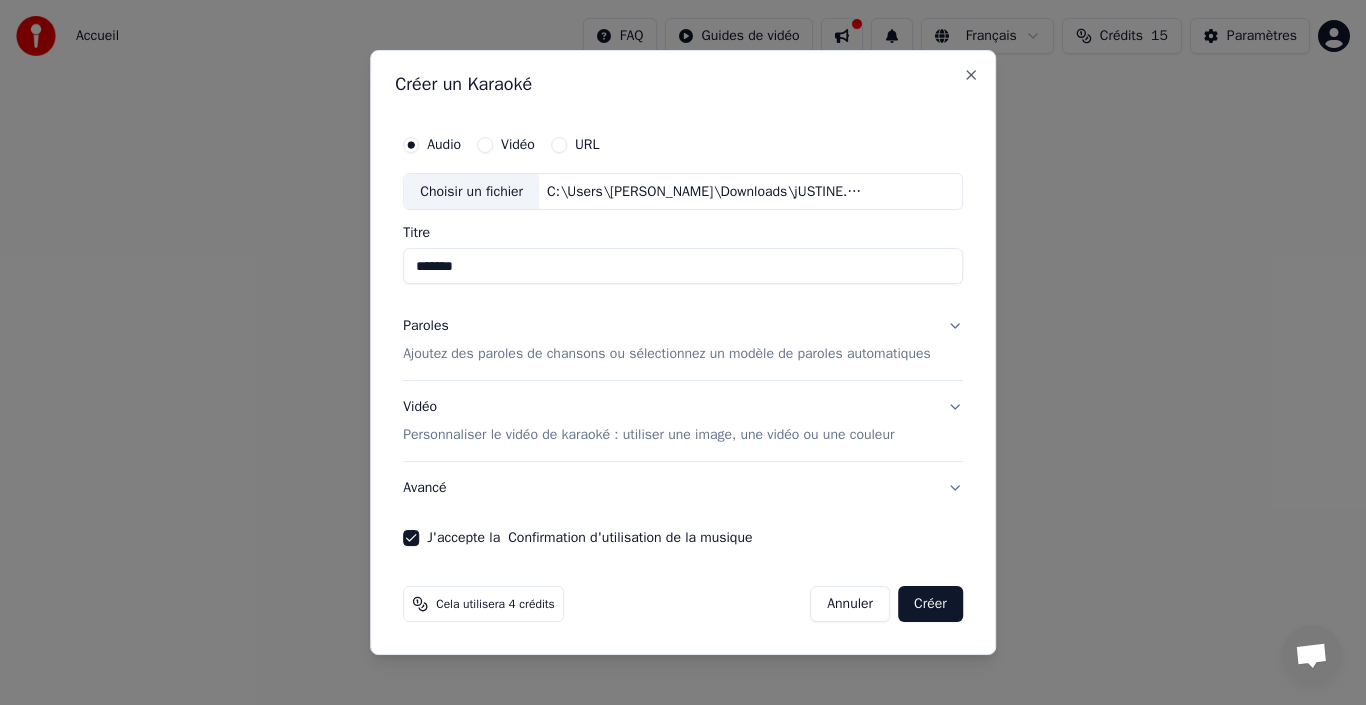 click on "Ajoutez des paroles de chansons ou sélectionnez un modèle de paroles automatiques" at bounding box center (667, 355) 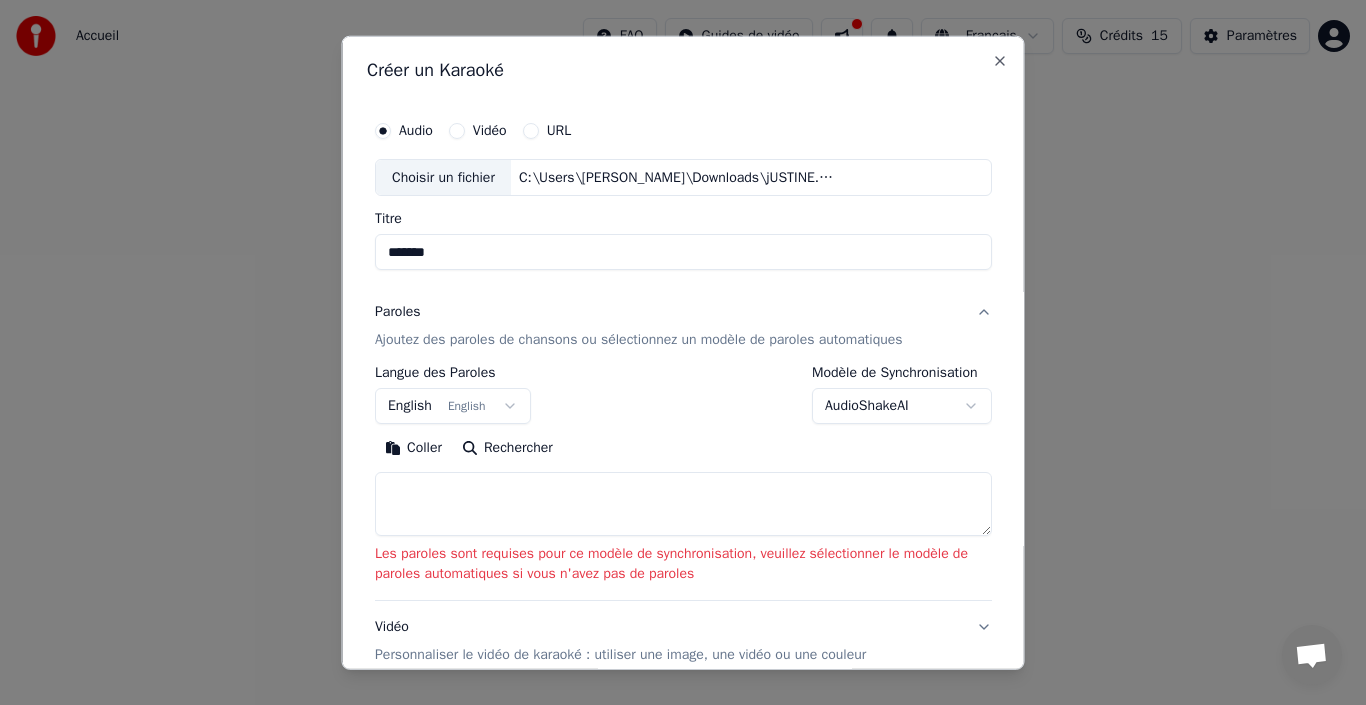 click at bounding box center [683, 504] 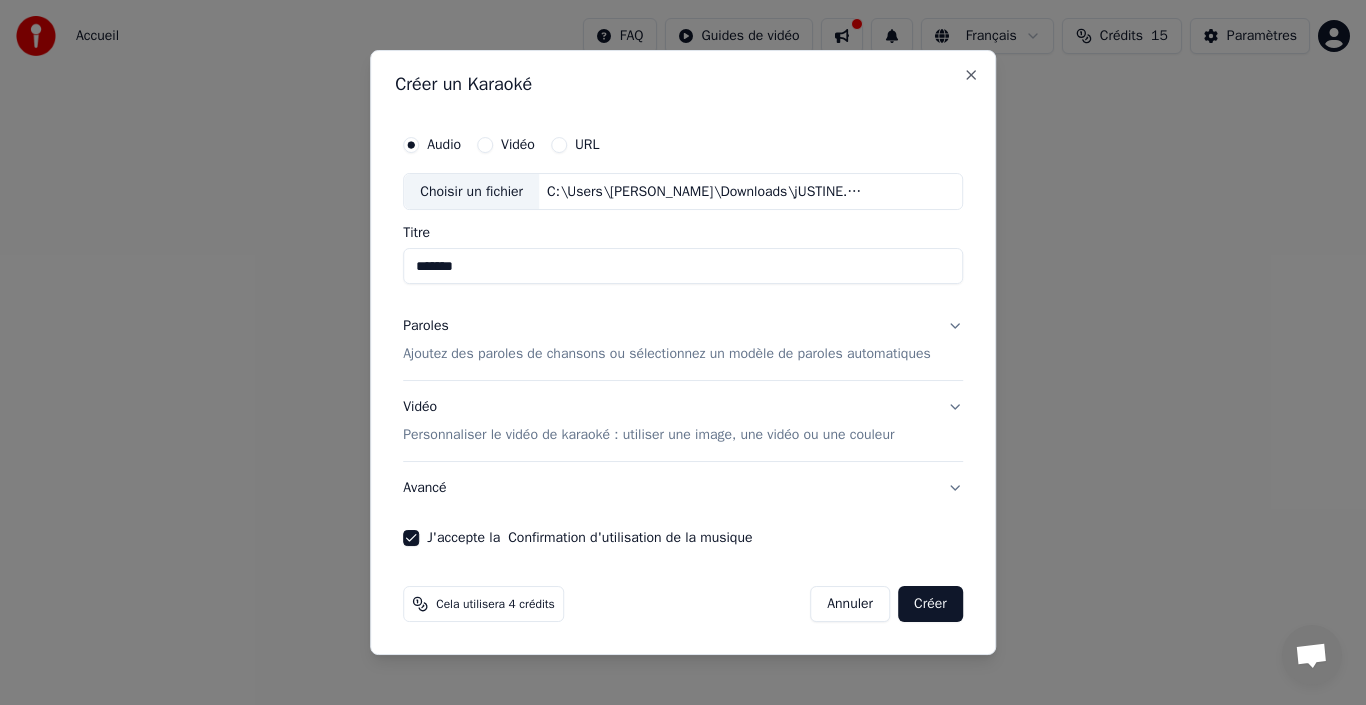 click on "Ajoutez des paroles de chansons ou sélectionnez un modèle de paroles automatiques" at bounding box center [667, 355] 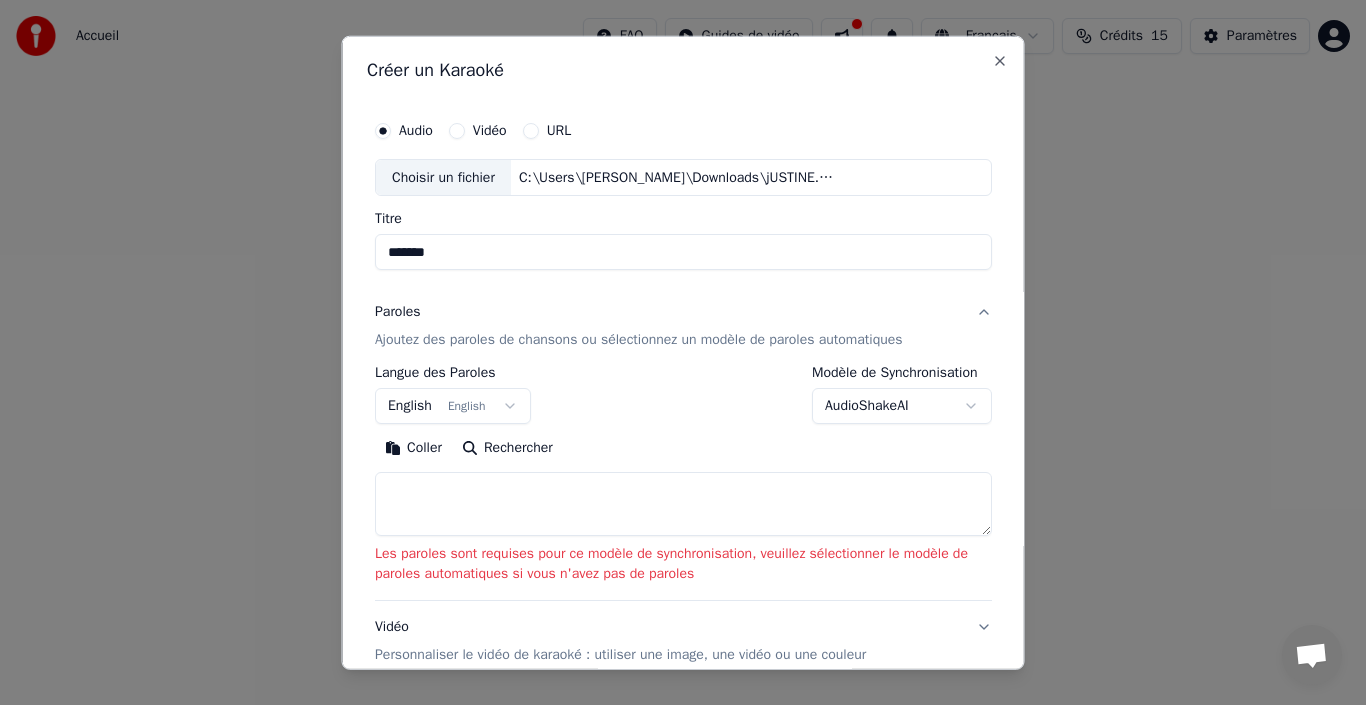 click on "English English" at bounding box center [453, 406] 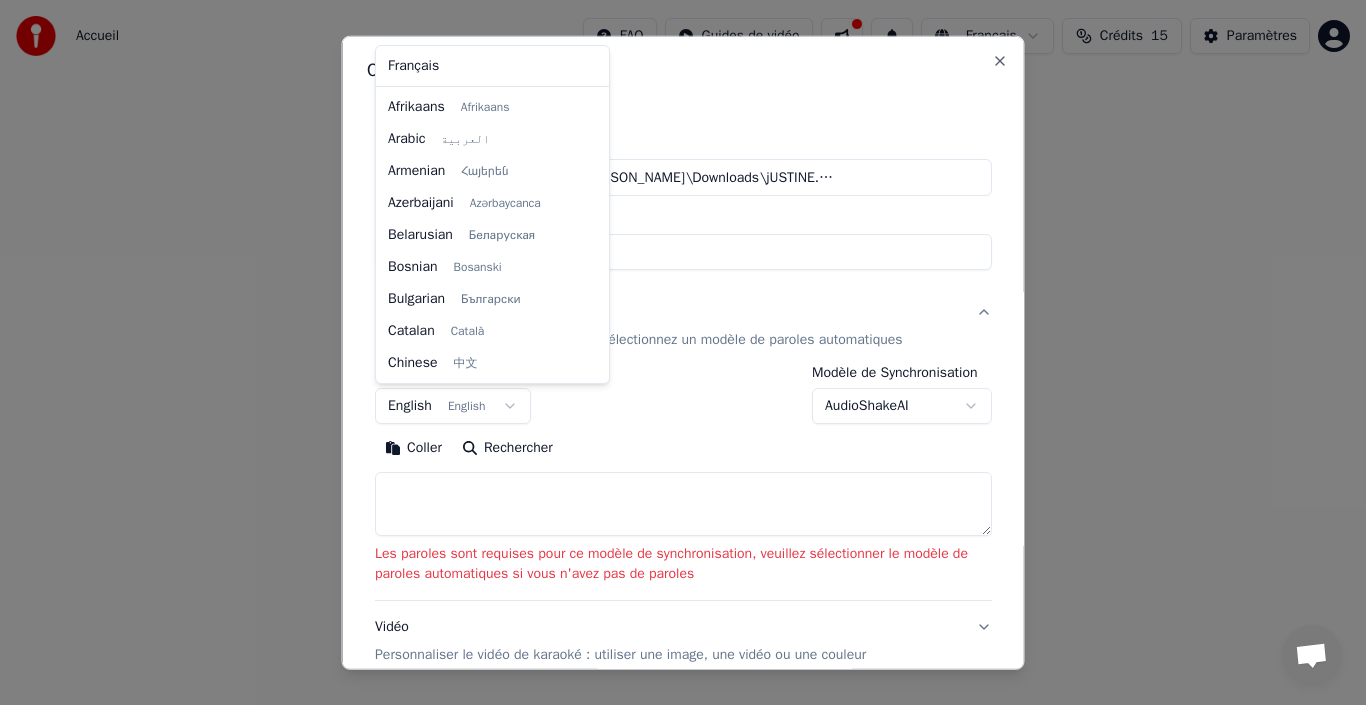 scroll, scrollTop: 160, scrollLeft: 0, axis: vertical 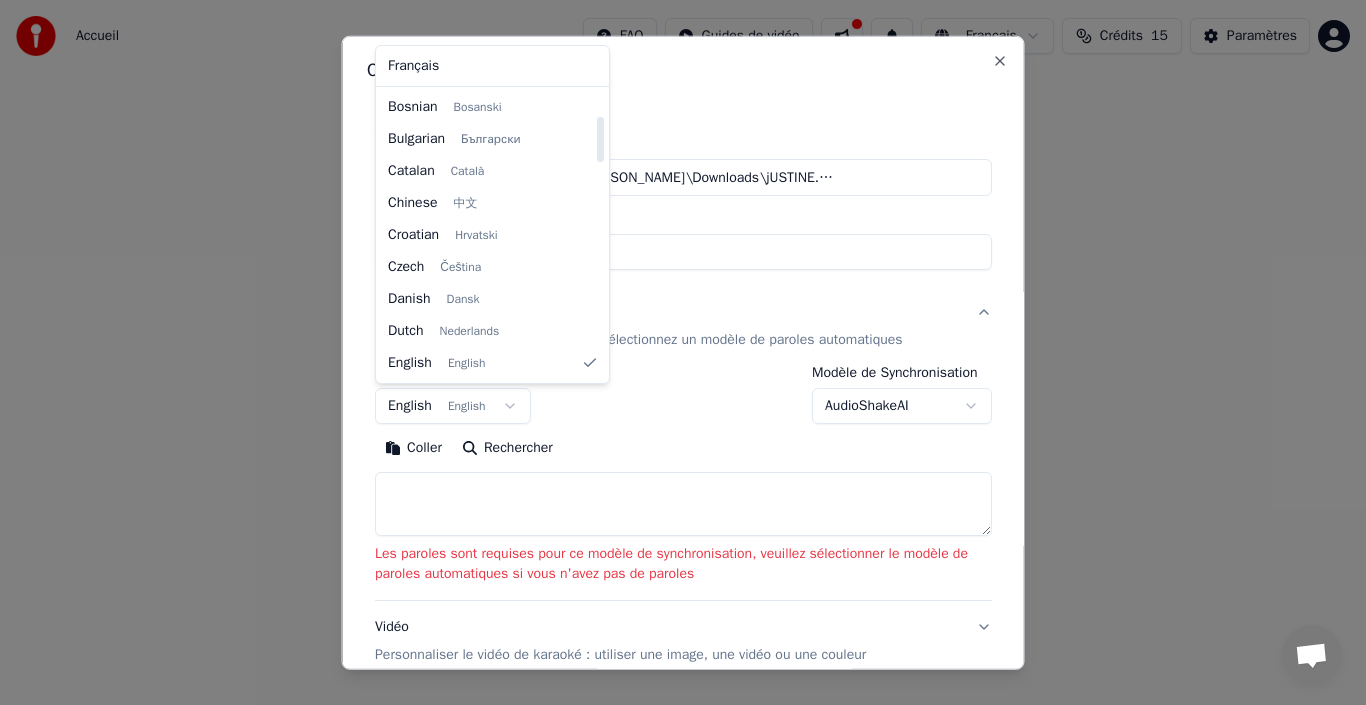 select on "**" 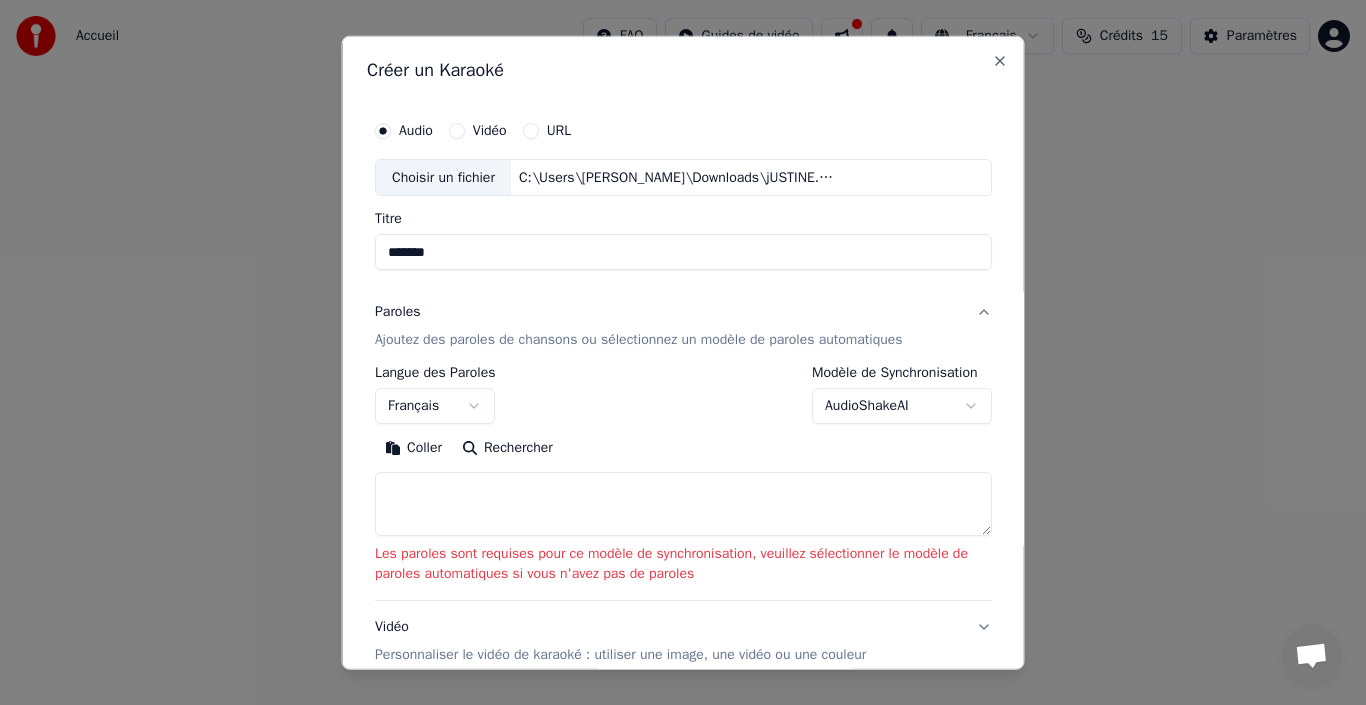 click at bounding box center (683, 504) 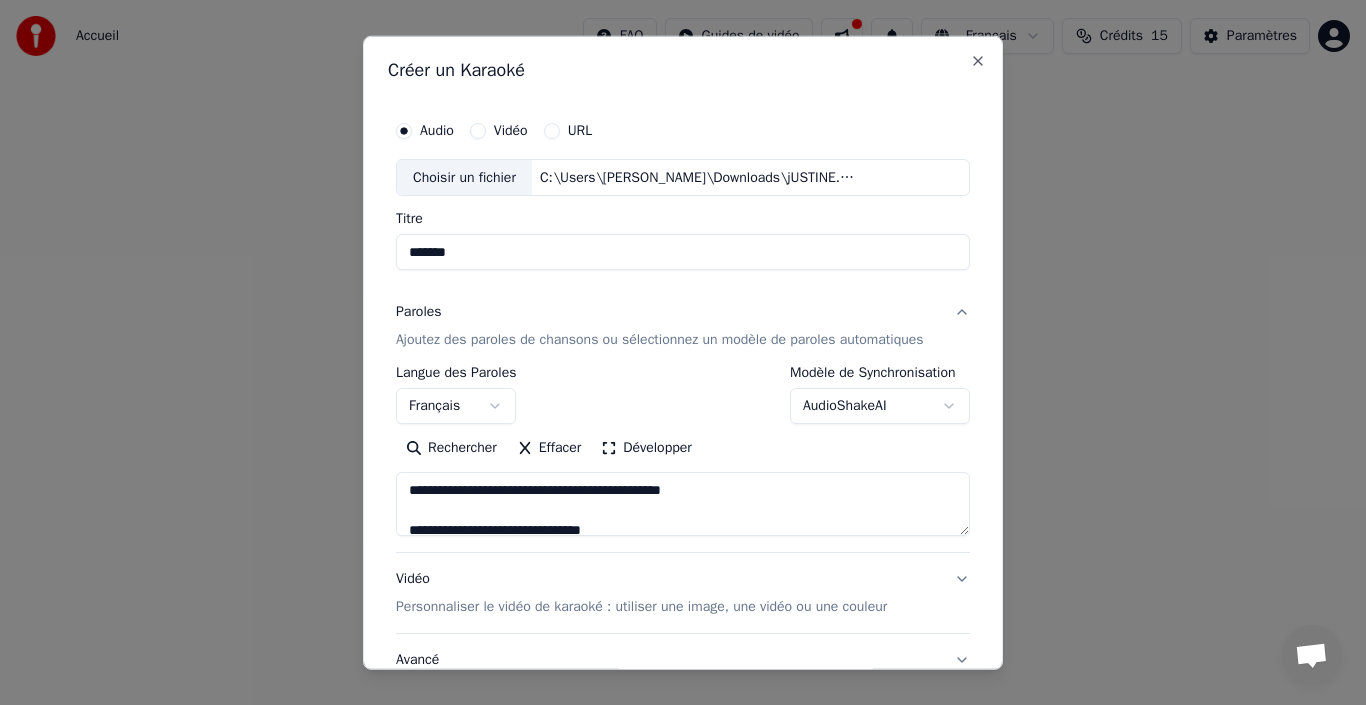 scroll, scrollTop: 725, scrollLeft: 0, axis: vertical 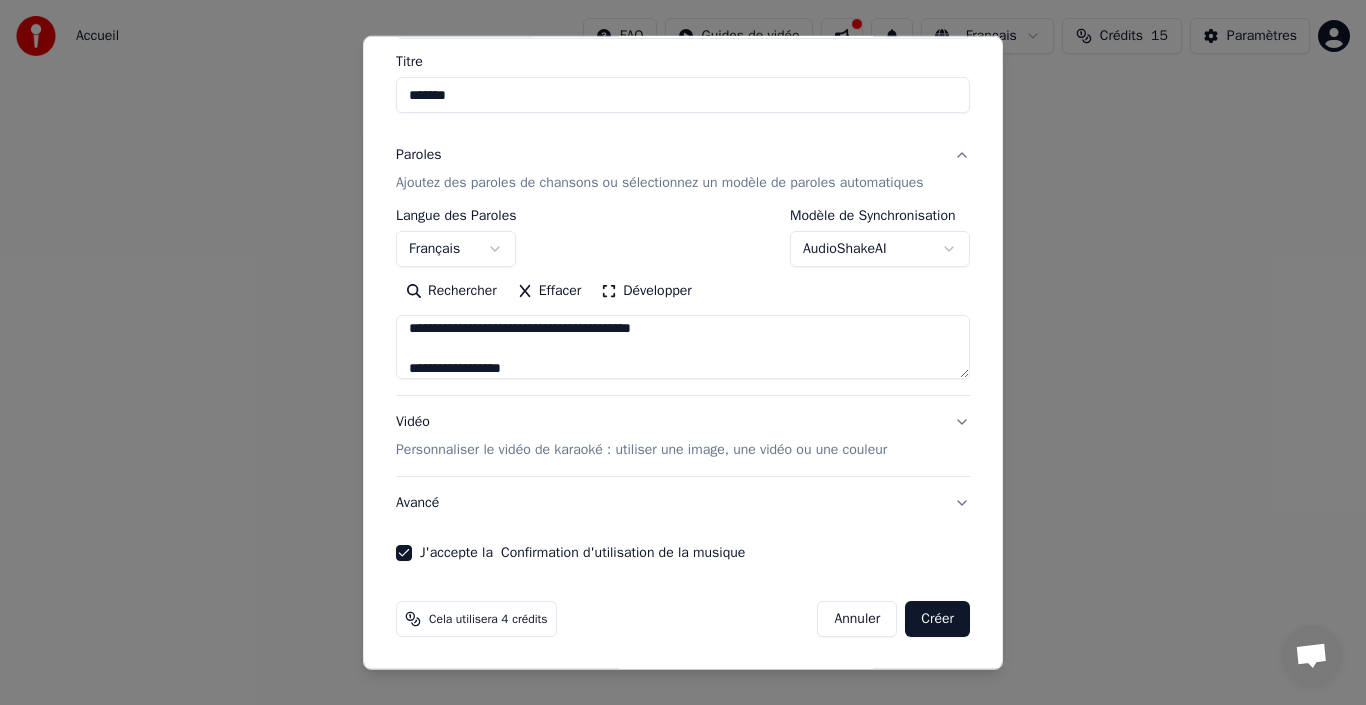 type on "**********" 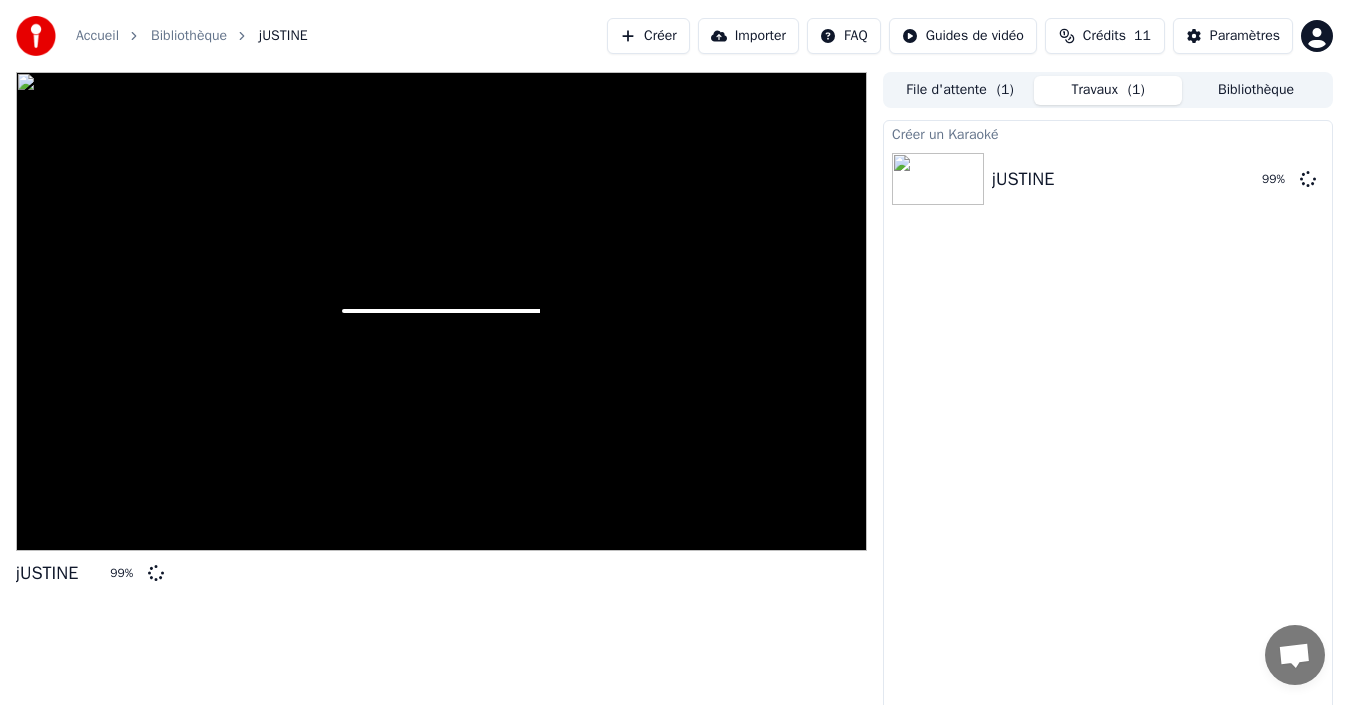 click on "File d'attente ( 1 )" at bounding box center [960, 90] 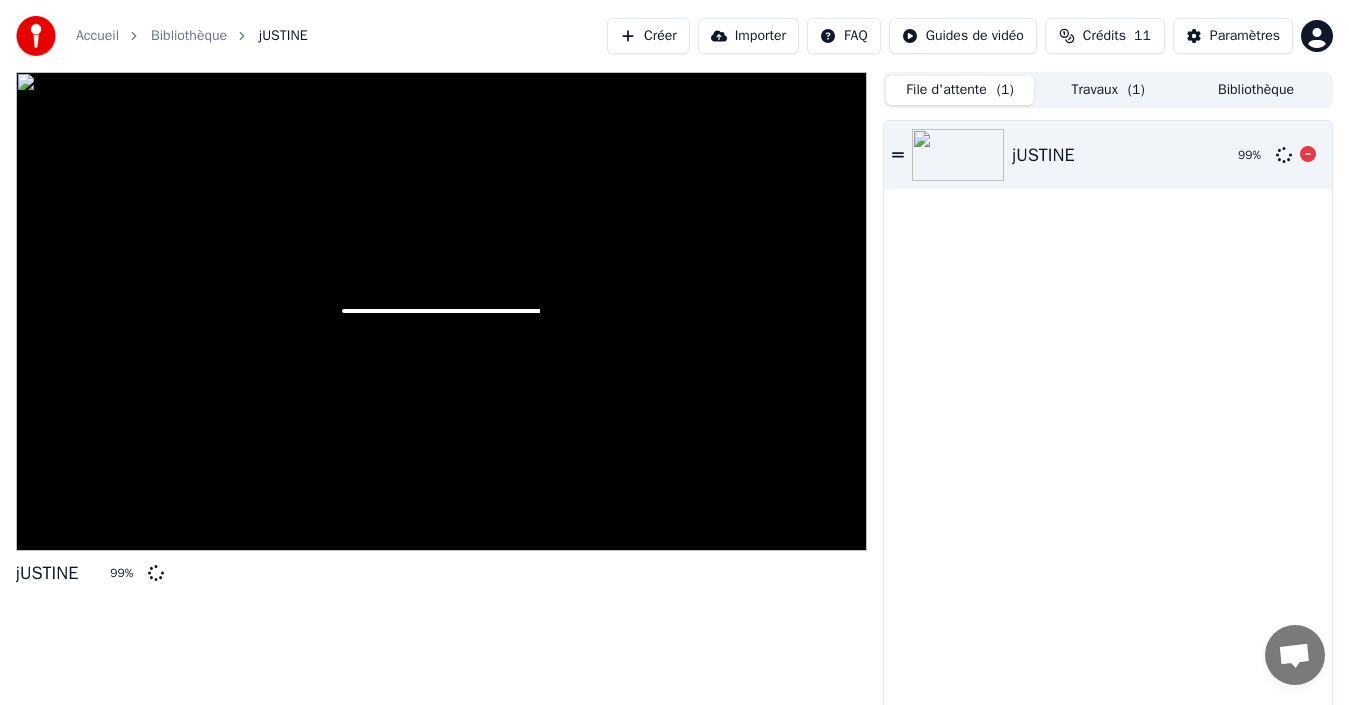 click 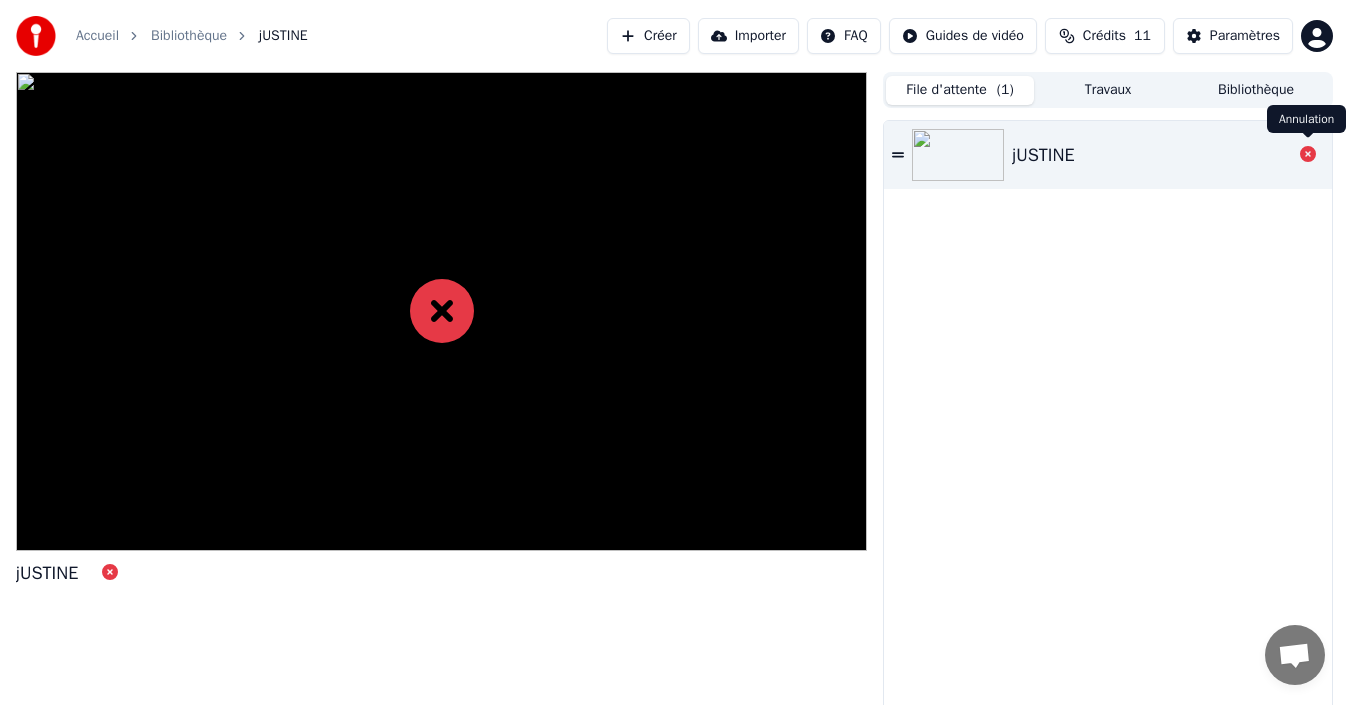 click 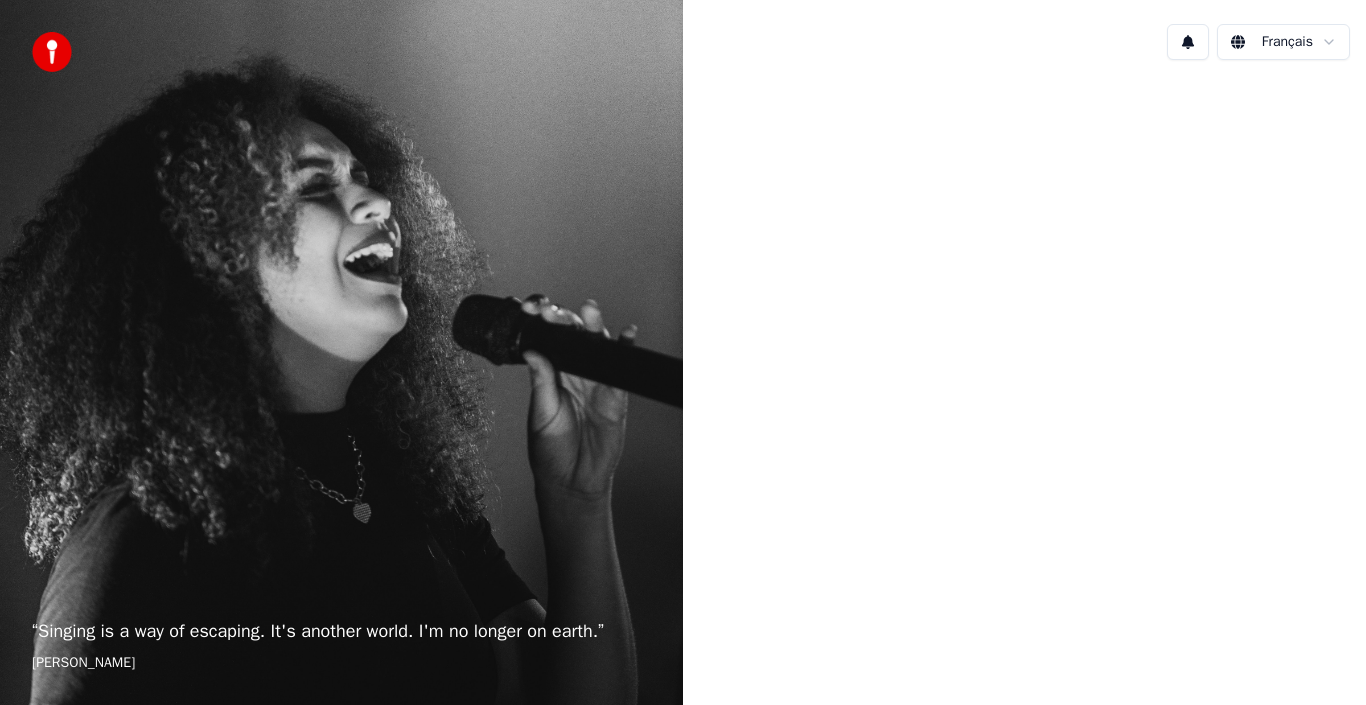 scroll, scrollTop: 0, scrollLeft: 0, axis: both 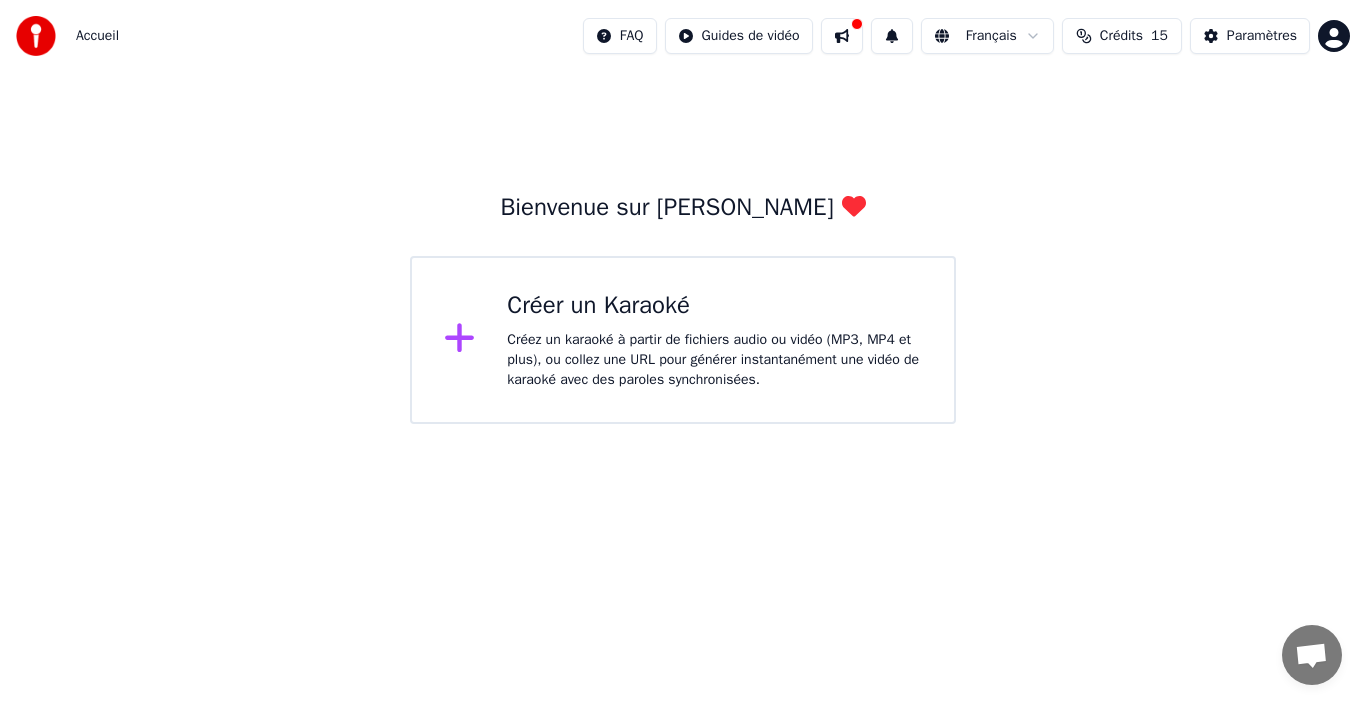 click 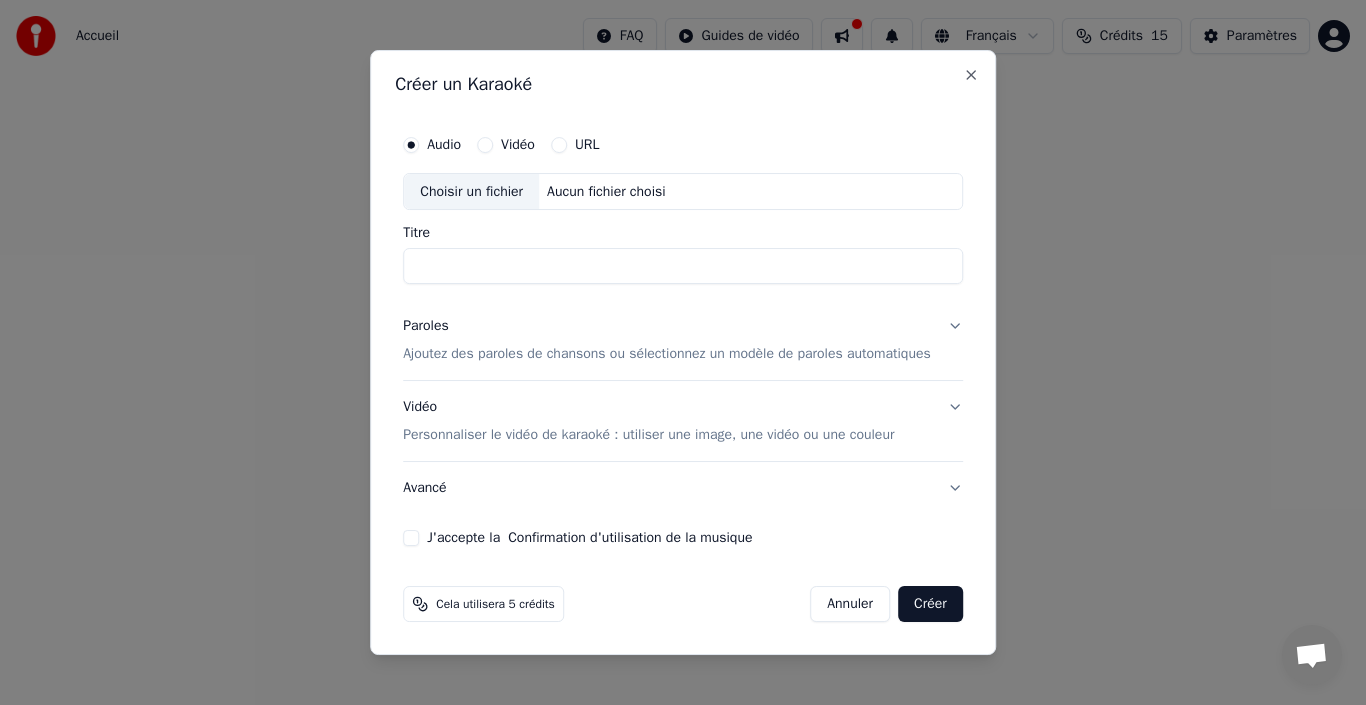 click on "Choisir un fichier" at bounding box center (471, 192) 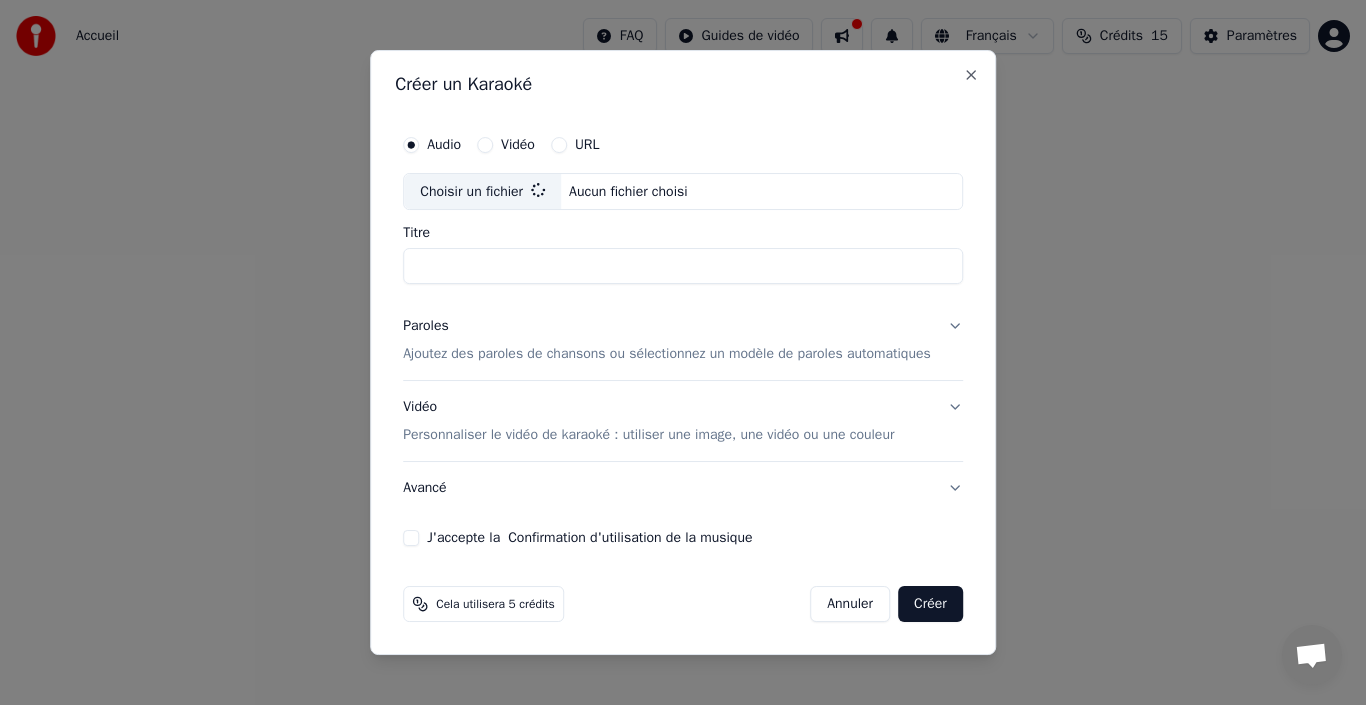 type on "**********" 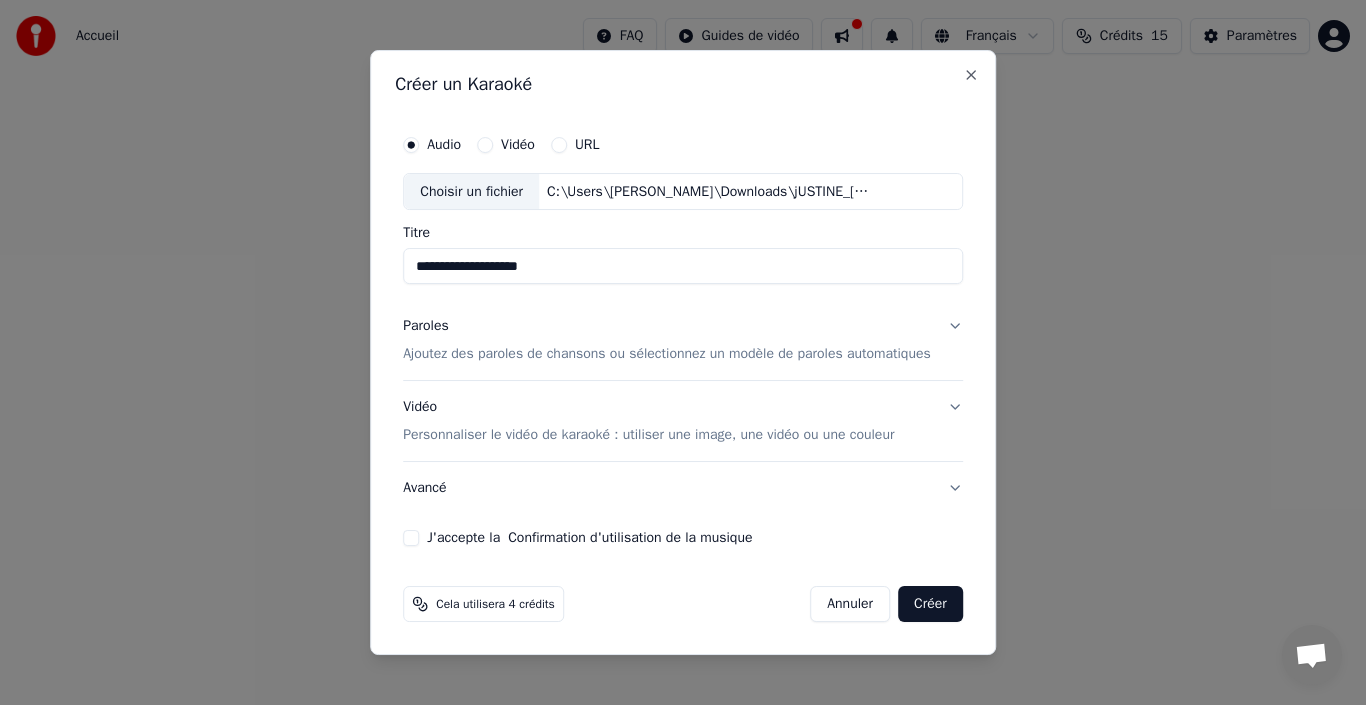 click on "Ajoutez des paroles de chansons ou sélectionnez un modèle de paroles automatiques" at bounding box center [667, 355] 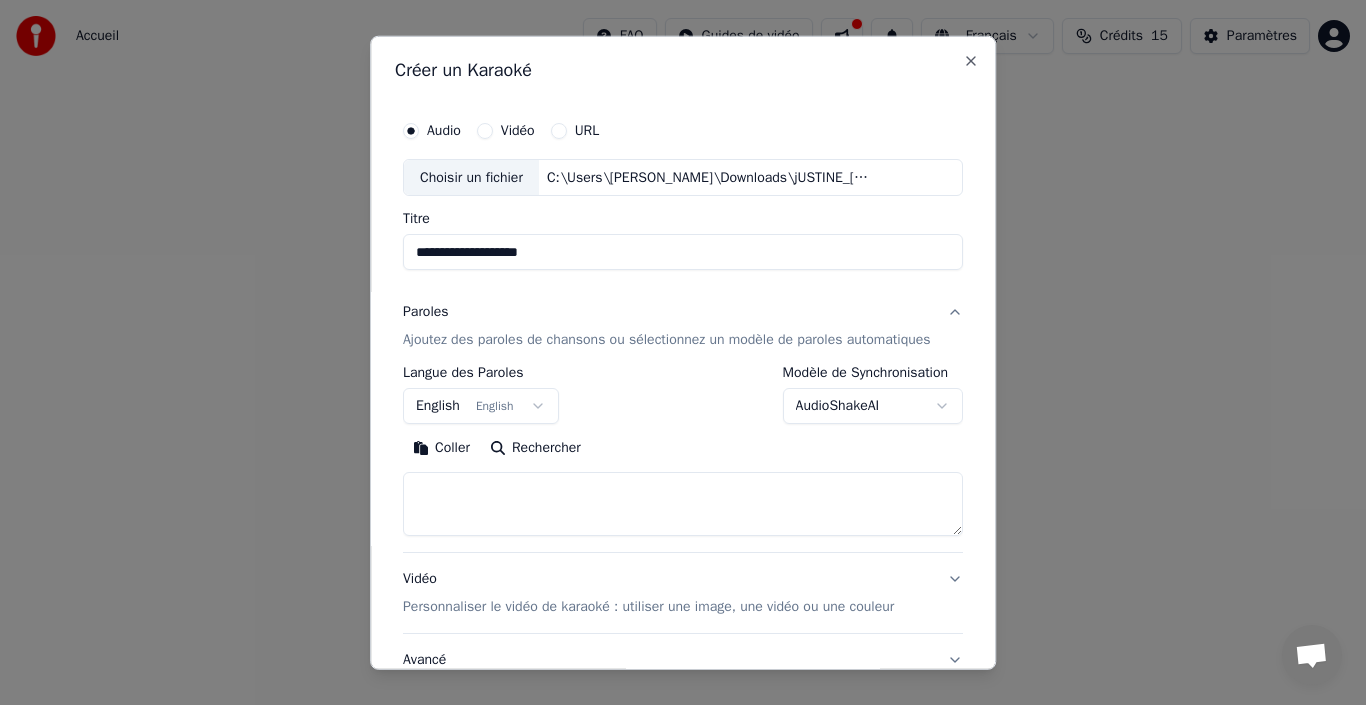 click on "English English" at bounding box center [481, 406] 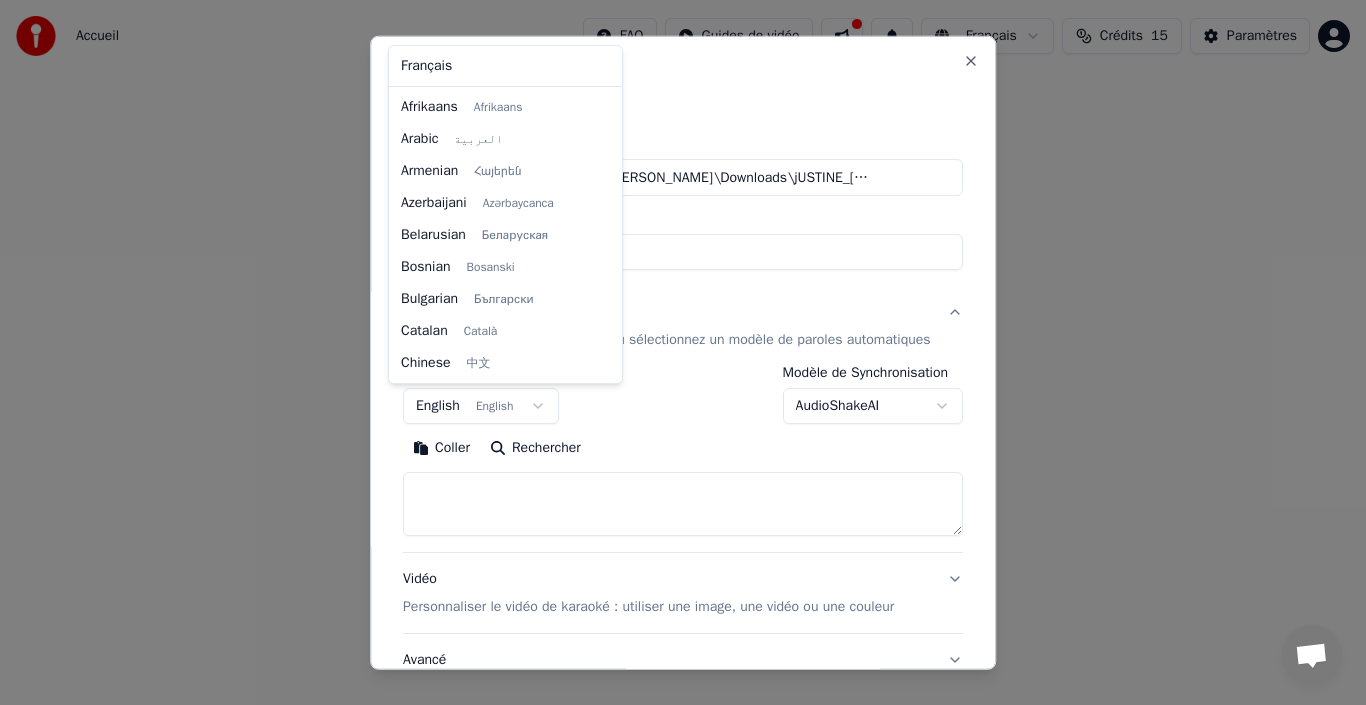 scroll, scrollTop: 160, scrollLeft: 0, axis: vertical 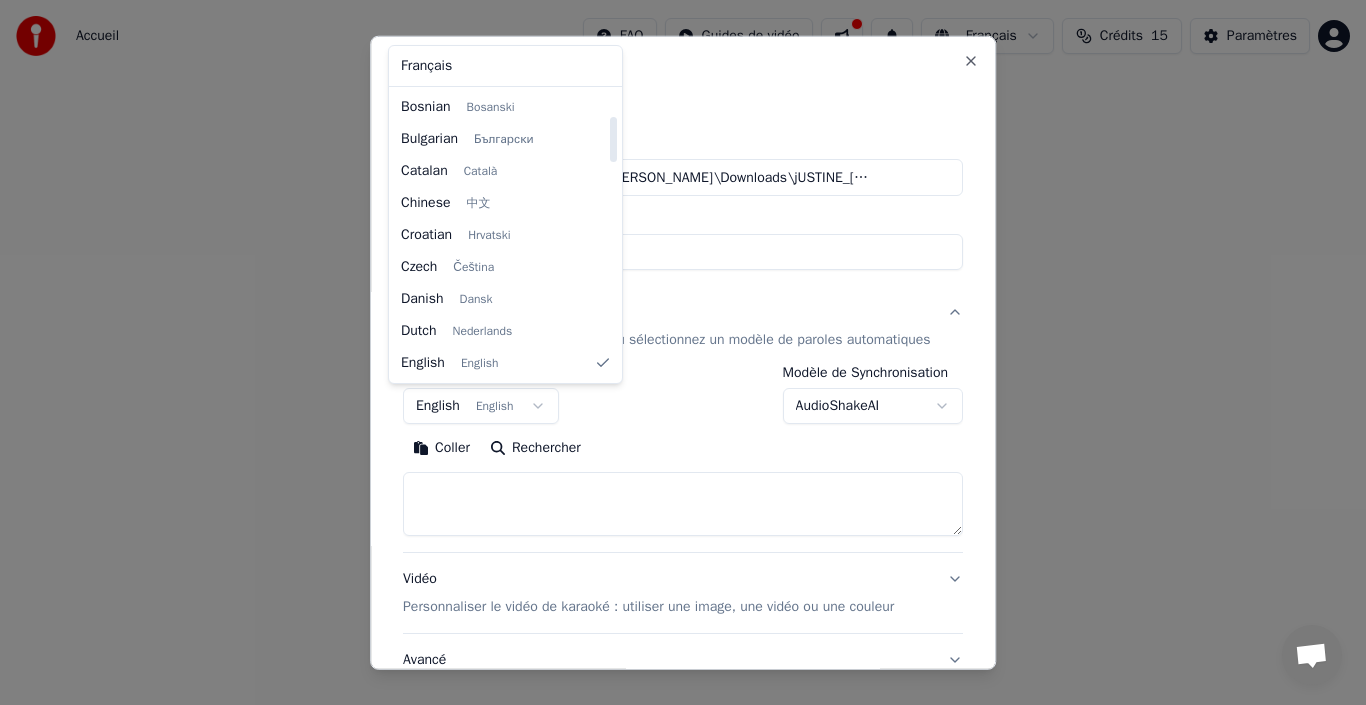 select on "**" 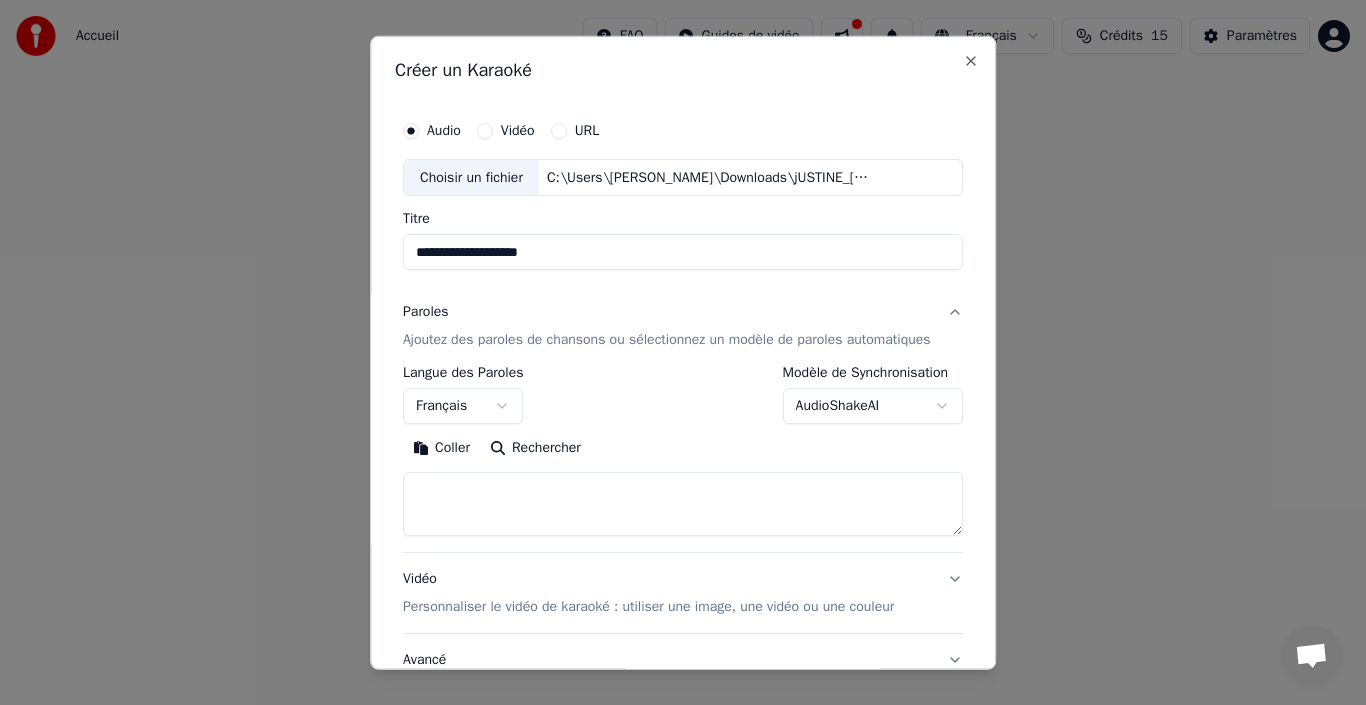 click on "AudioShakeAI" at bounding box center [873, 406] 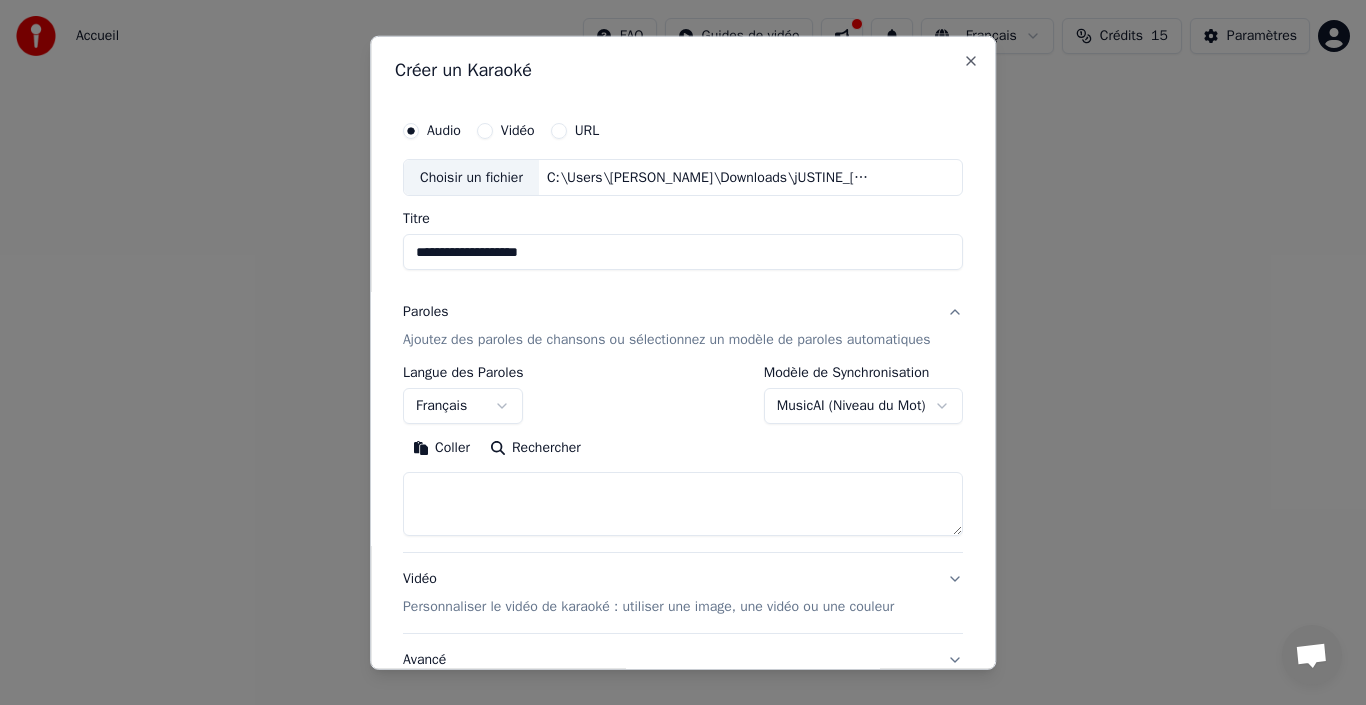 click on "MusicAI ( Niveau du Mot )" at bounding box center (863, 406) 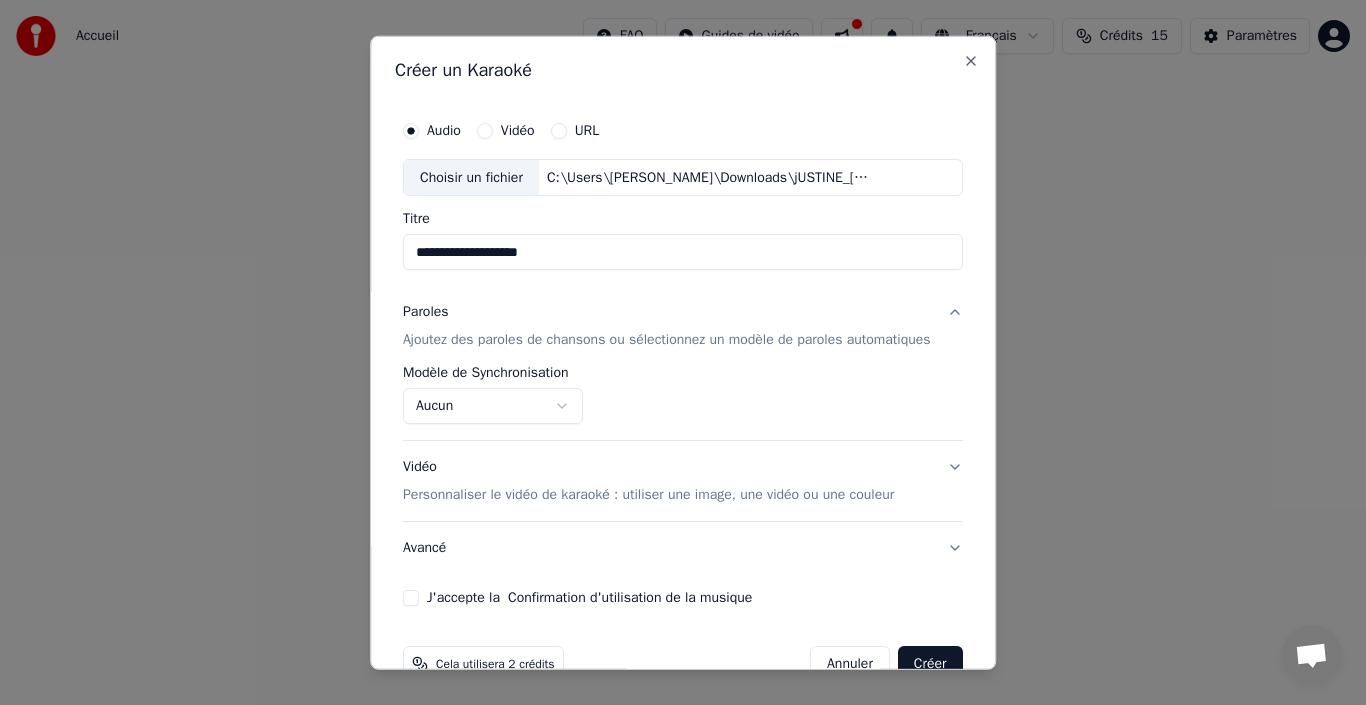 click on "**********" at bounding box center (683, 212) 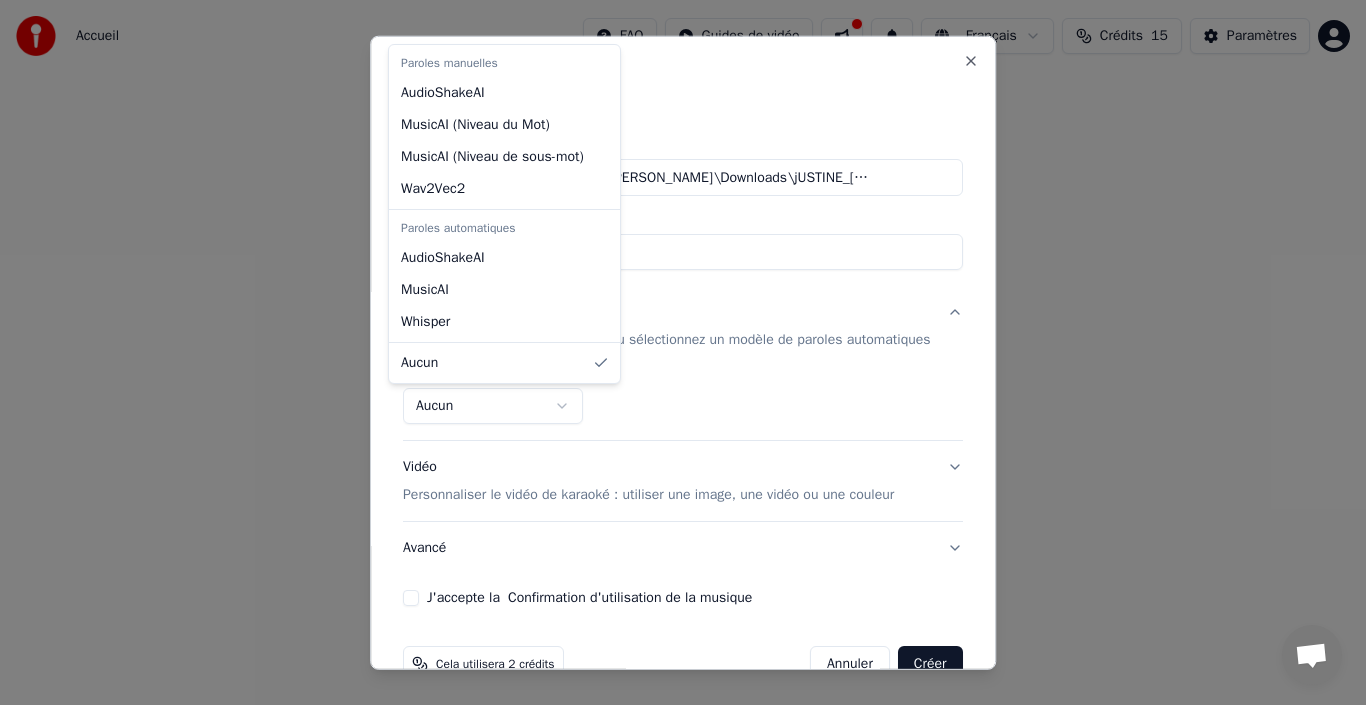 select on "**********" 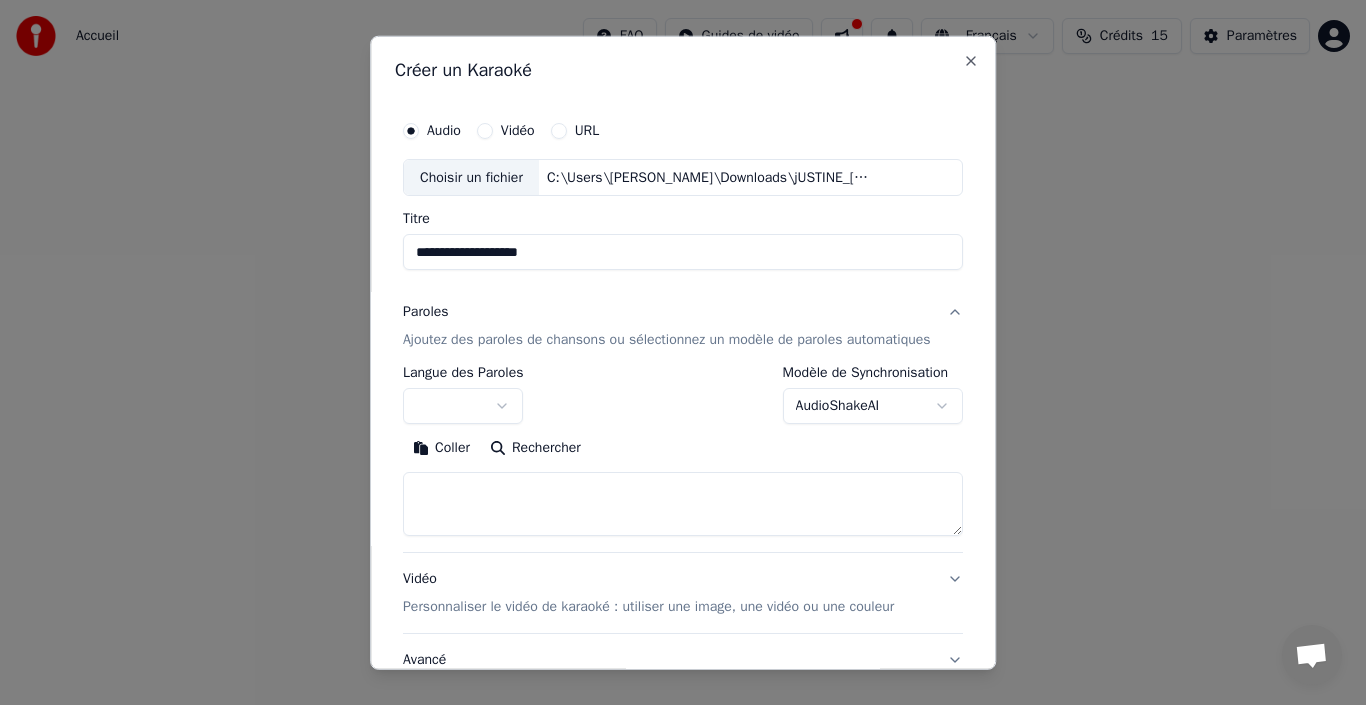 click at bounding box center (683, 504) 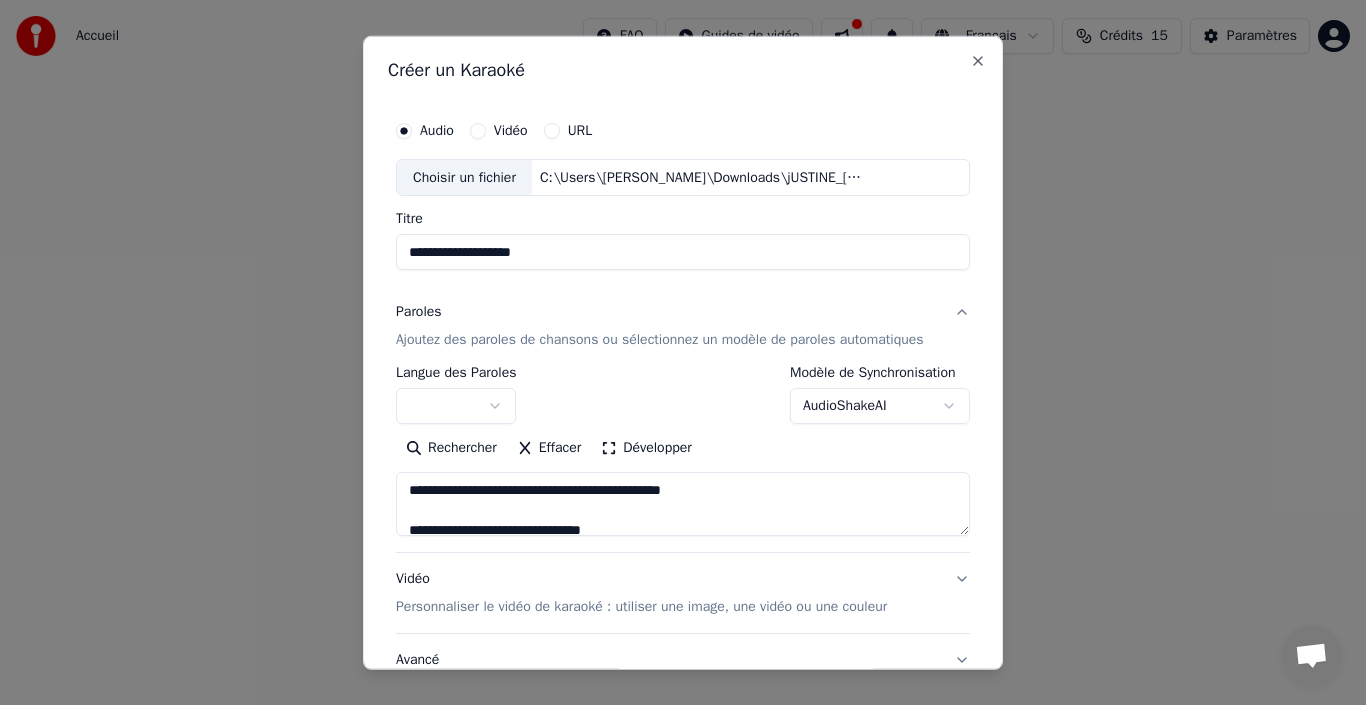 scroll, scrollTop: 725, scrollLeft: 0, axis: vertical 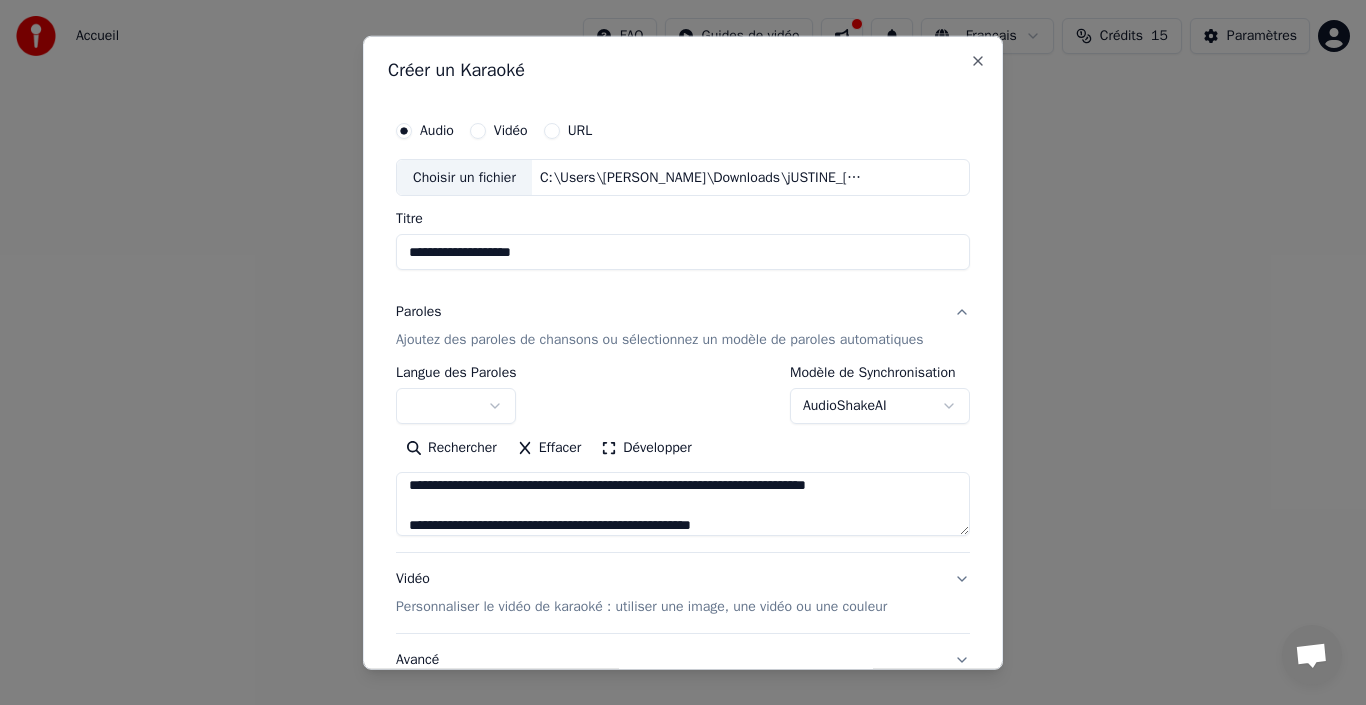 click at bounding box center (683, 504) 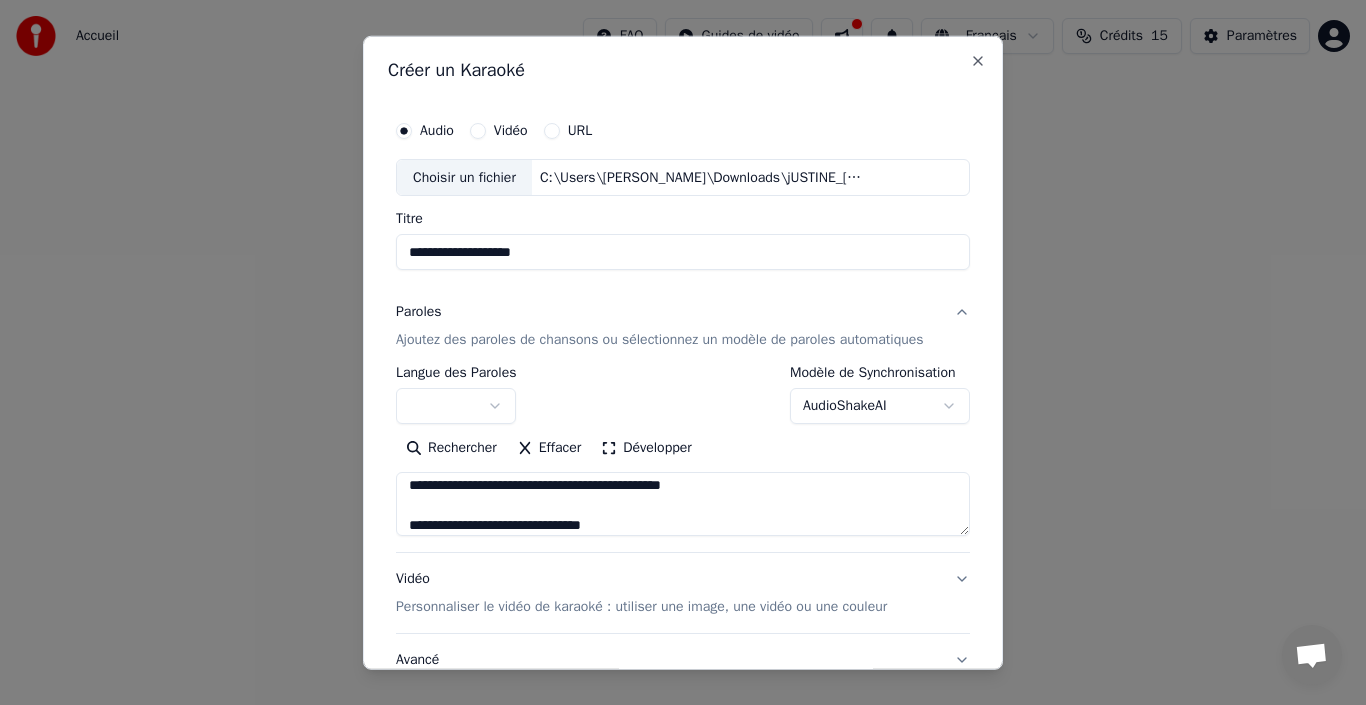 scroll, scrollTop: 0, scrollLeft: 0, axis: both 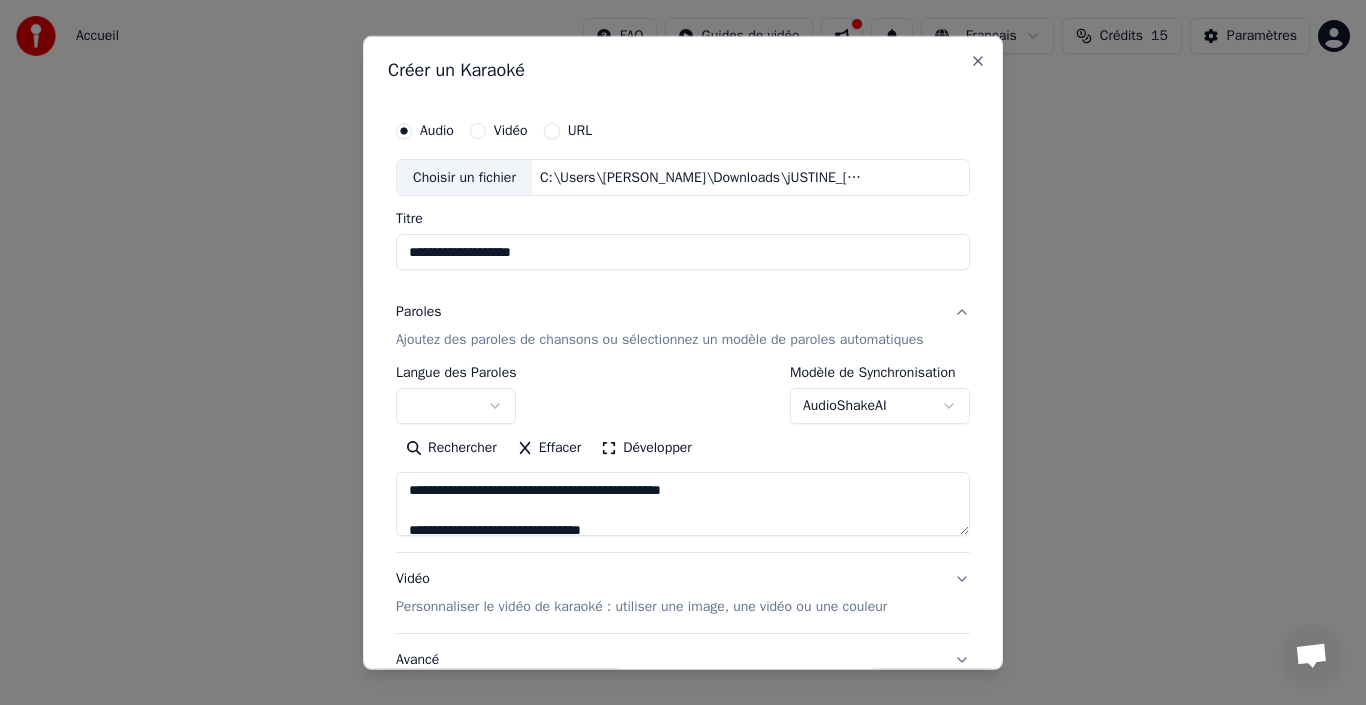 click at bounding box center [683, 504] 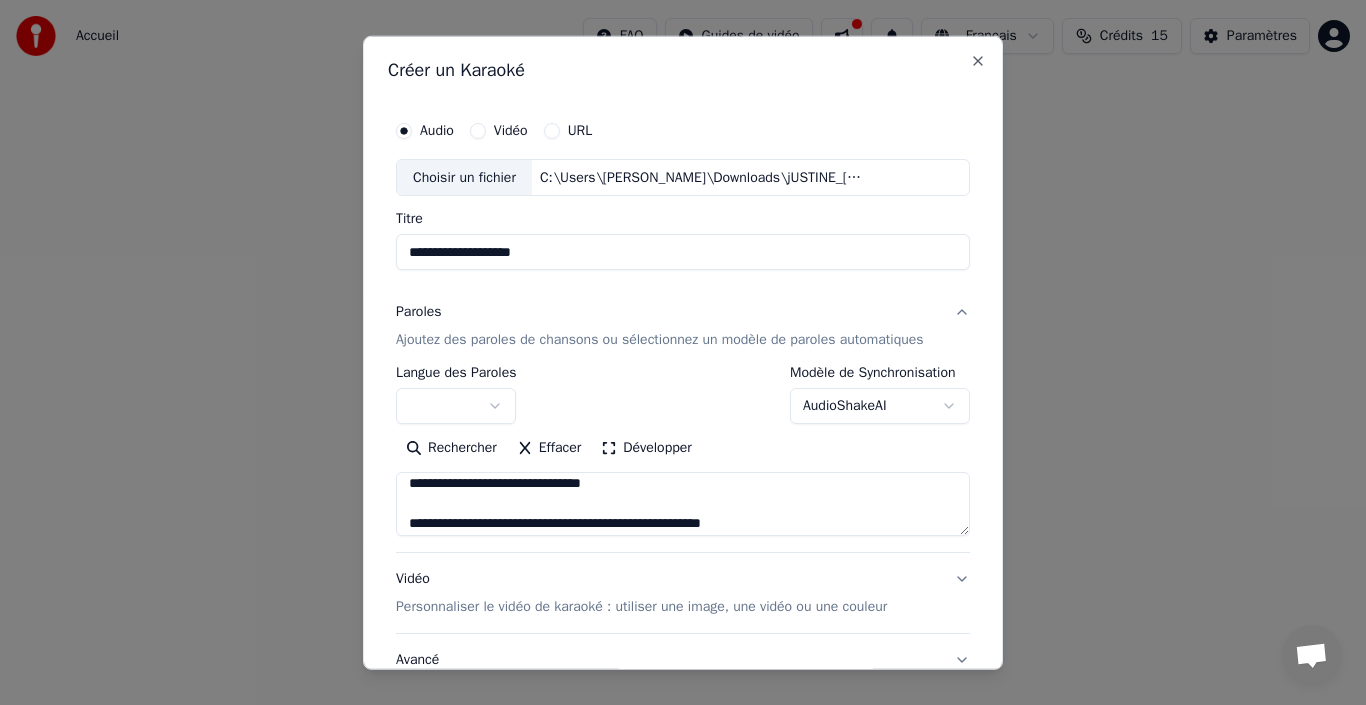 scroll, scrollTop: 40, scrollLeft: 0, axis: vertical 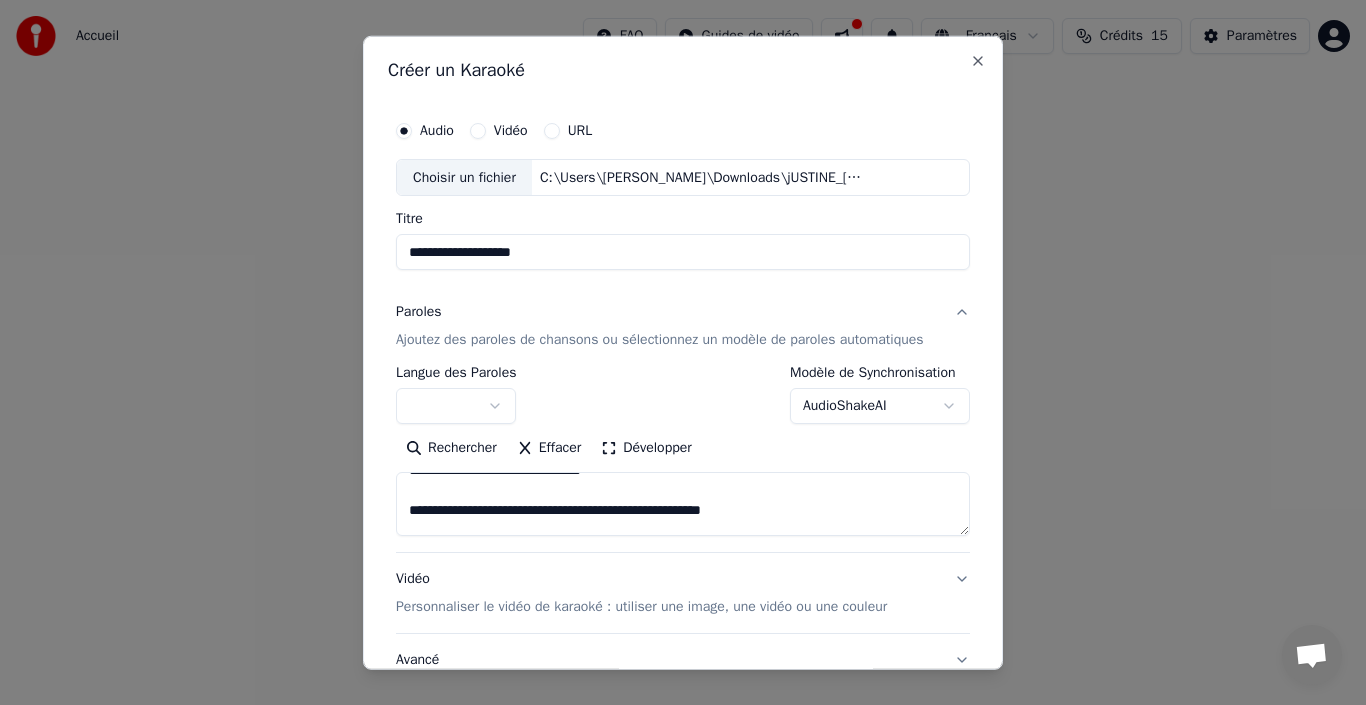 click at bounding box center (683, 504) 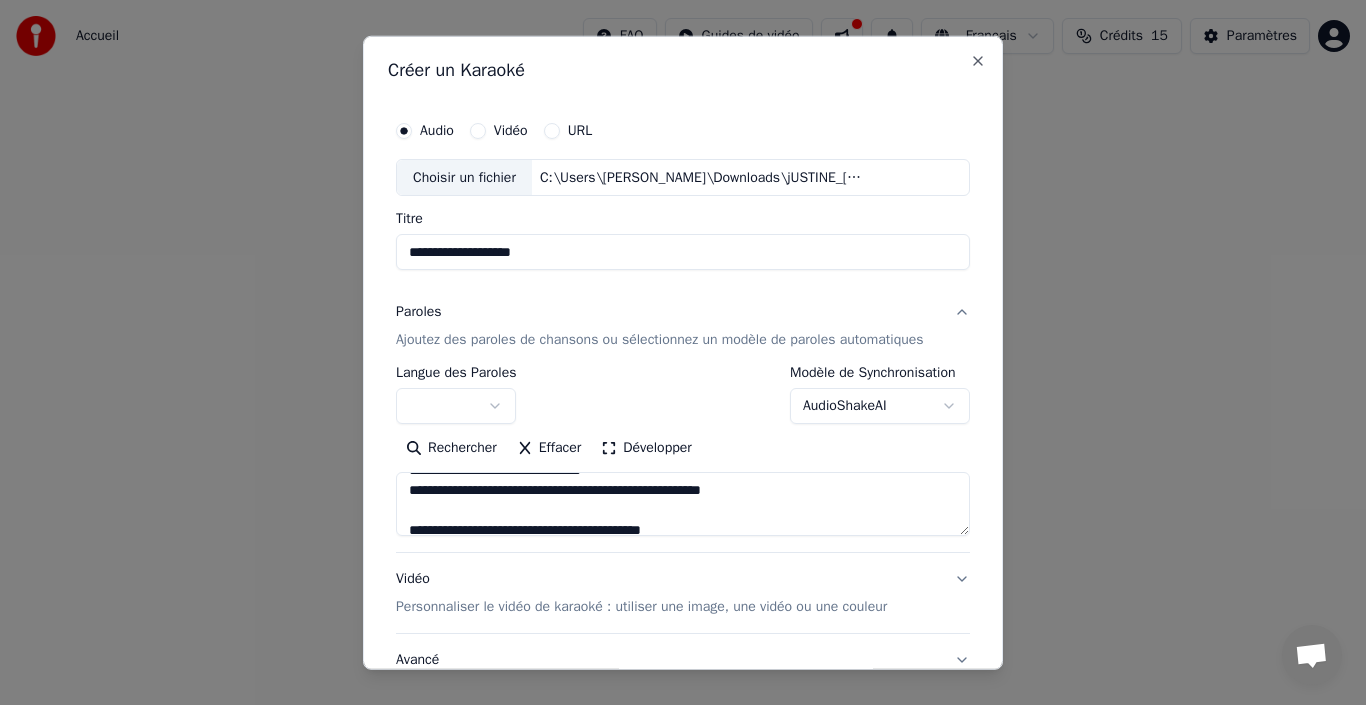 click on "**********" at bounding box center [683, 504] 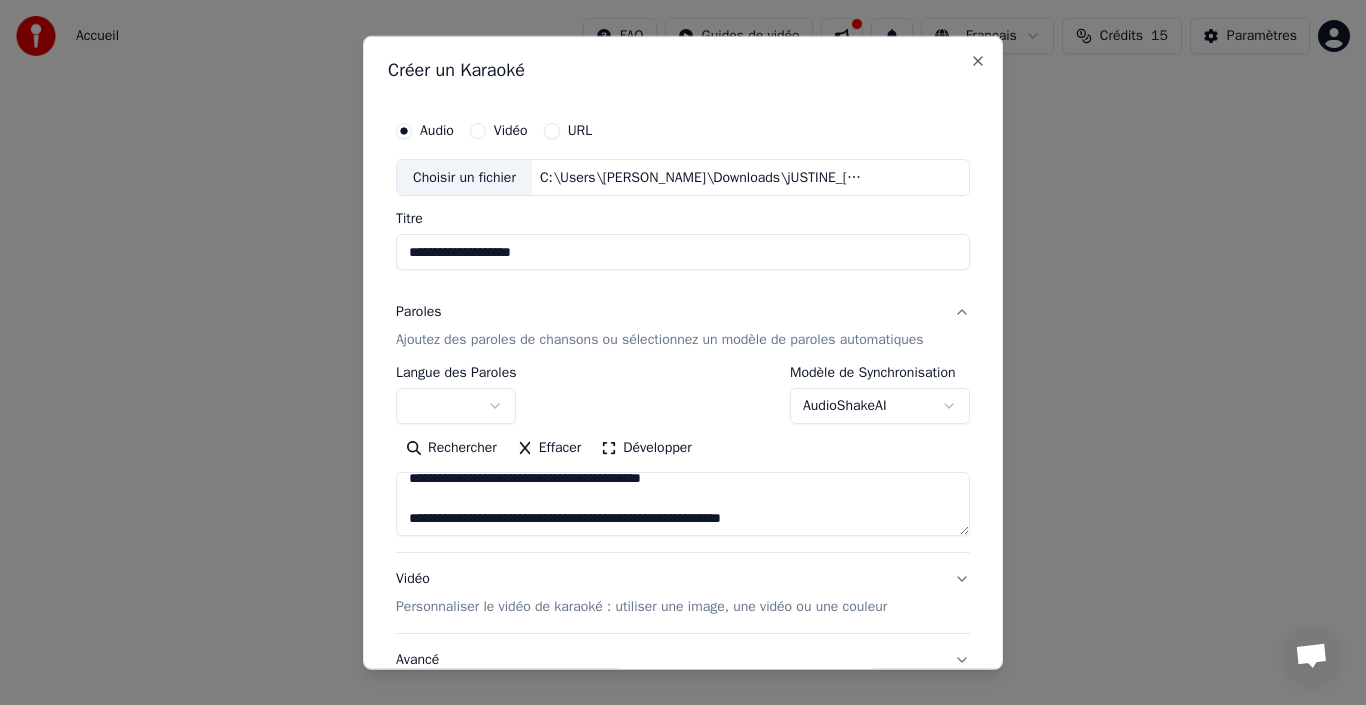scroll, scrollTop: 80, scrollLeft: 0, axis: vertical 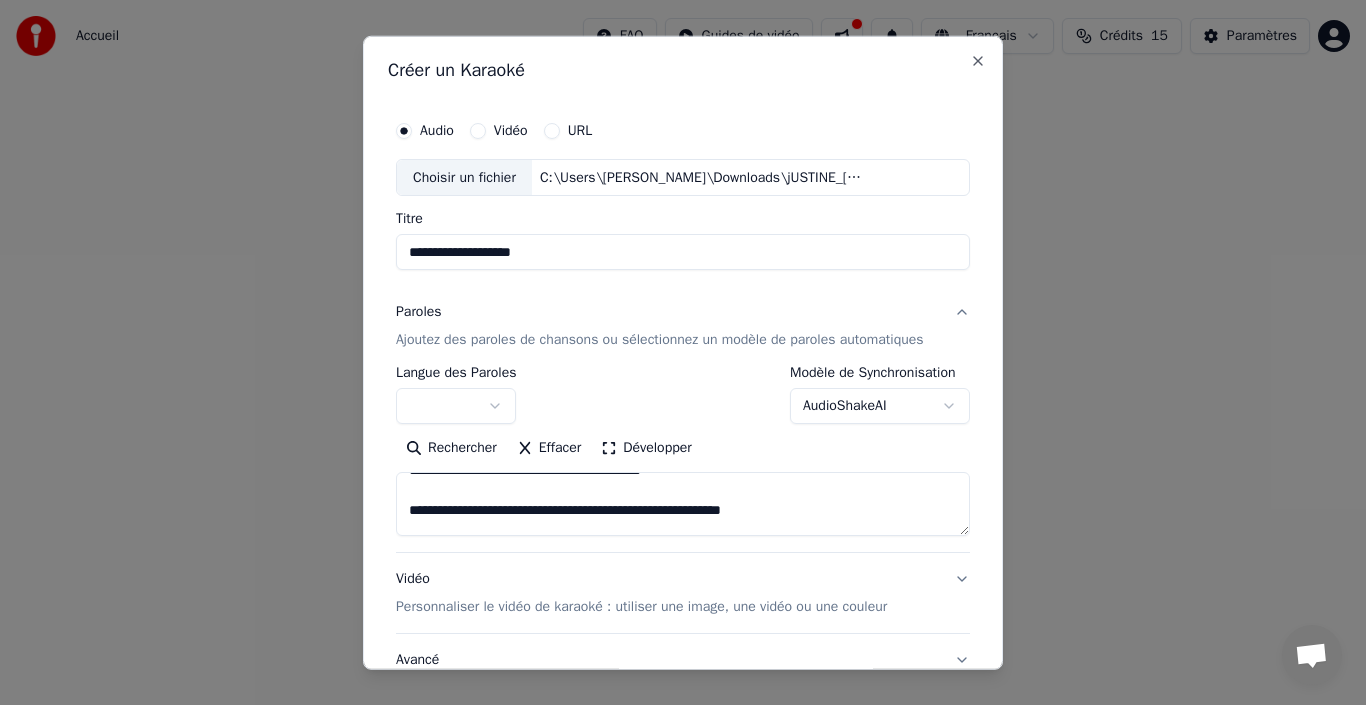 click on "**********" at bounding box center [683, 504] 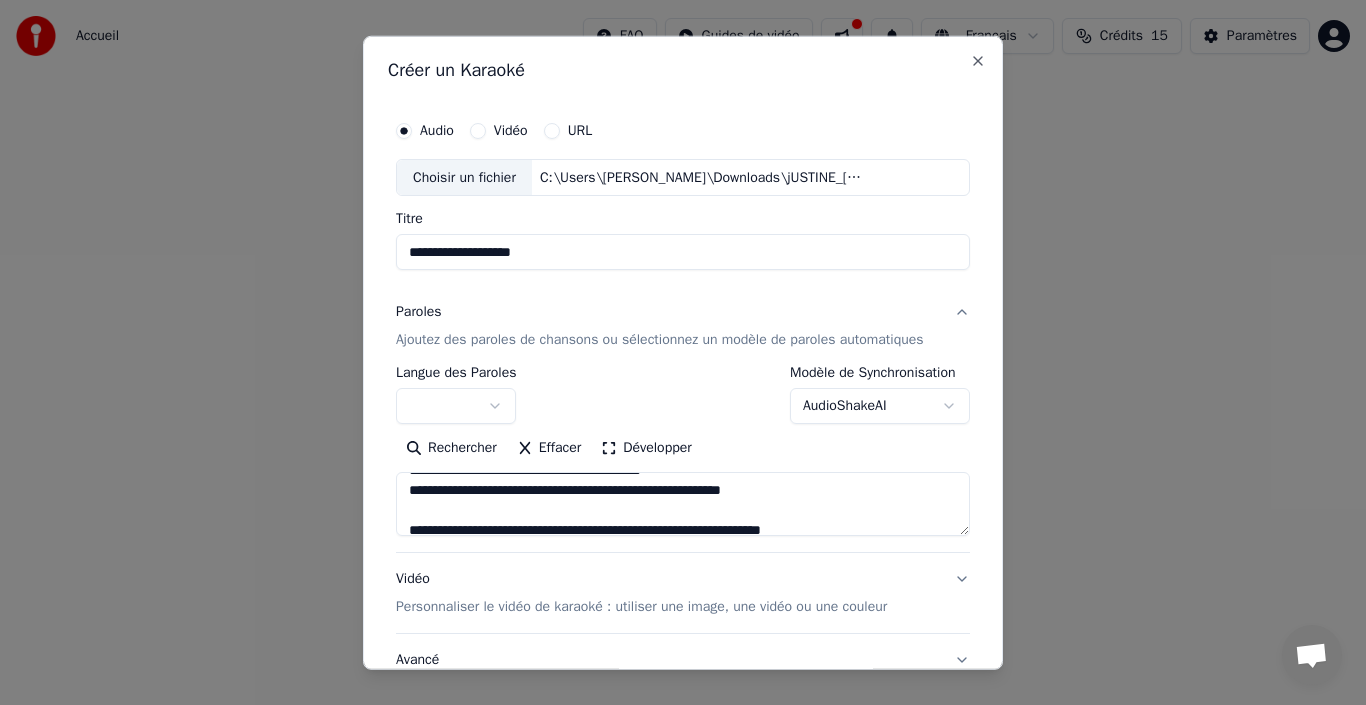 click on "**********" at bounding box center (683, 504) 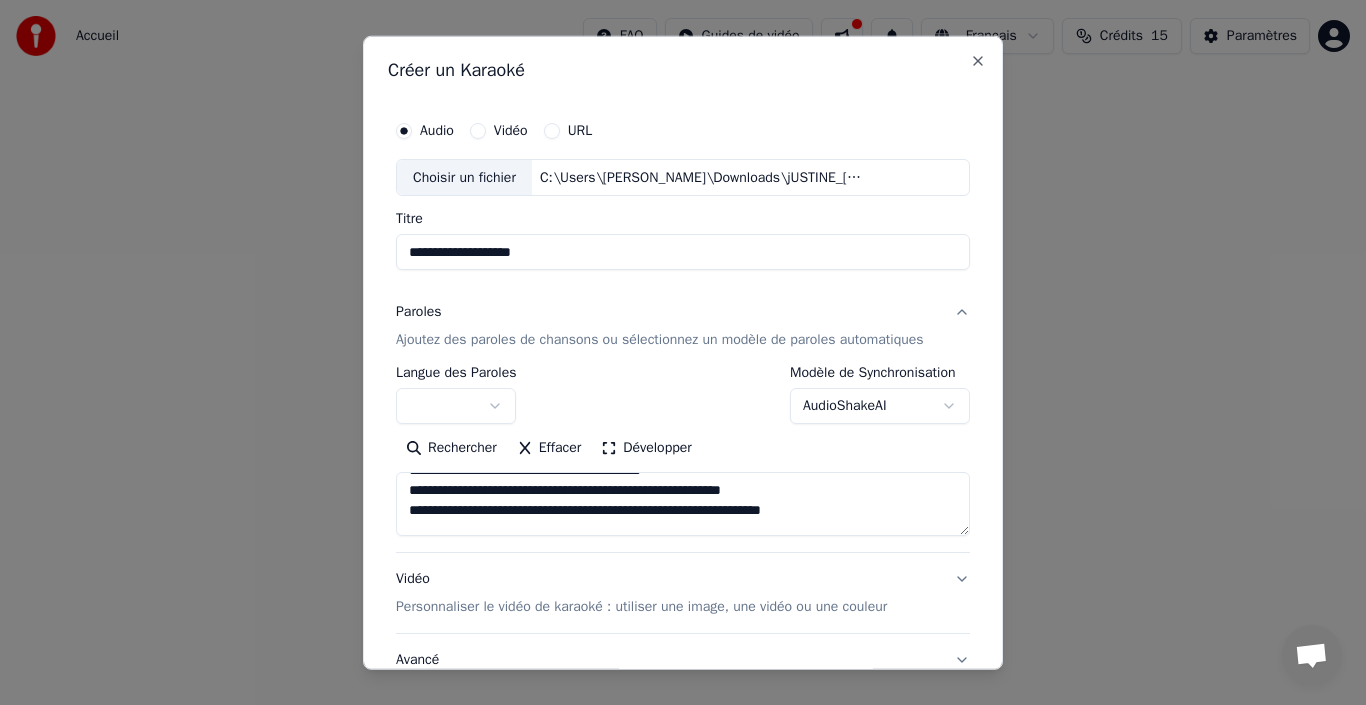 scroll, scrollTop: 120, scrollLeft: 0, axis: vertical 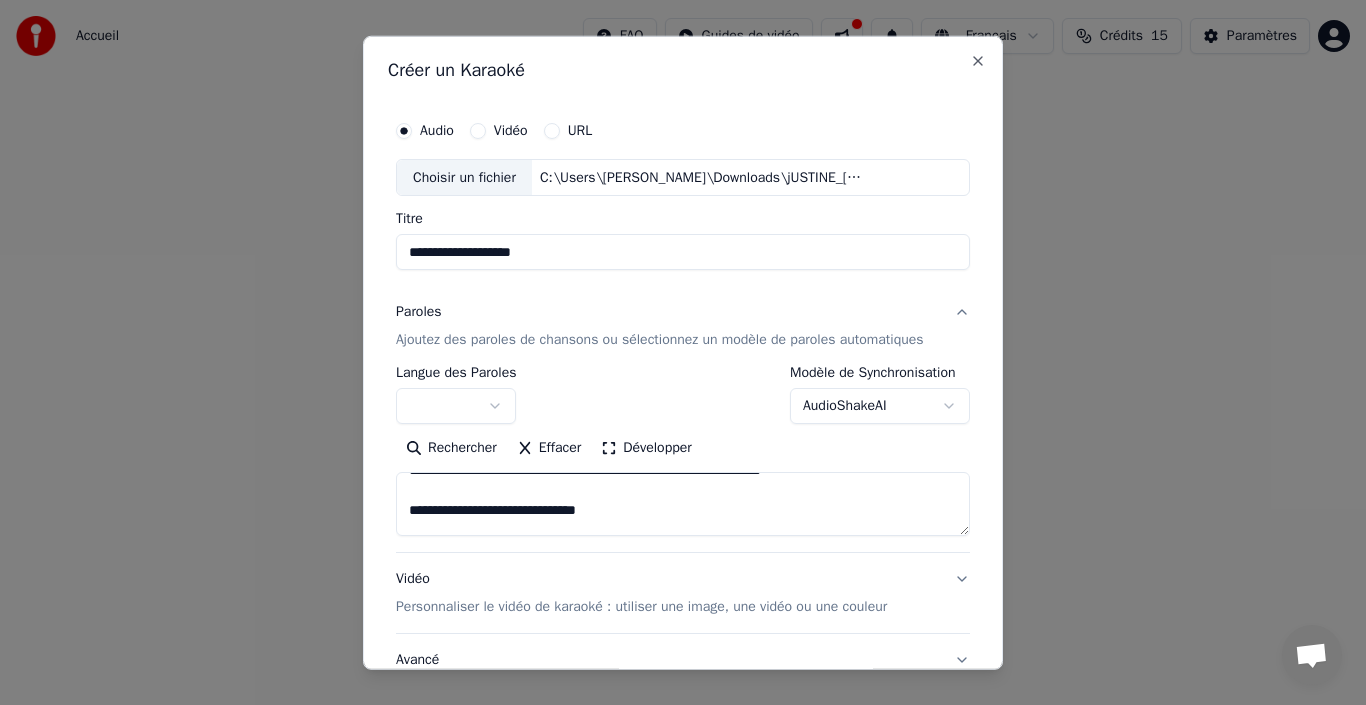 click on "**********" at bounding box center (683, 504) 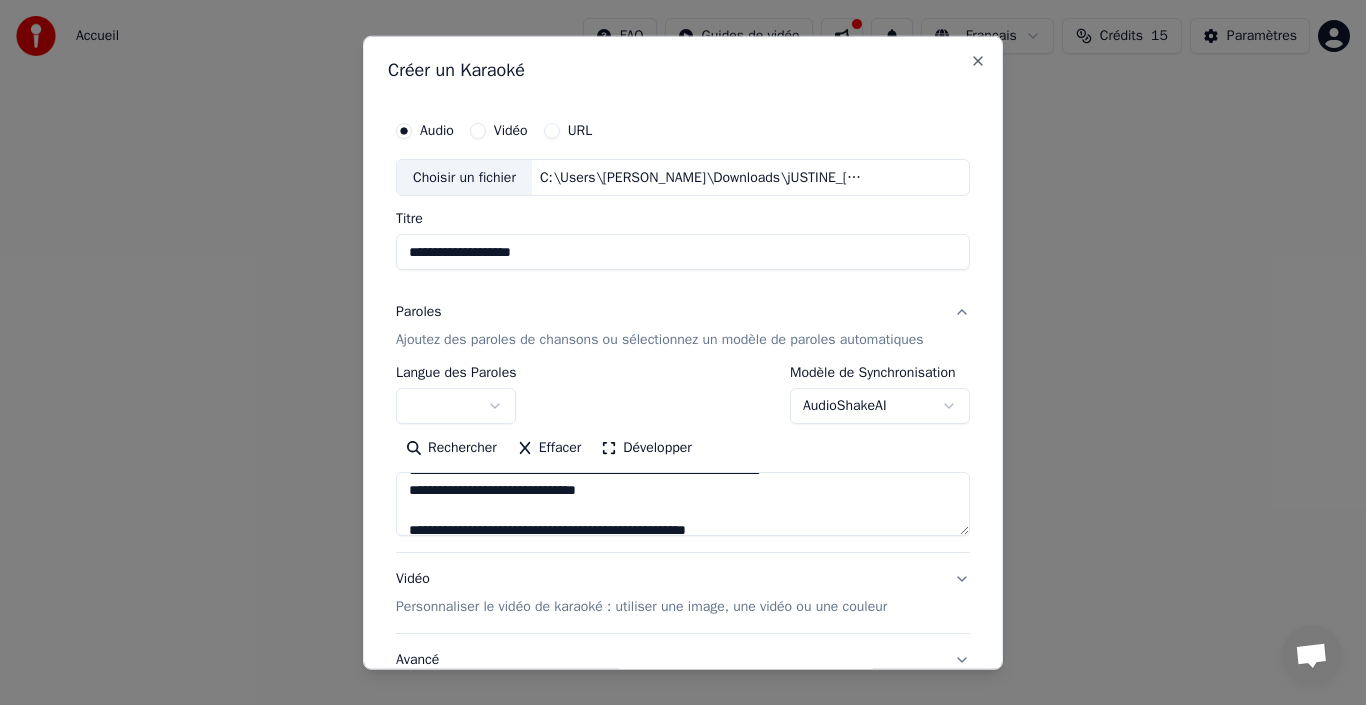 click on "**********" at bounding box center (683, 504) 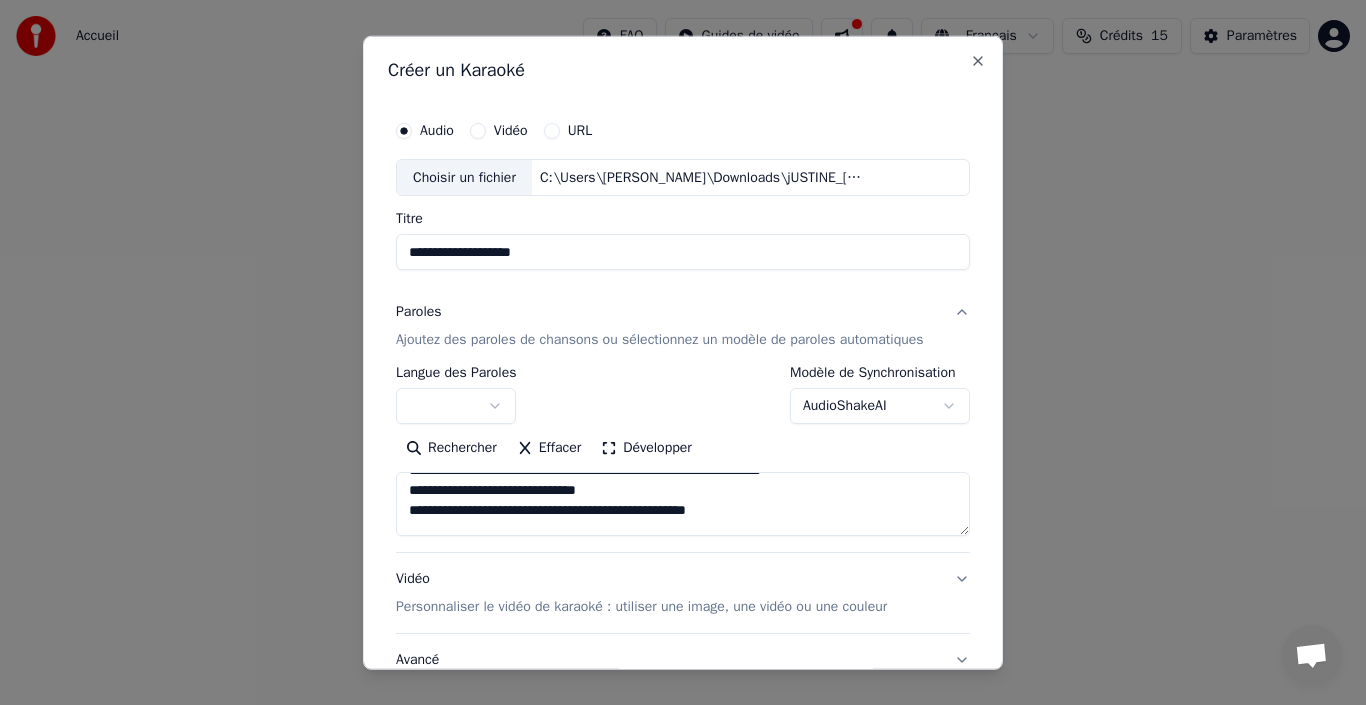 scroll, scrollTop: 160, scrollLeft: 0, axis: vertical 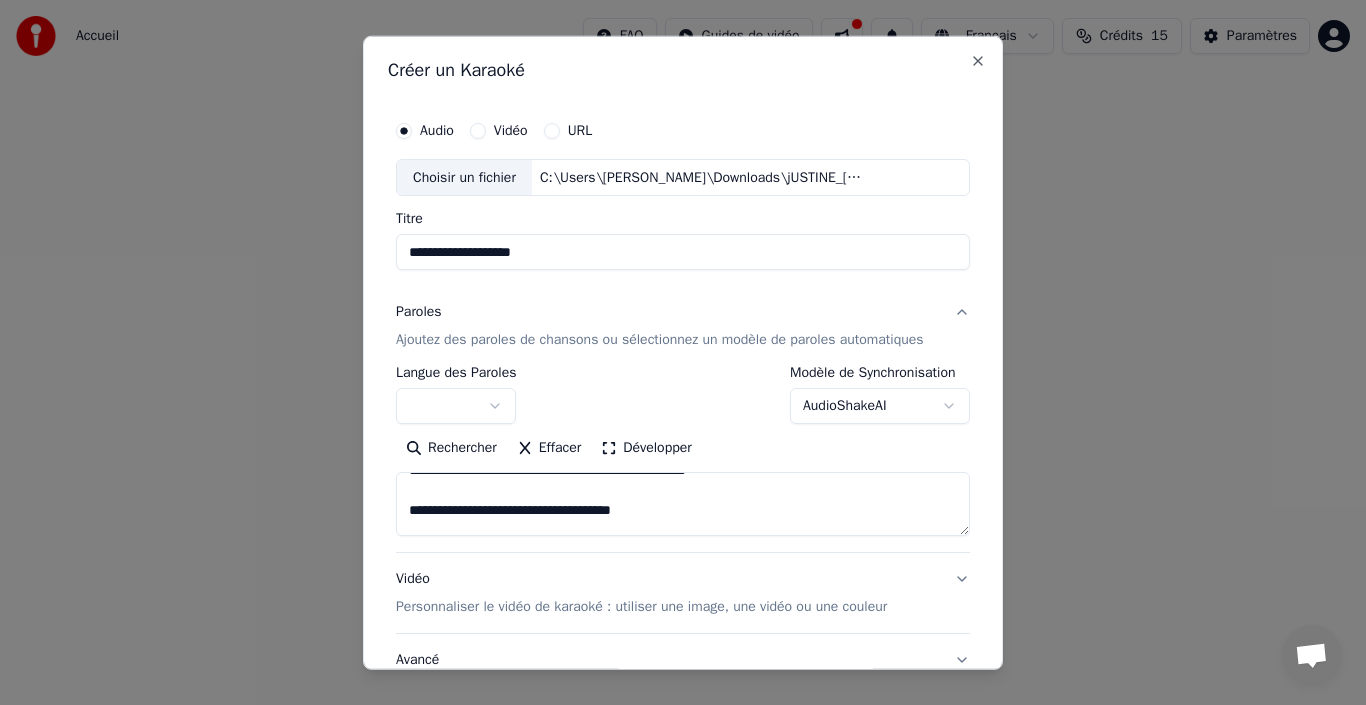 click on "**********" at bounding box center (683, 504) 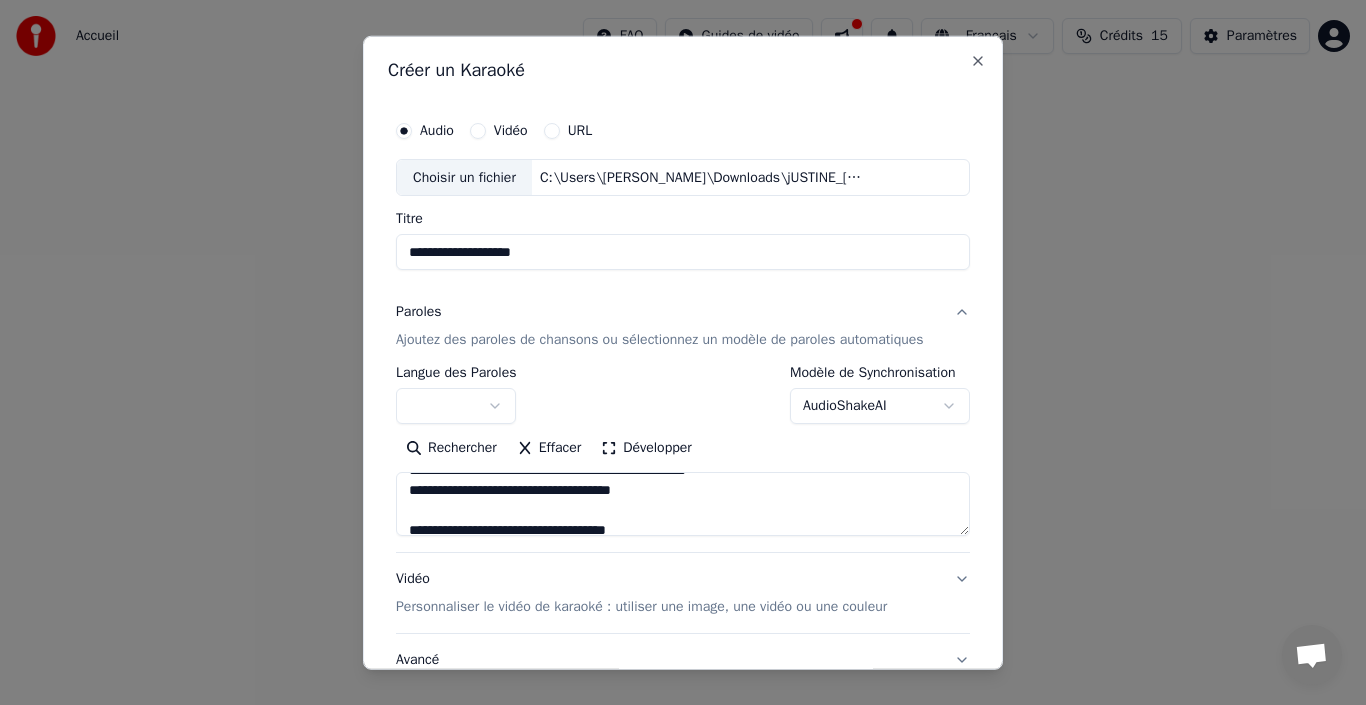 click on "**********" at bounding box center [683, 504] 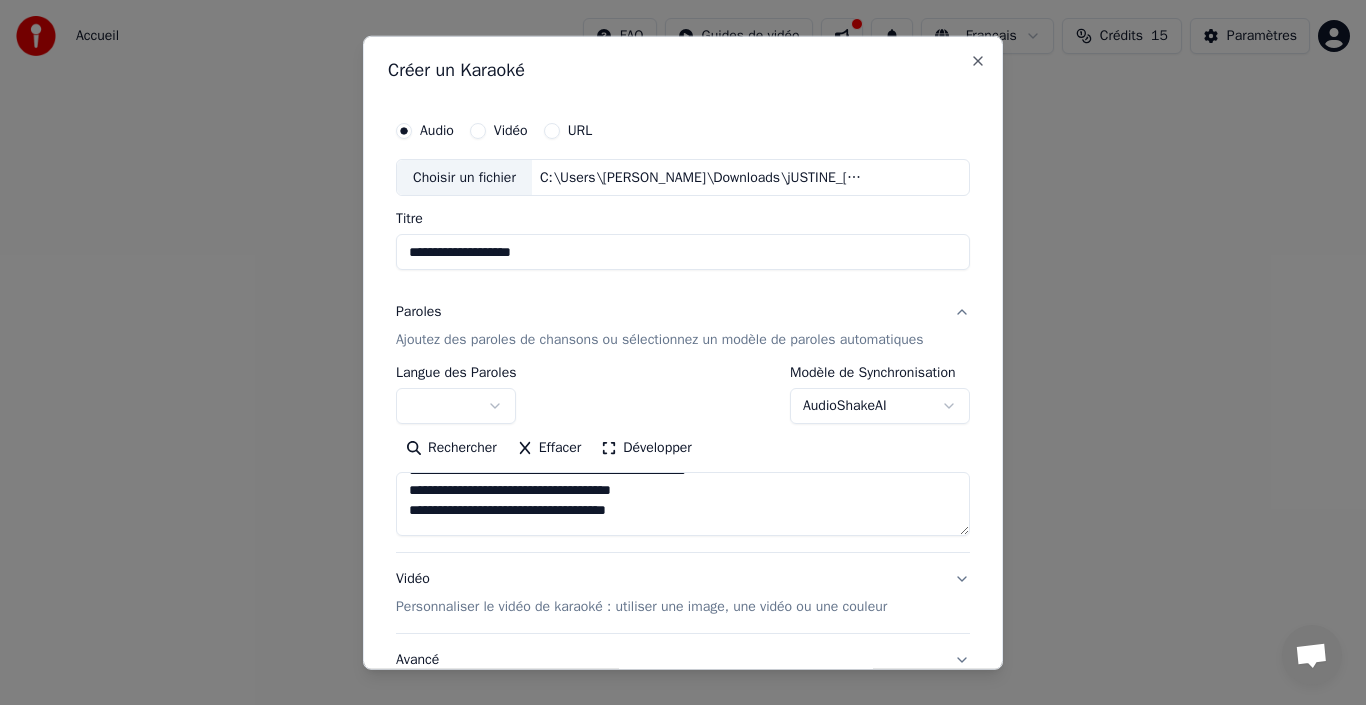 scroll, scrollTop: 200, scrollLeft: 0, axis: vertical 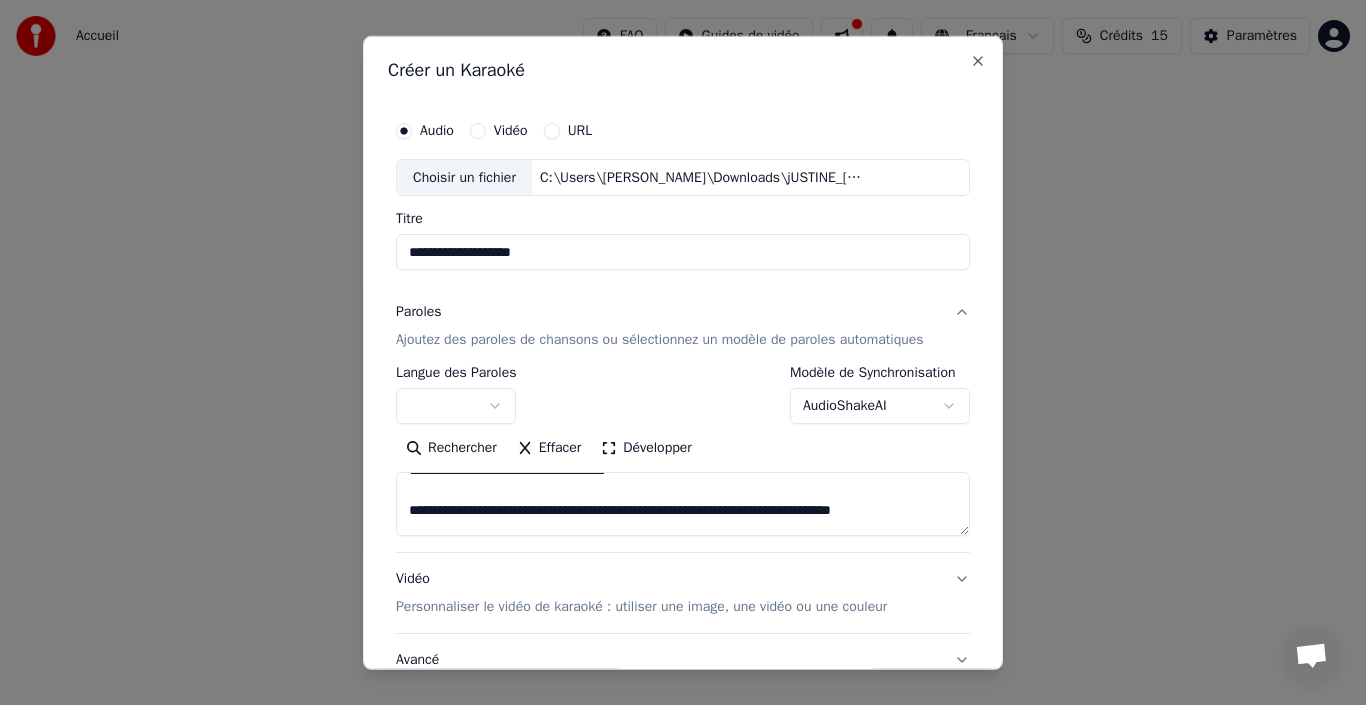 click on "**********" at bounding box center (683, 504) 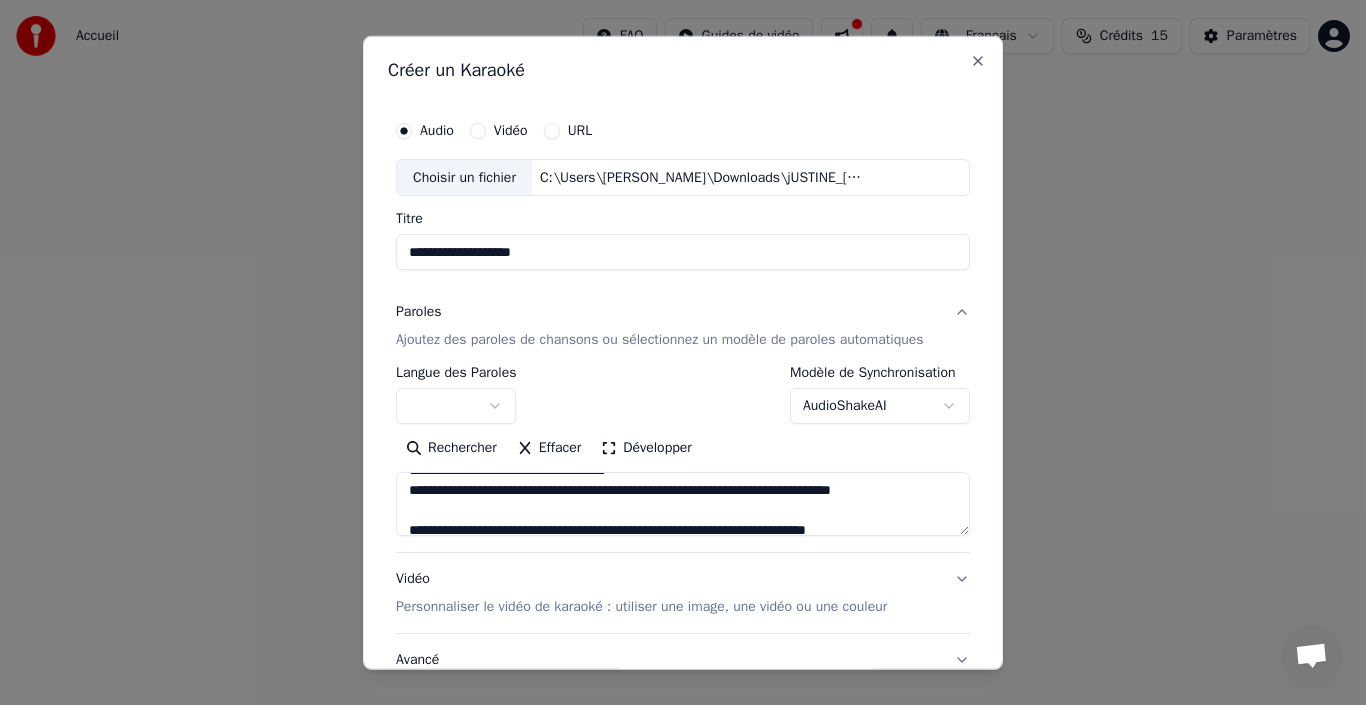 click on "**********" at bounding box center (683, 504) 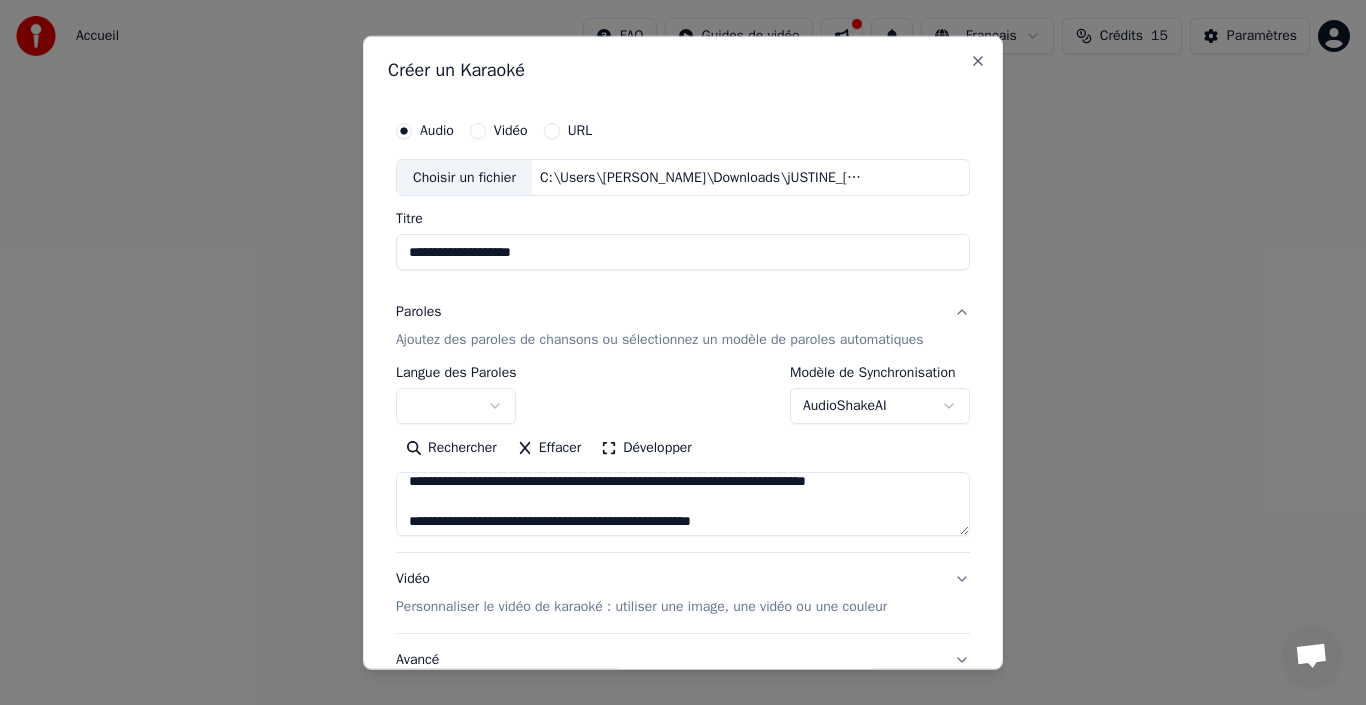 scroll, scrollTop: 240, scrollLeft: 0, axis: vertical 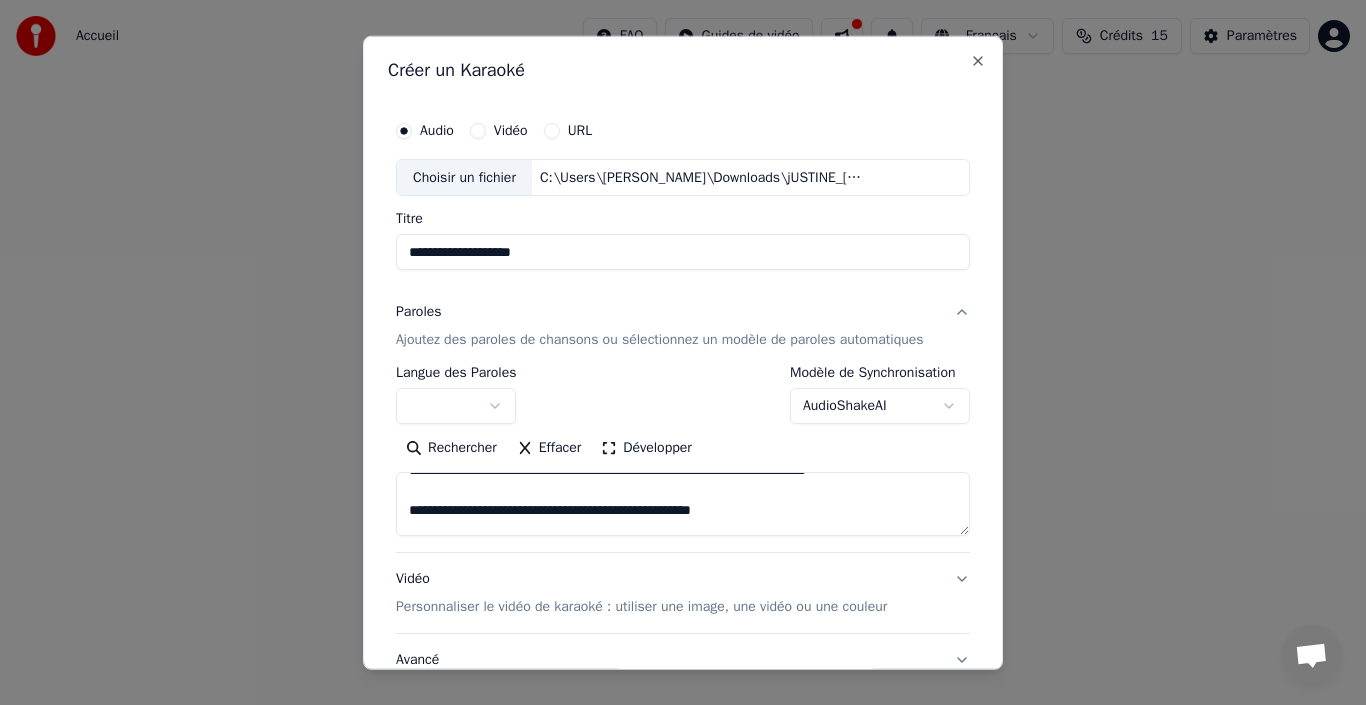 click on "**********" at bounding box center (683, 504) 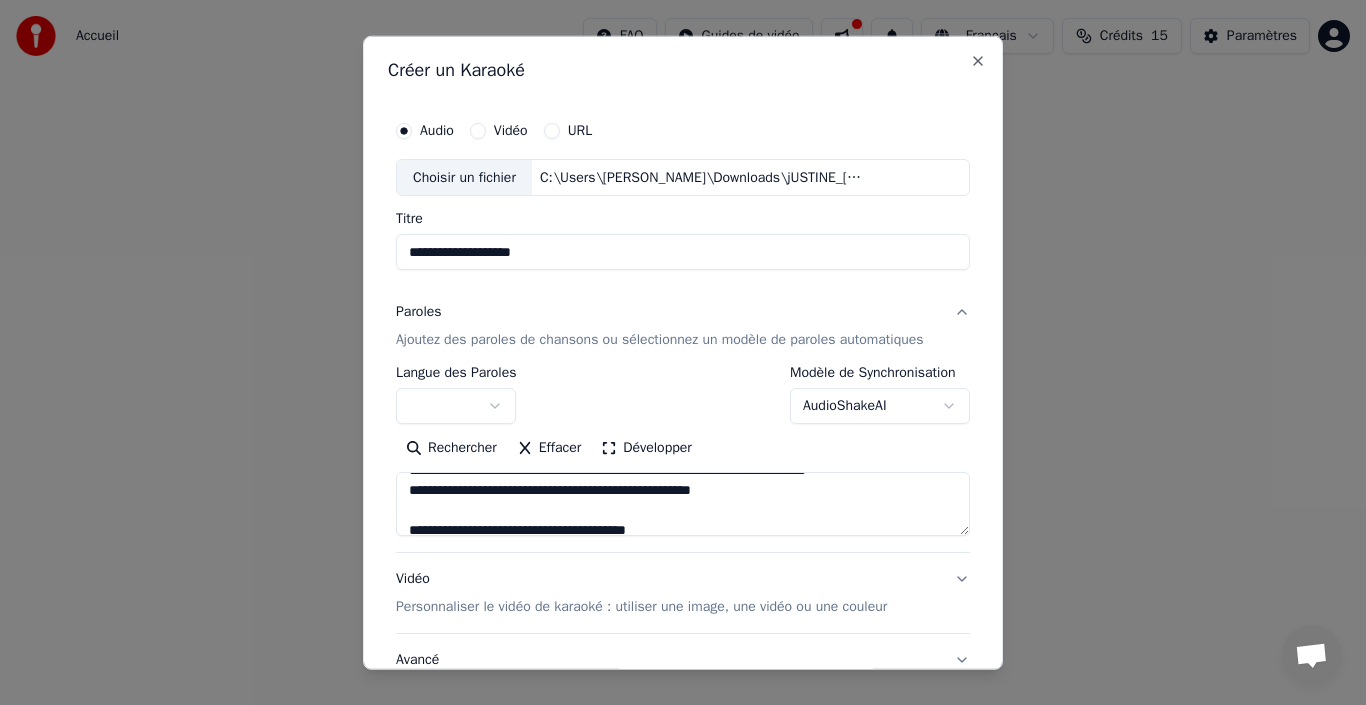 click on "**********" at bounding box center (683, 504) 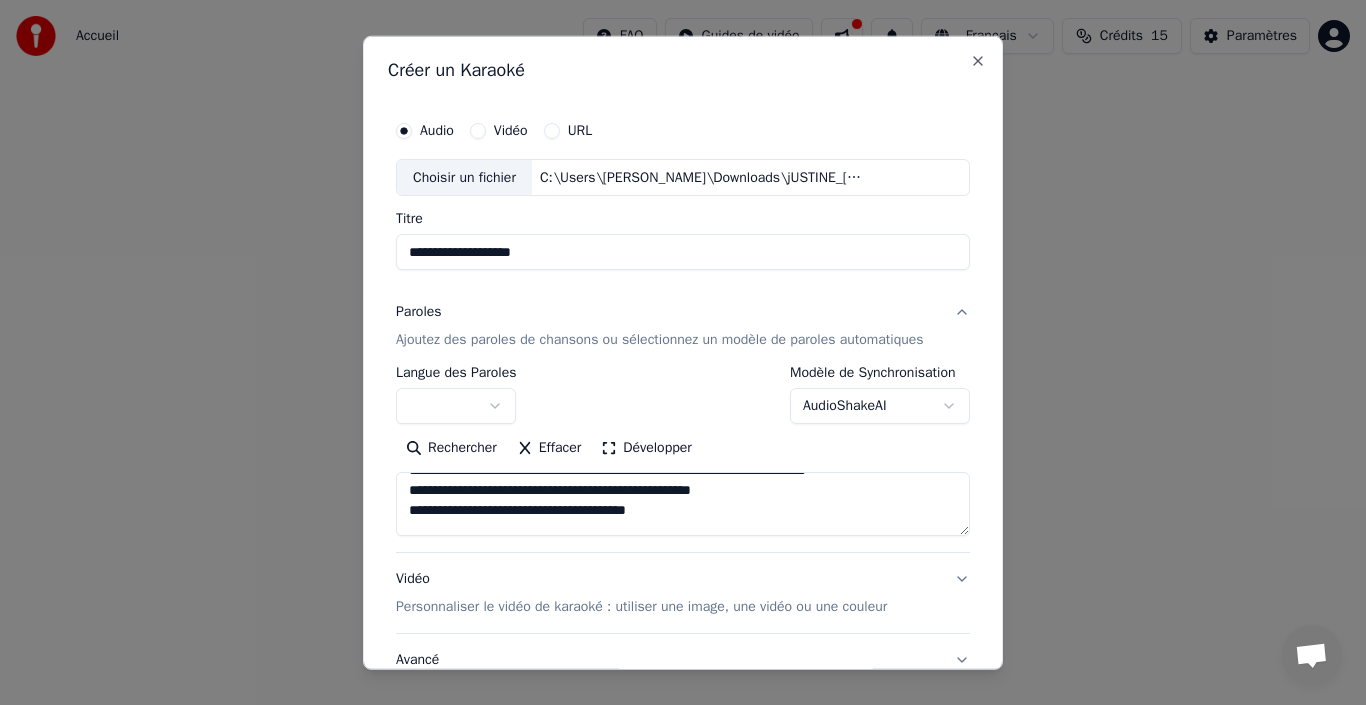 scroll, scrollTop: 280, scrollLeft: 0, axis: vertical 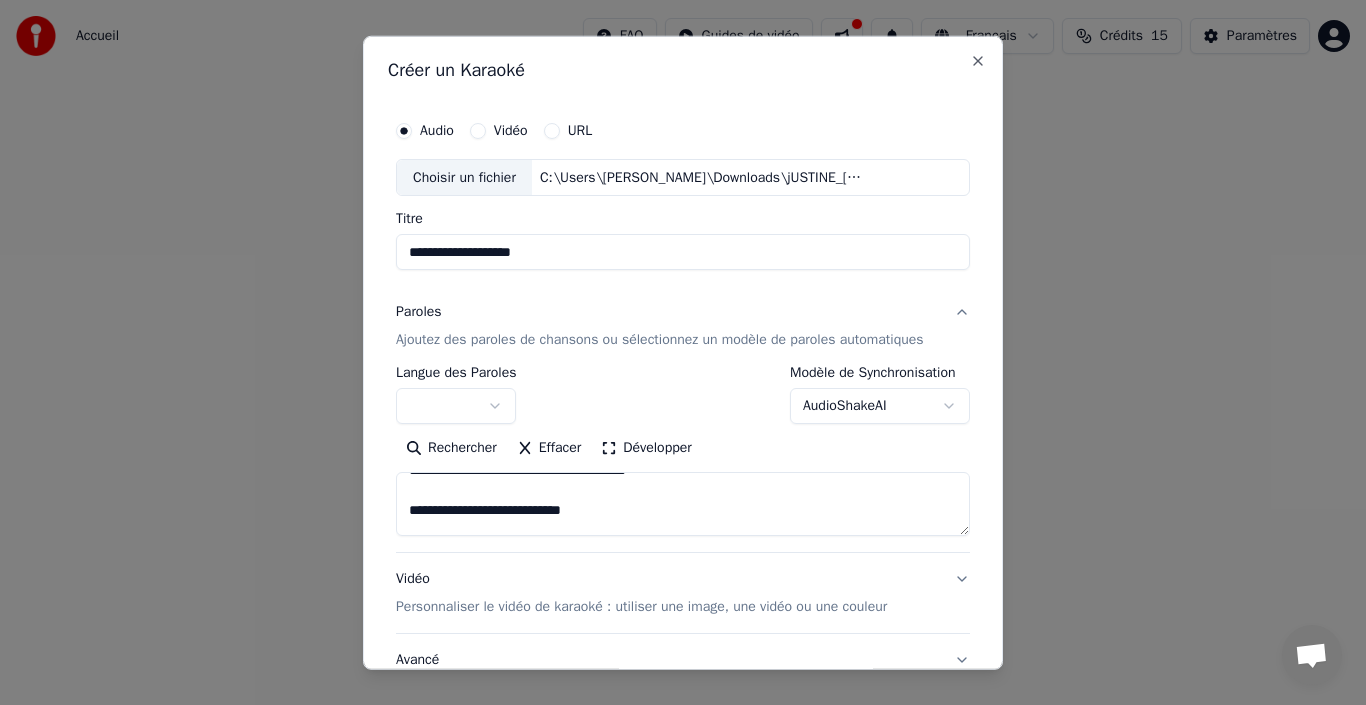 click on "**********" at bounding box center [683, 504] 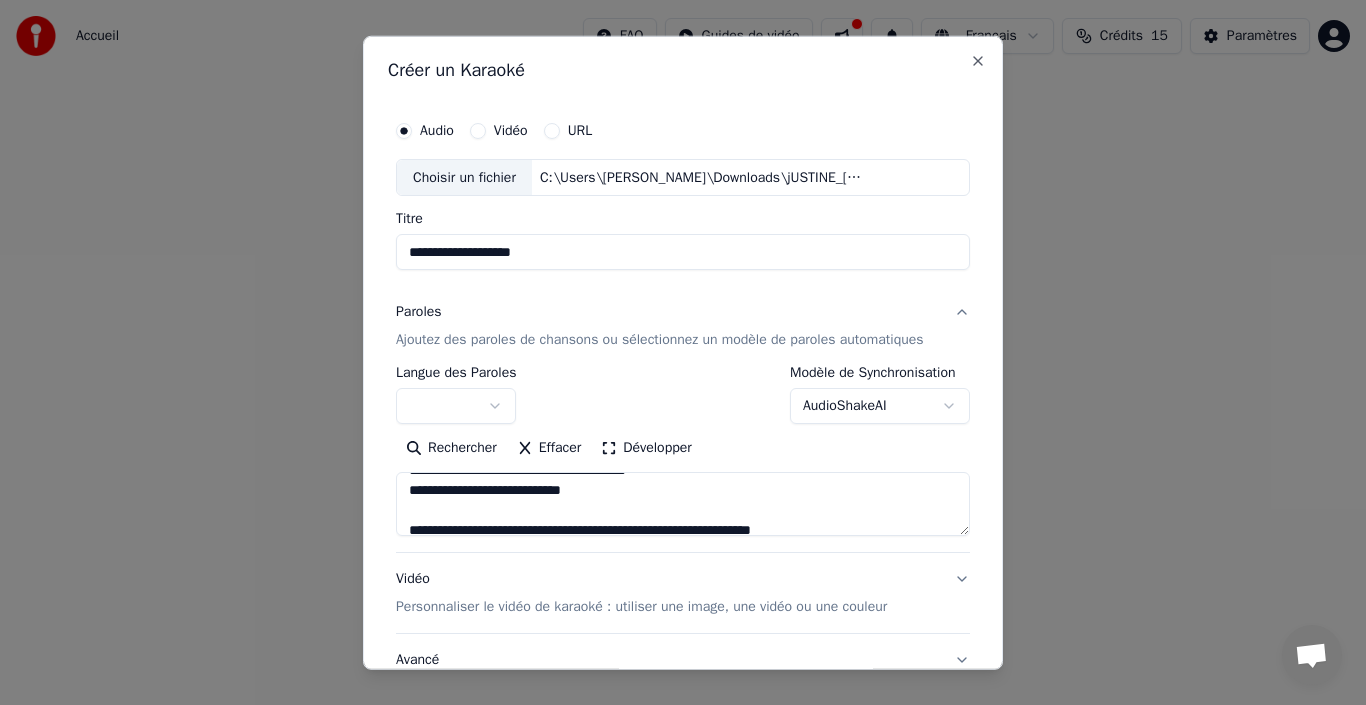 click on "**********" at bounding box center (683, 504) 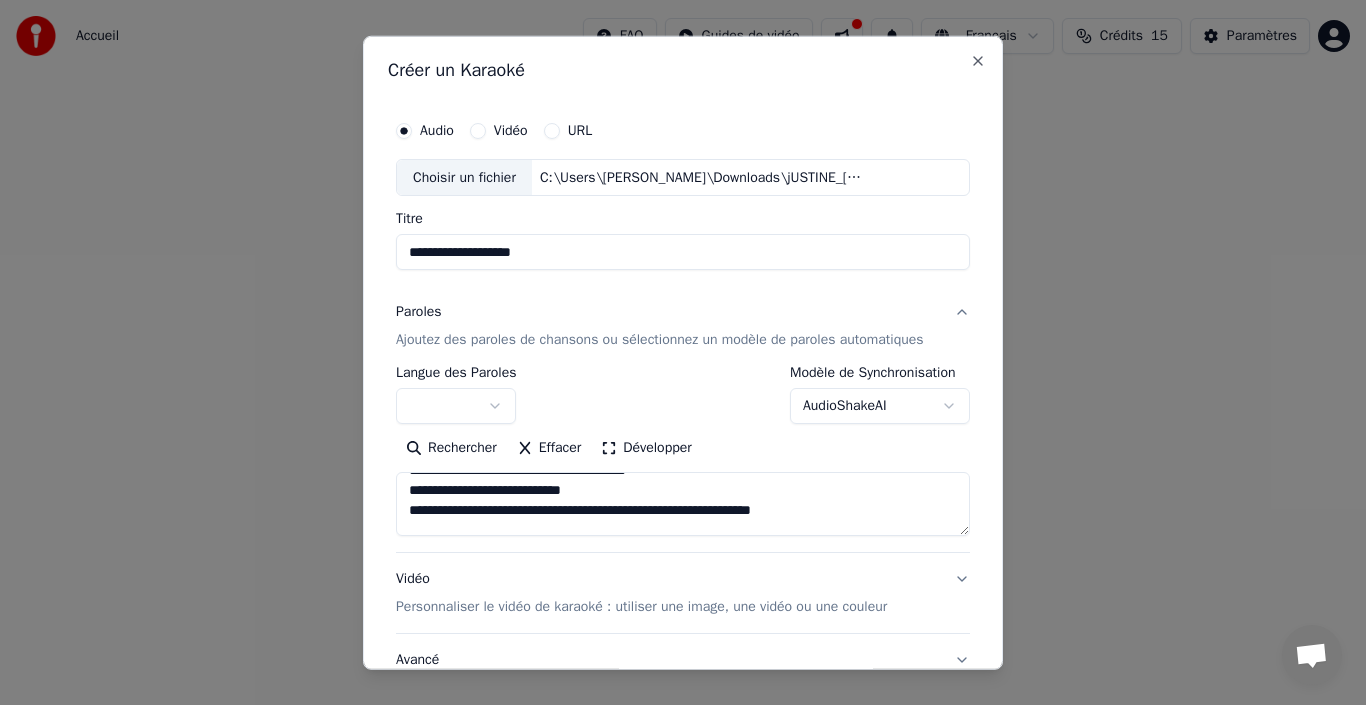 scroll, scrollTop: 320, scrollLeft: 0, axis: vertical 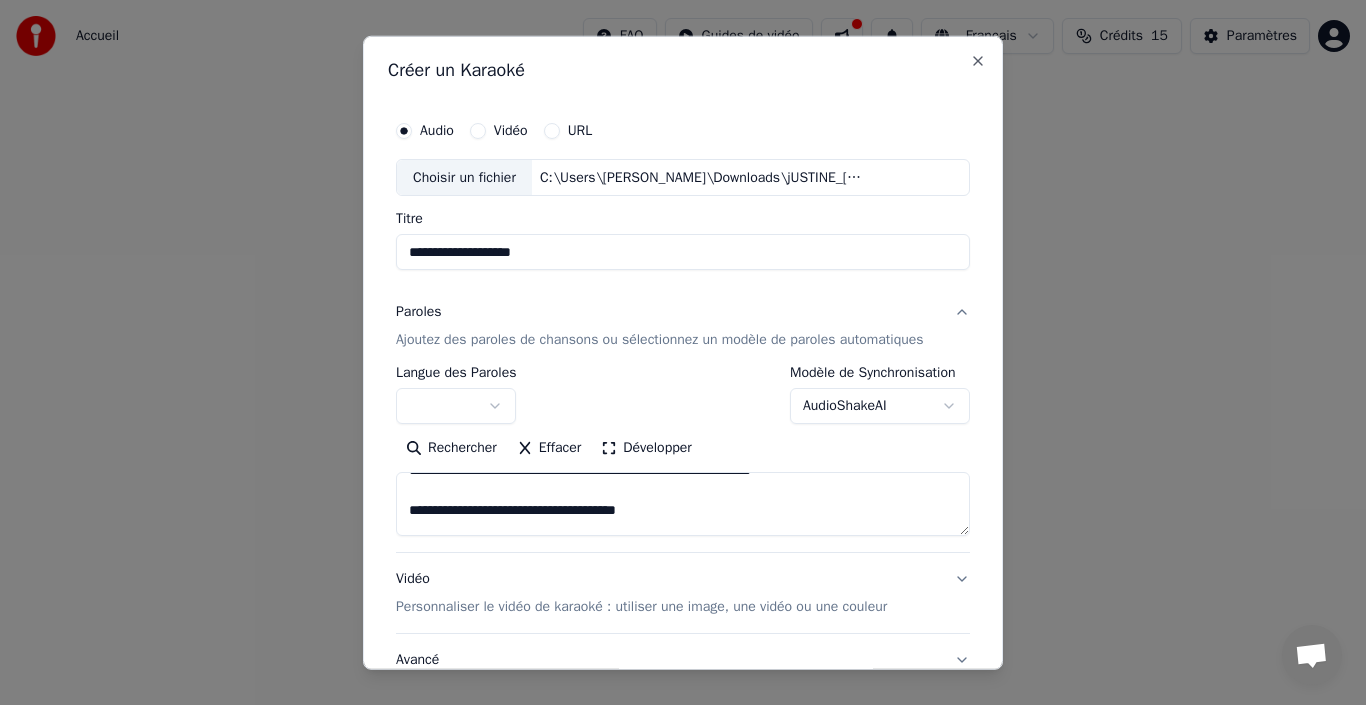 click on "**********" at bounding box center [683, 504] 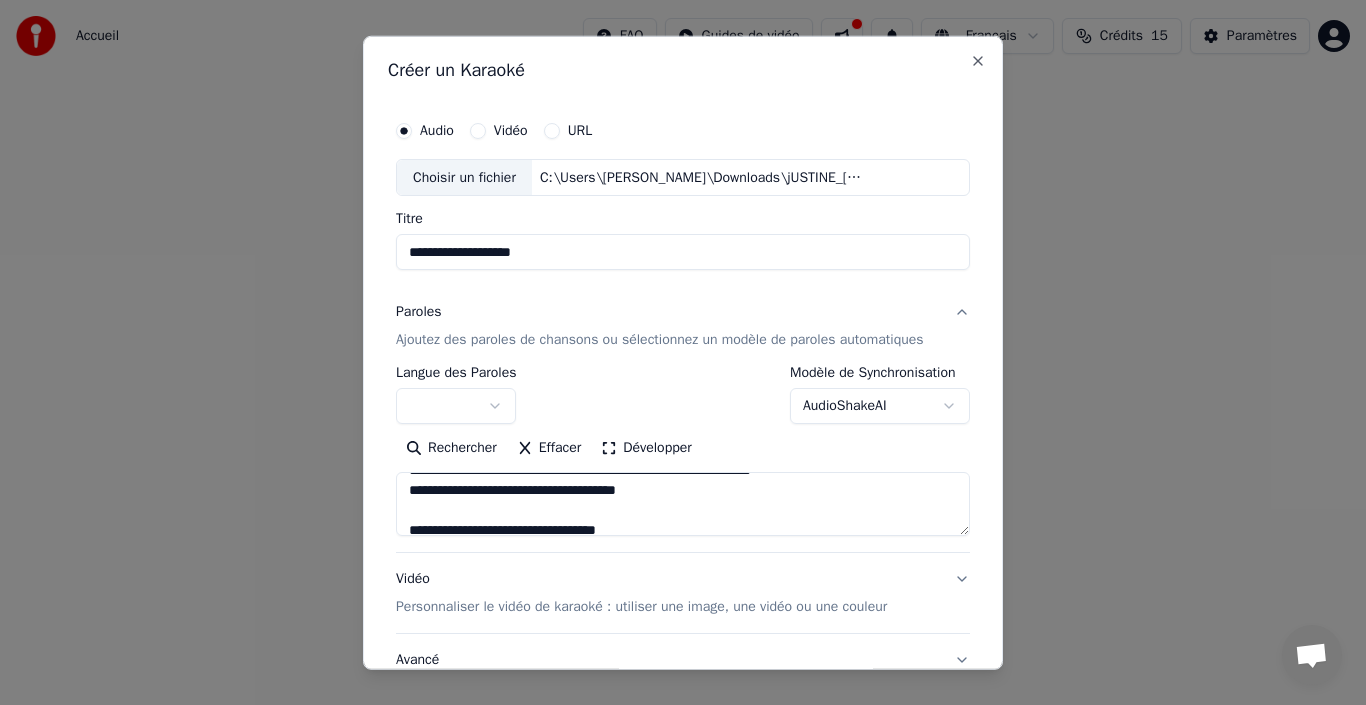 click on "**********" at bounding box center [683, 504] 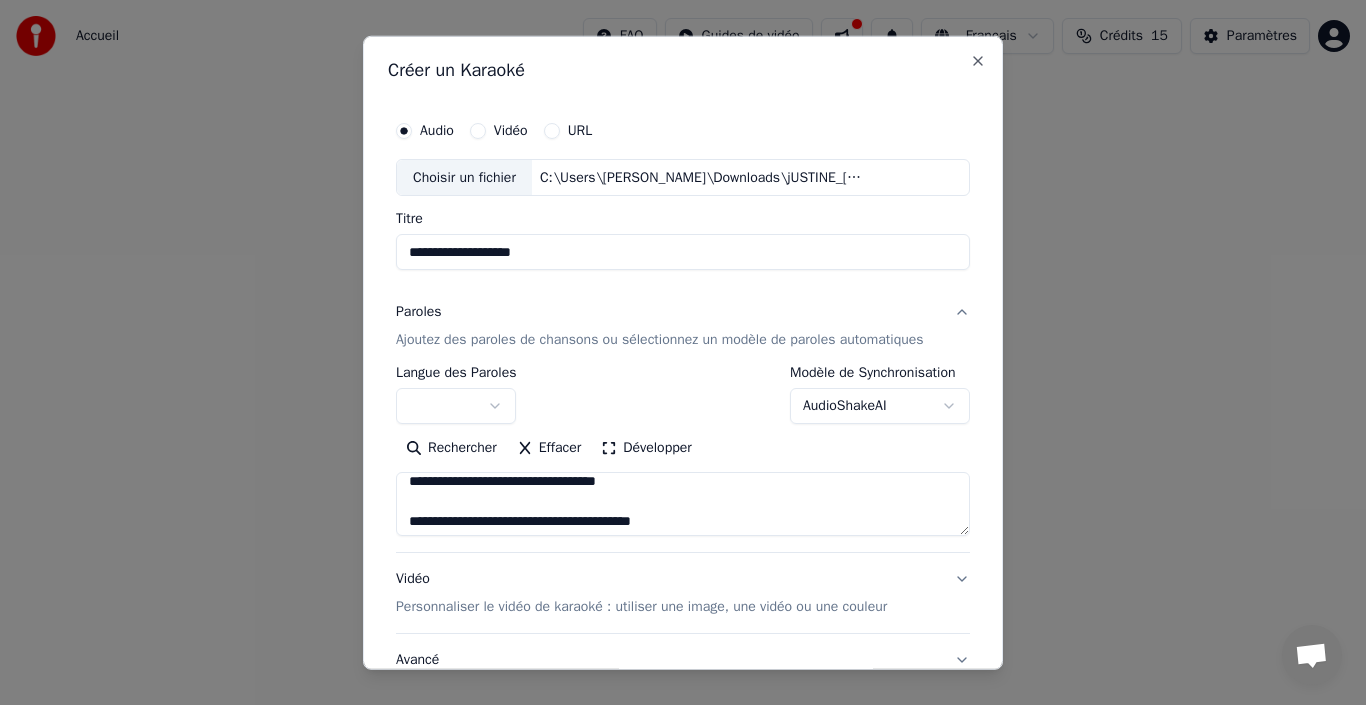 scroll, scrollTop: 360, scrollLeft: 0, axis: vertical 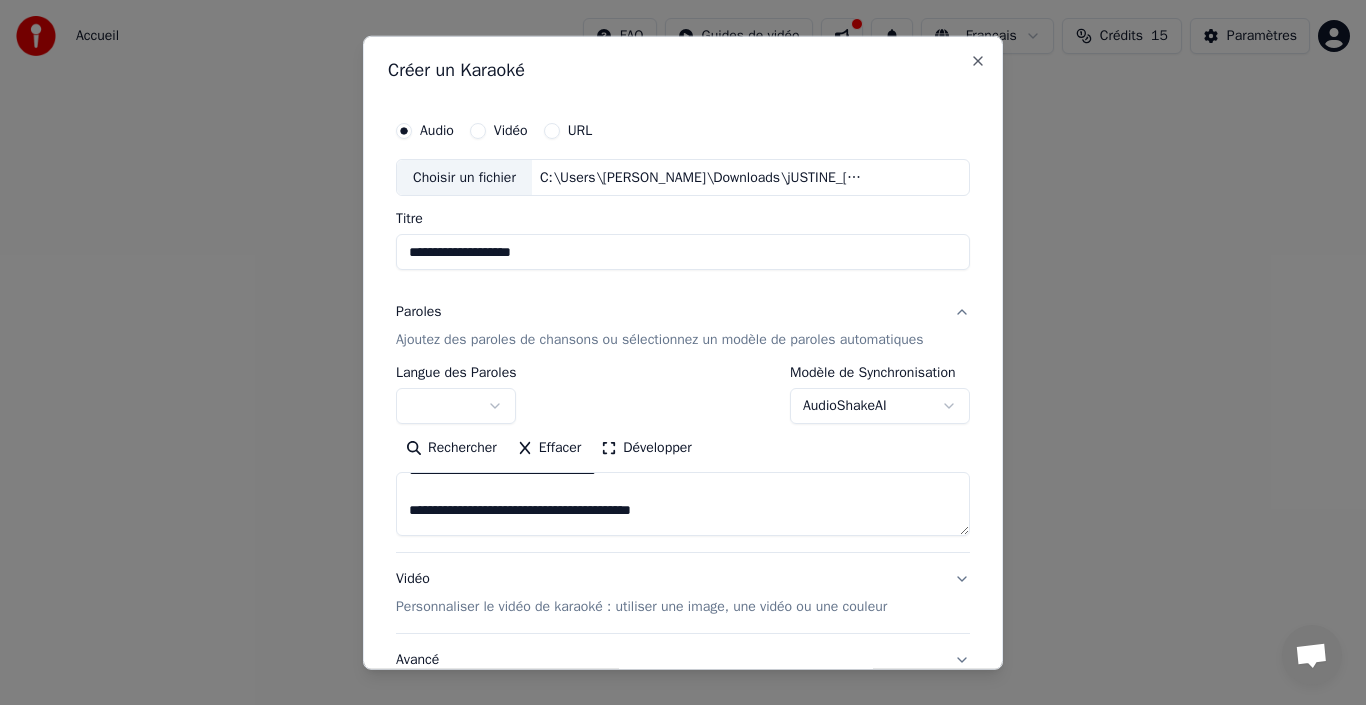 click on "**********" at bounding box center (683, 504) 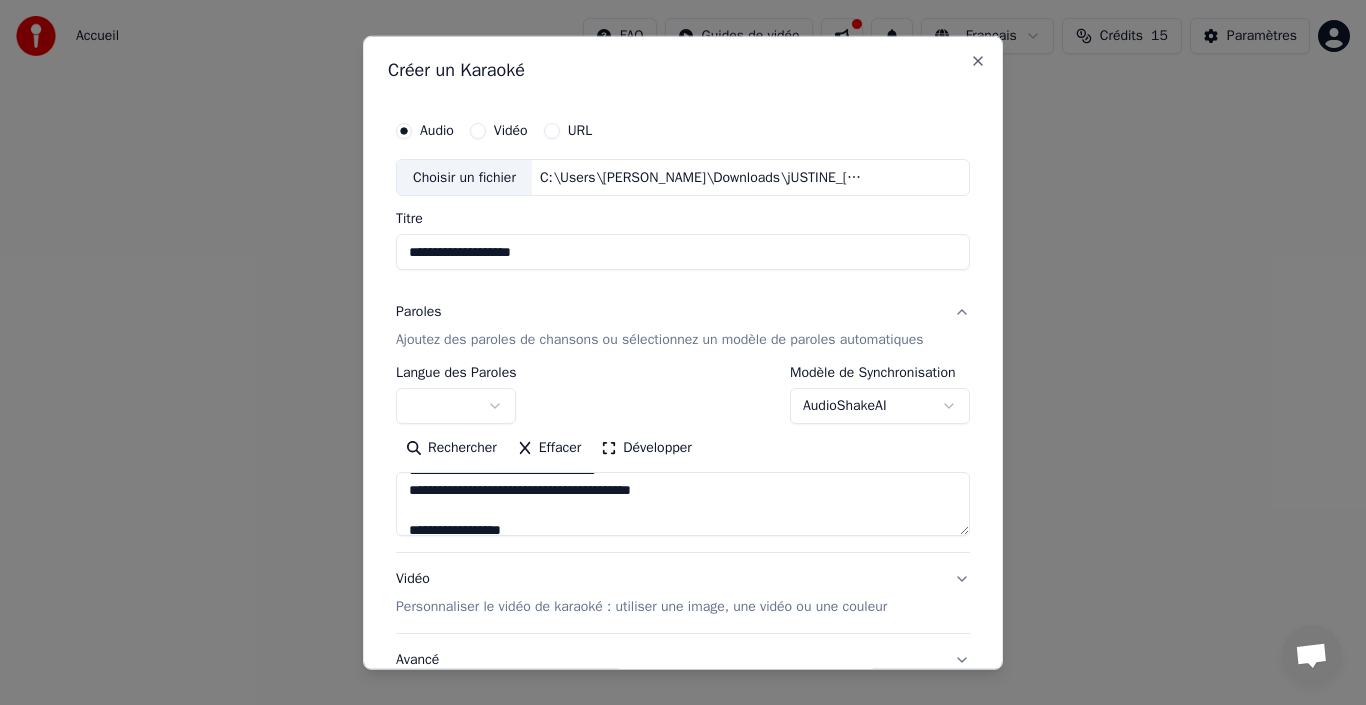 scroll, scrollTop: 374, scrollLeft: 0, axis: vertical 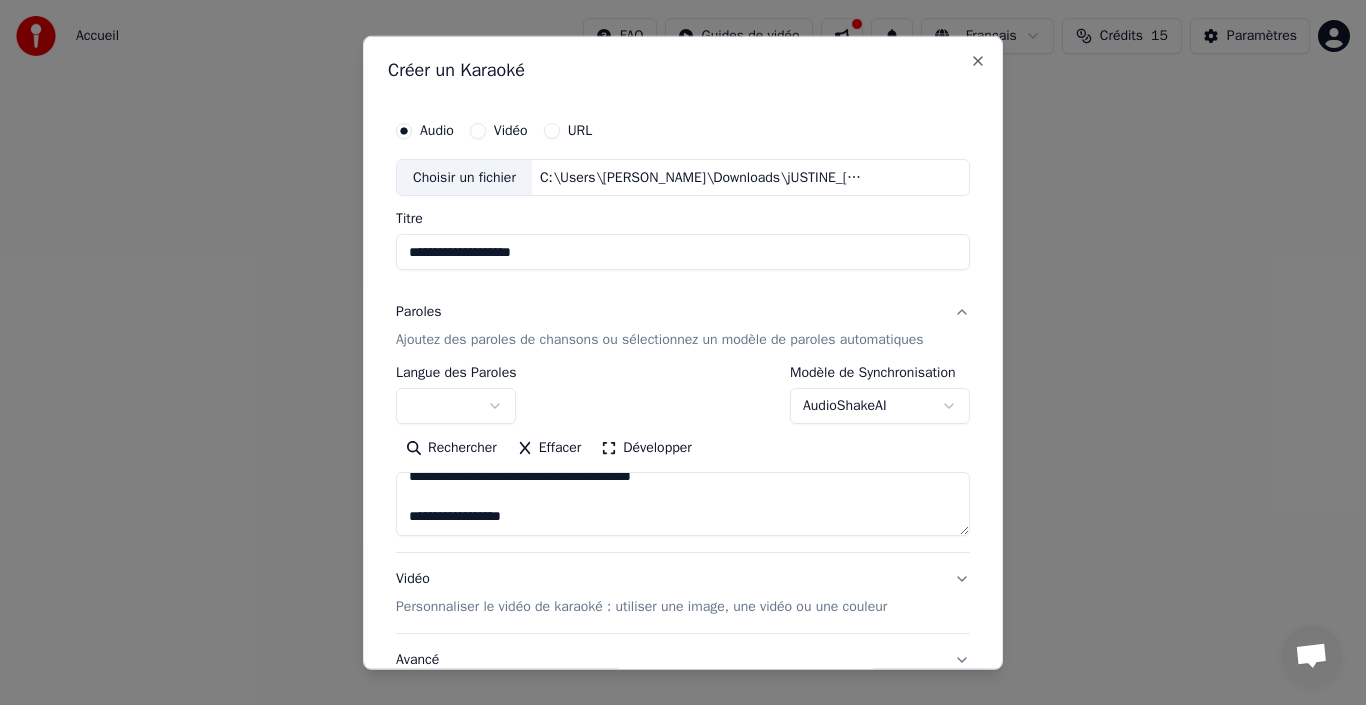 click on "**********" at bounding box center [683, 504] 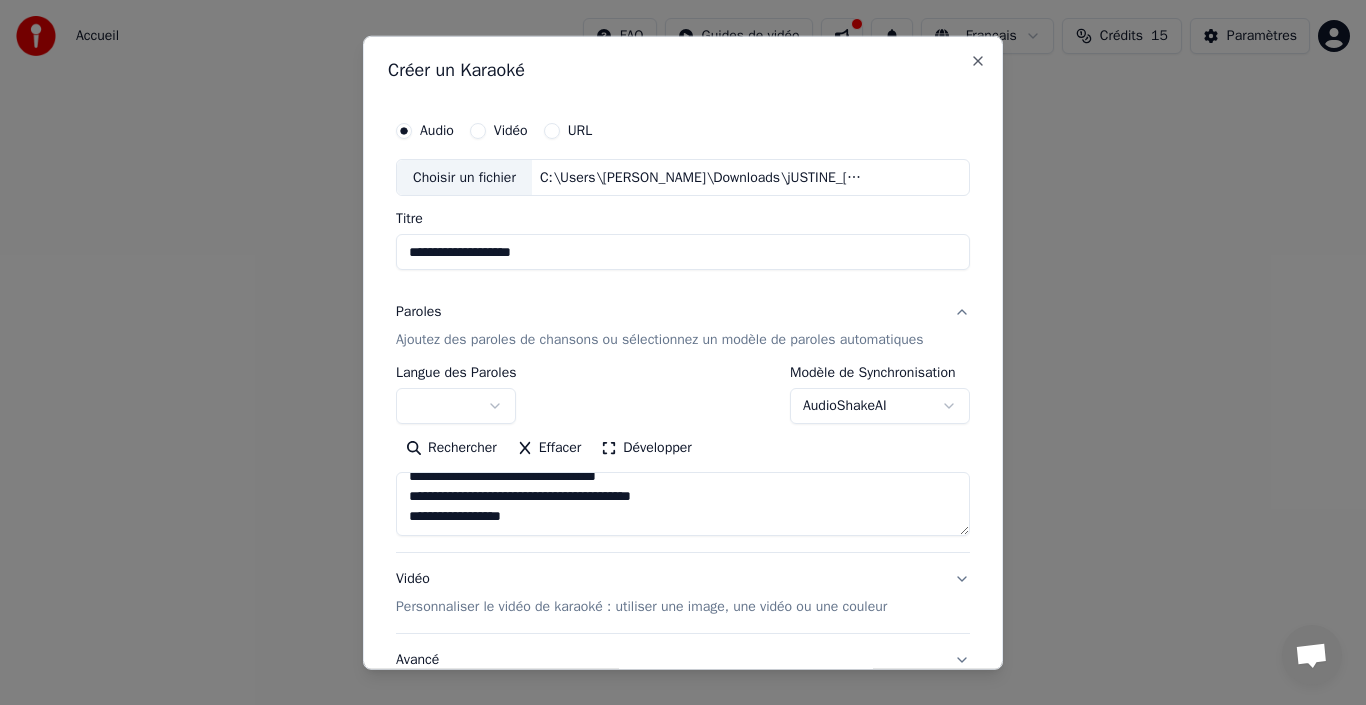 scroll, scrollTop: 354, scrollLeft: 0, axis: vertical 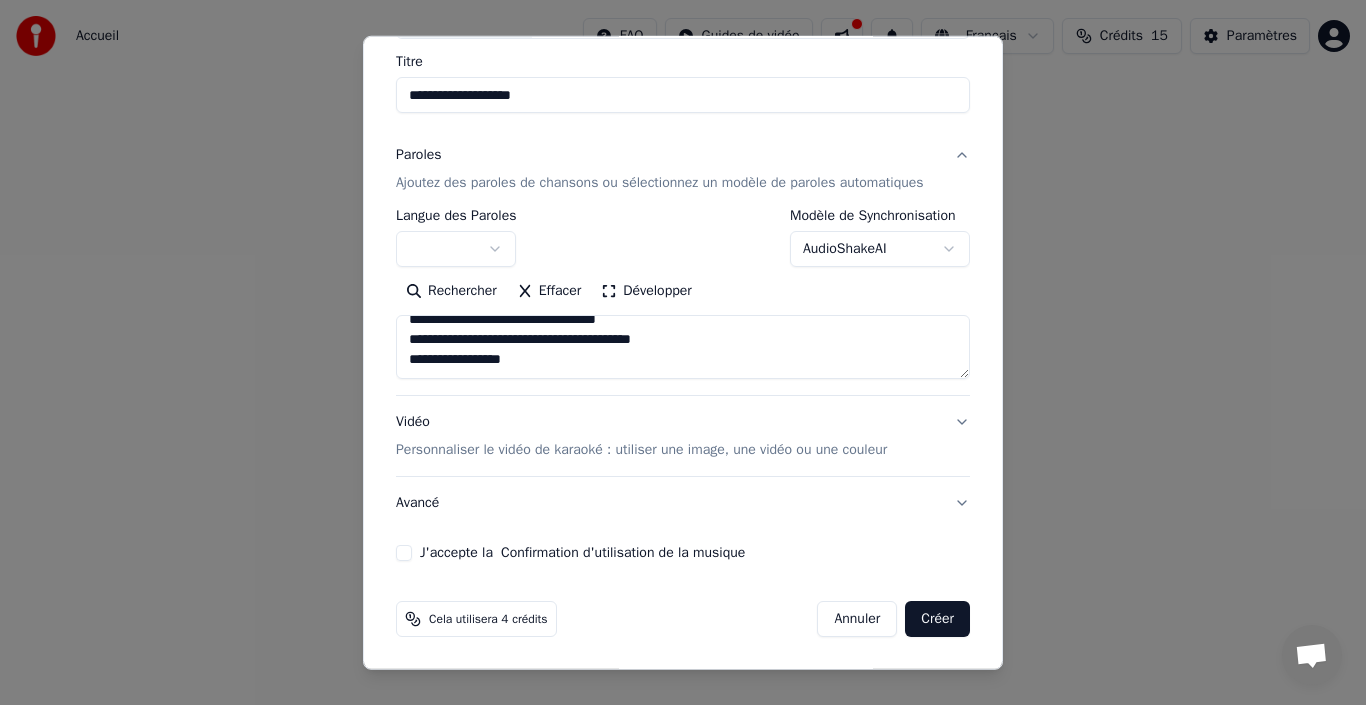 click on "Personnaliser le vidéo de karaoké : utiliser une image, une vidéo ou une couleur" at bounding box center [641, 450] 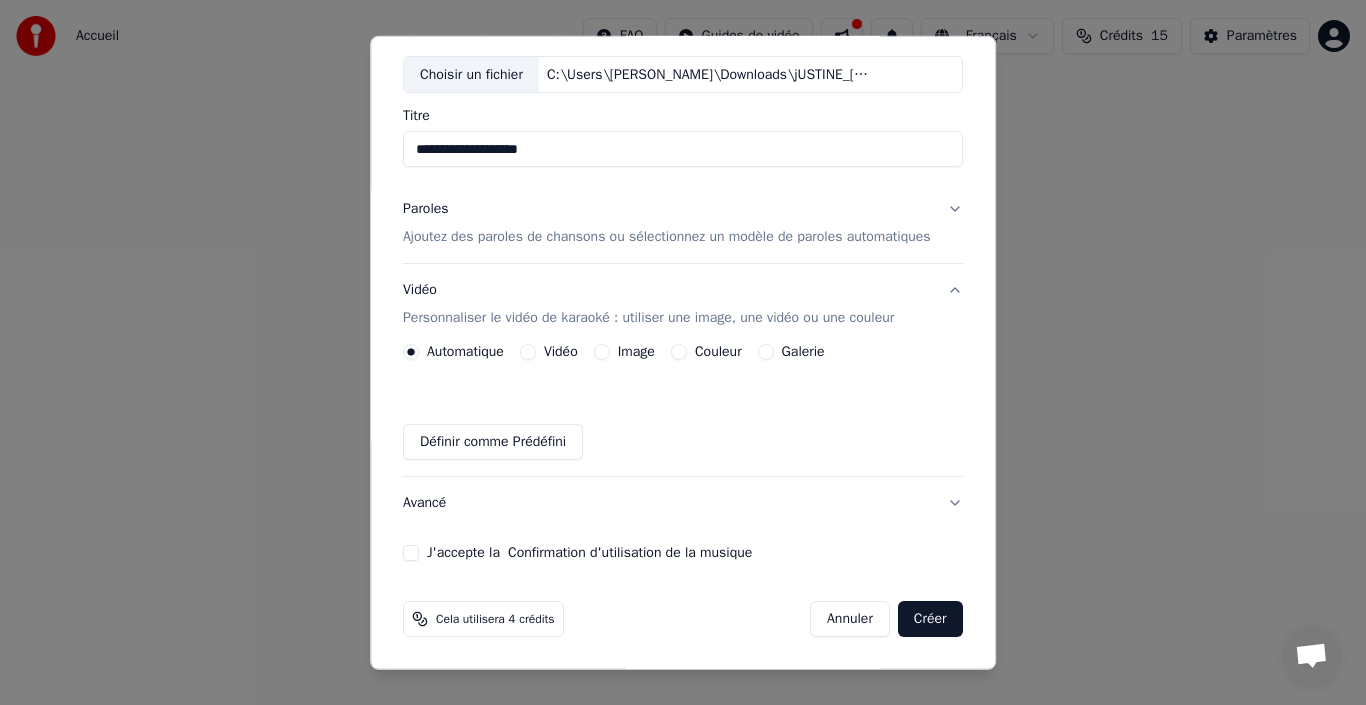 scroll, scrollTop: 103, scrollLeft: 0, axis: vertical 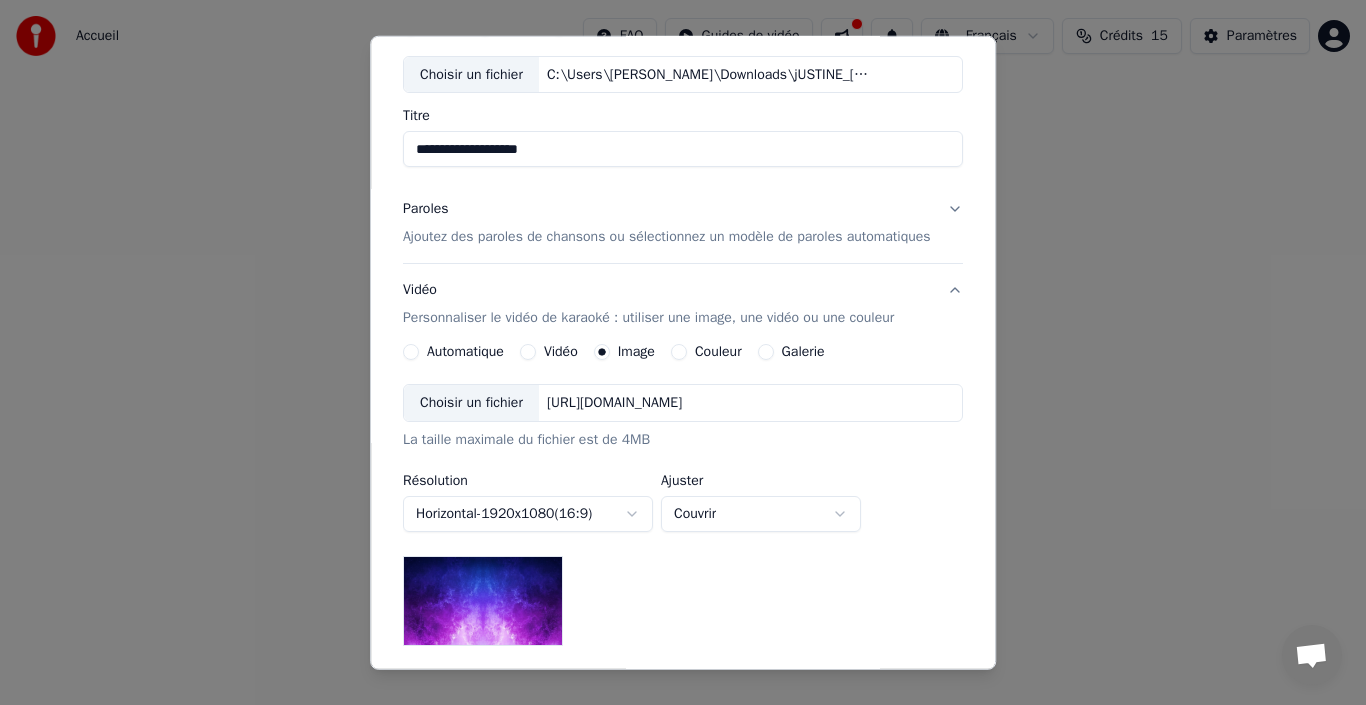 click on "Choisir un fichier" at bounding box center (471, 403) 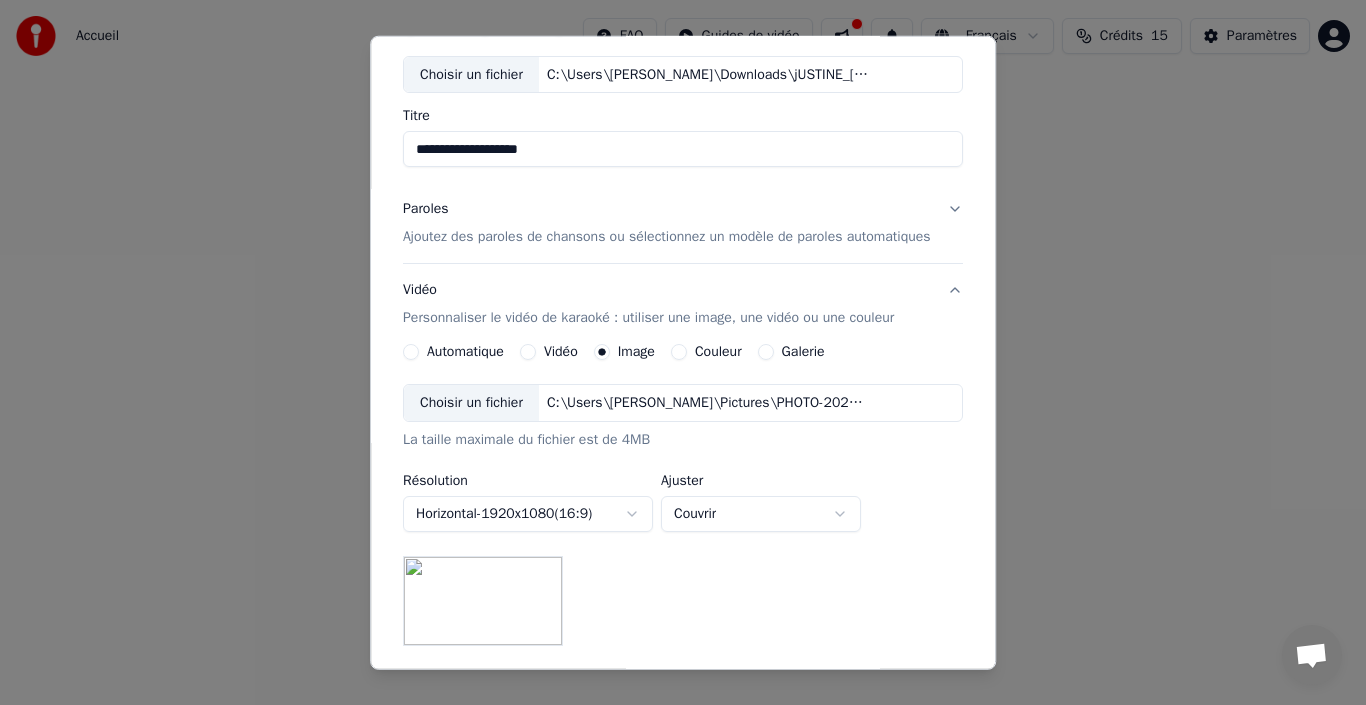drag, startPoint x: 209, startPoint y: 501, endPoint x: 323, endPoint y: 494, distance: 114.21471 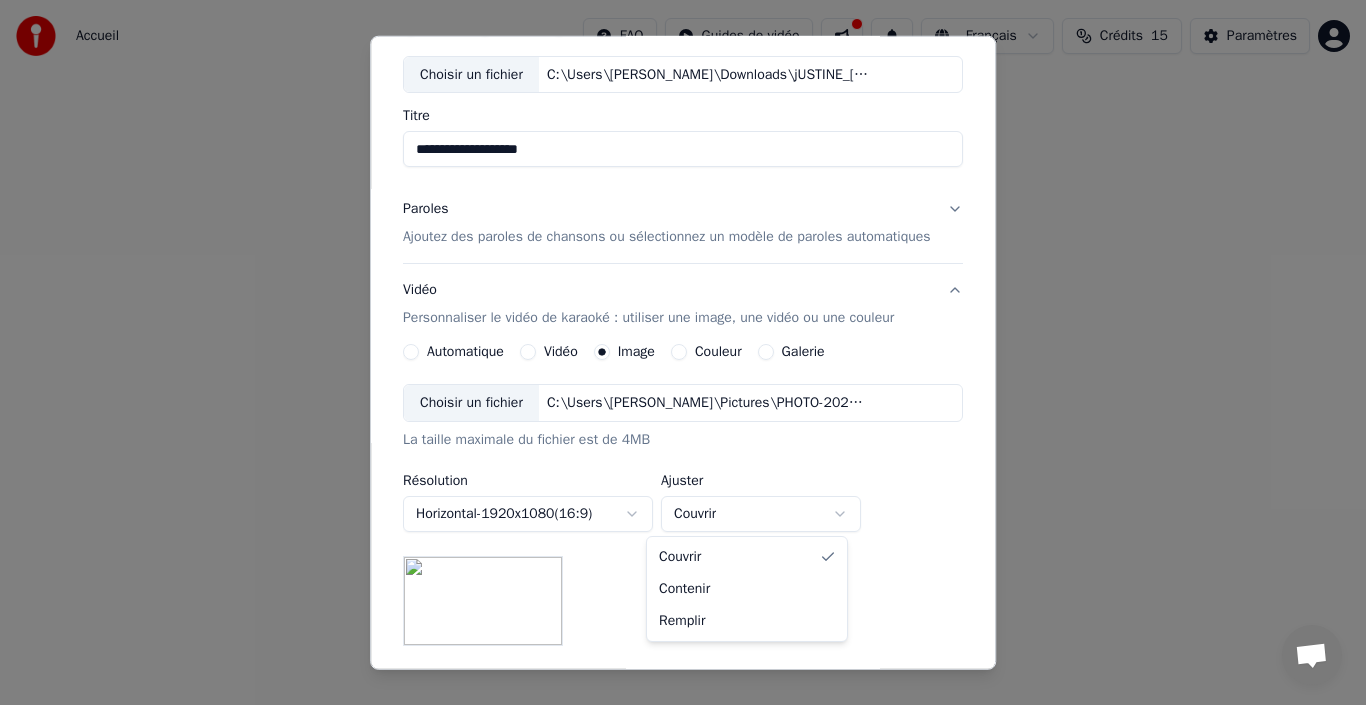 click at bounding box center [683, 352] 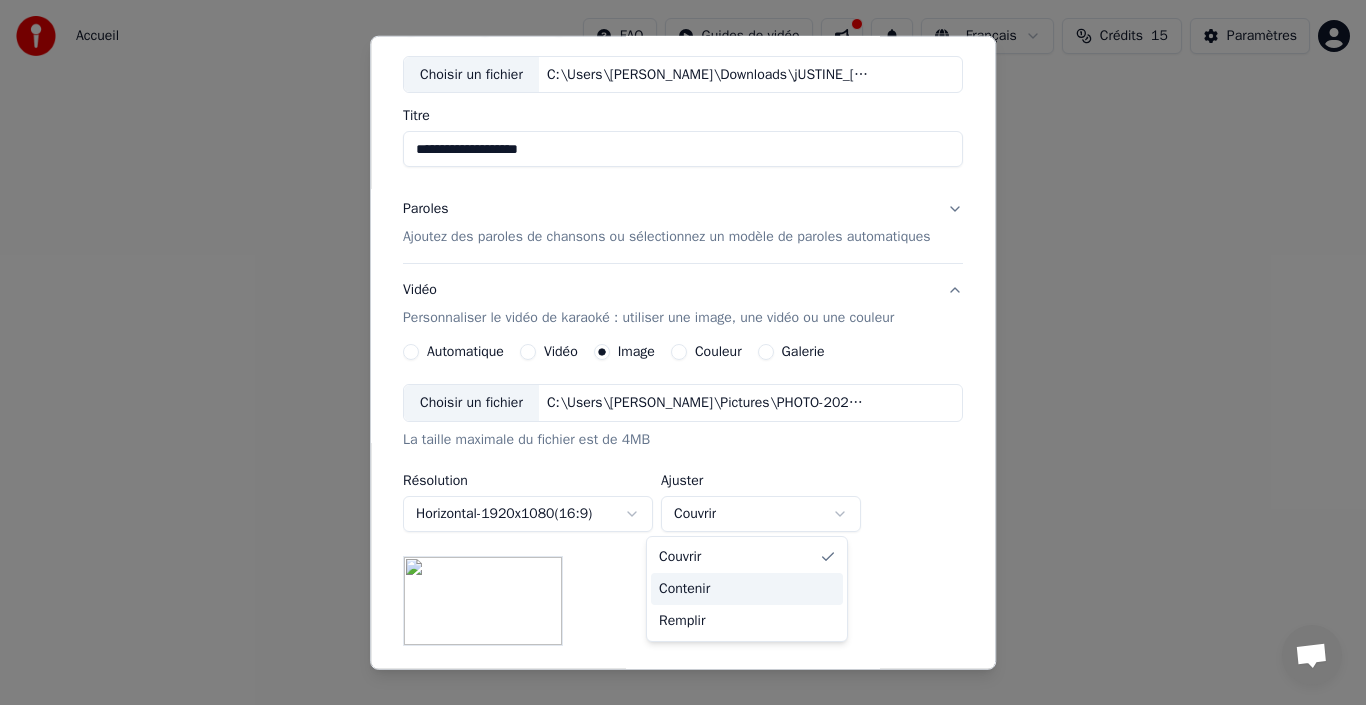 click on "Contenir" at bounding box center (747, 589) 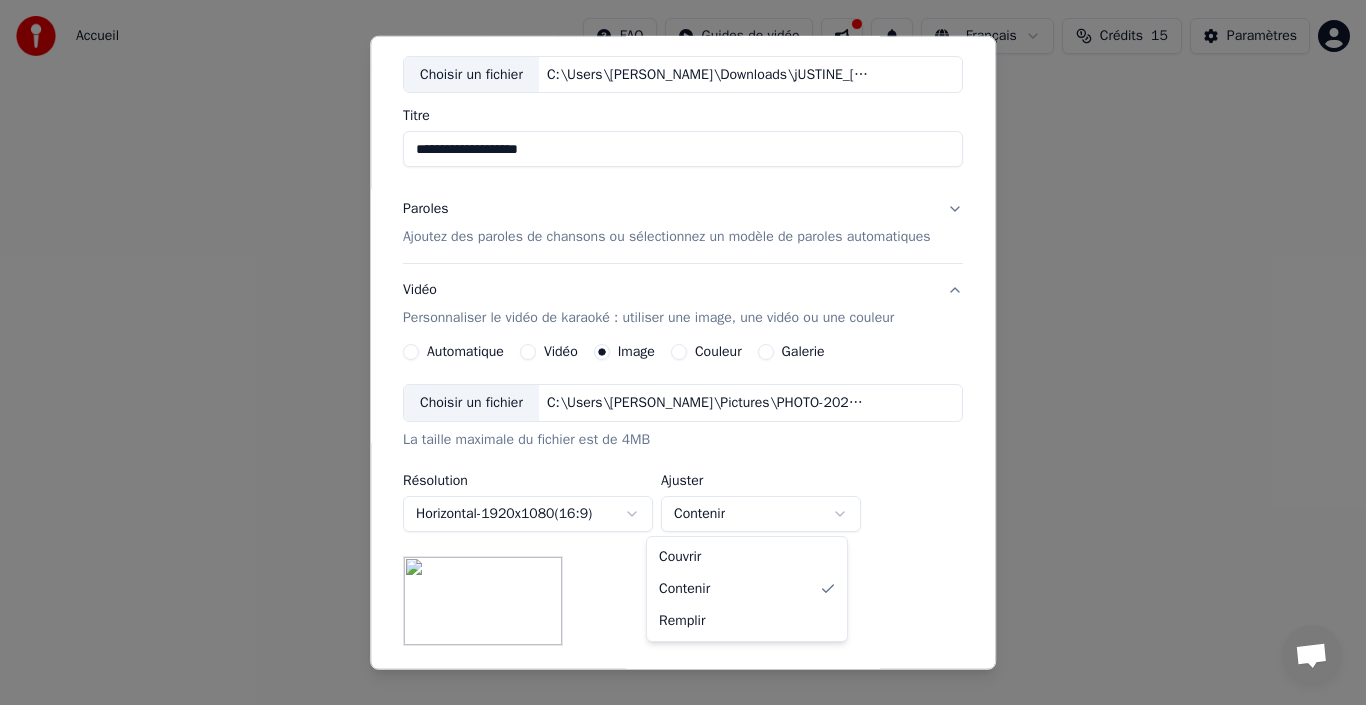 click on "**********" at bounding box center (683, 212) 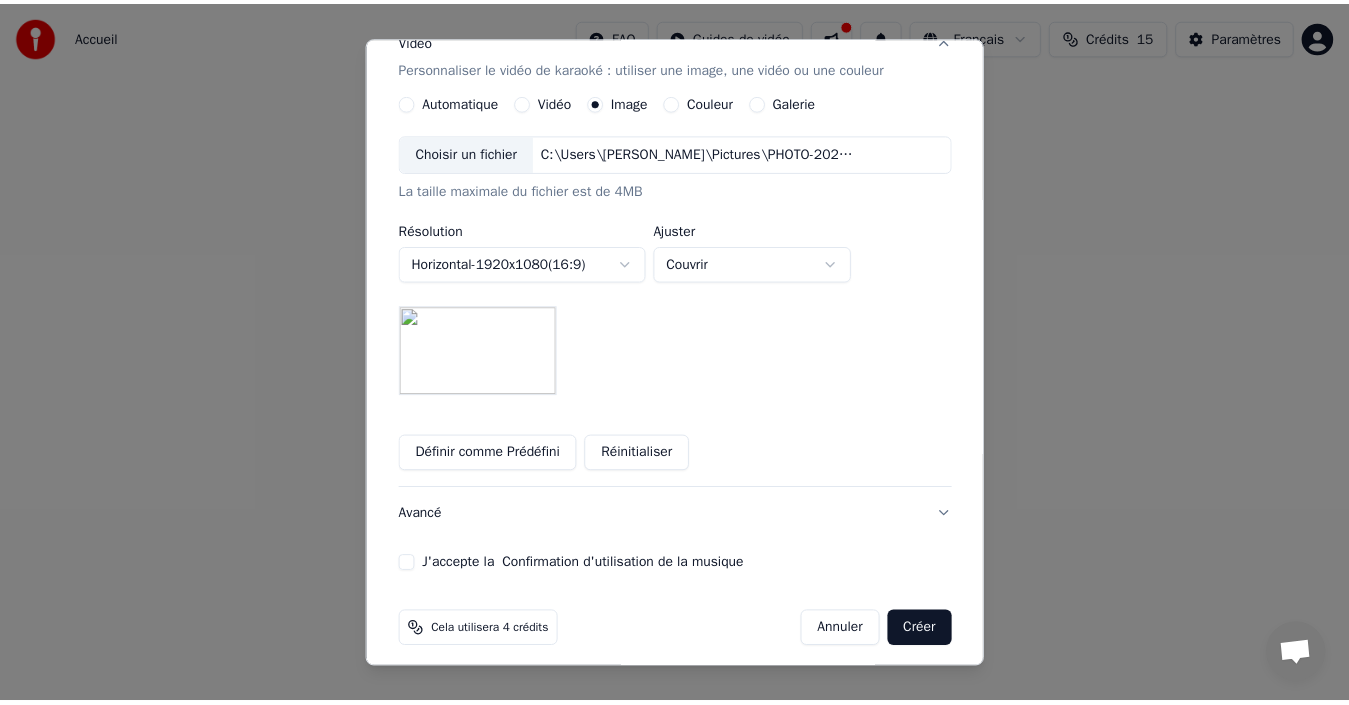 scroll, scrollTop: 365, scrollLeft: 0, axis: vertical 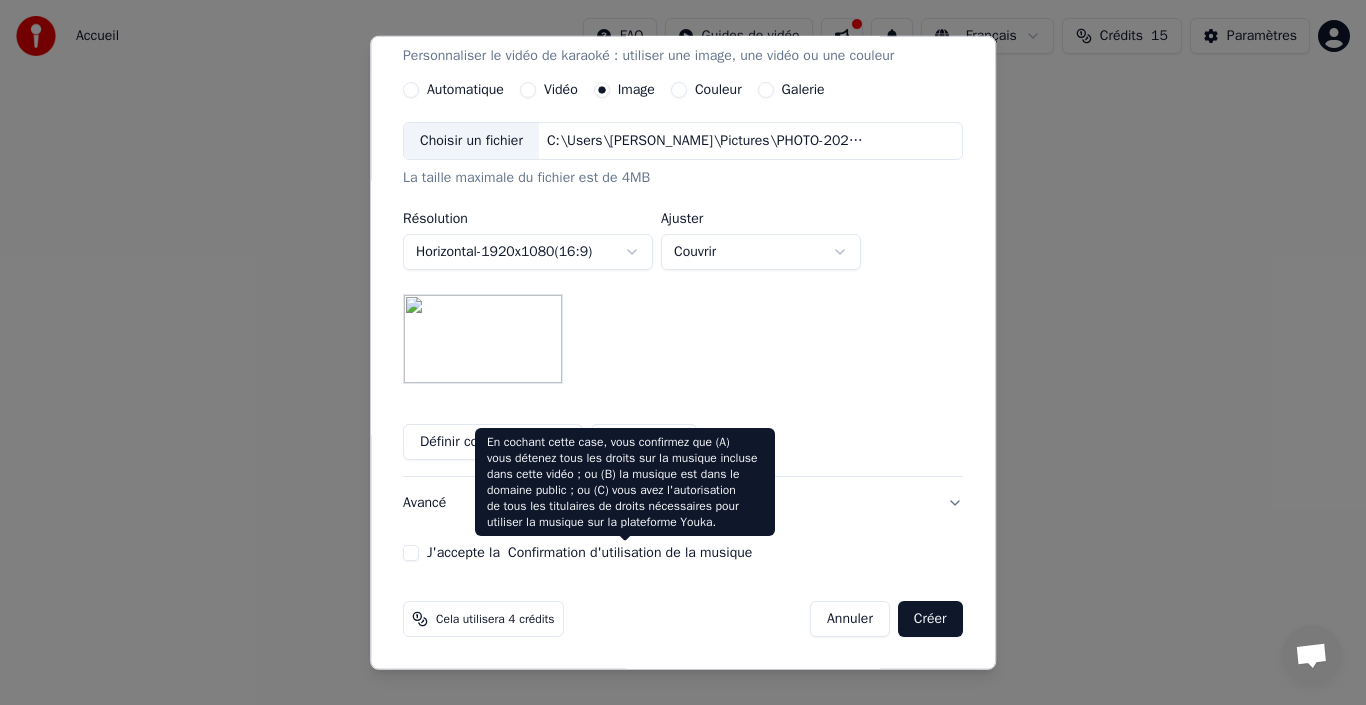 click on "J'accepte la   Confirmation d'utilisation de la musique" at bounding box center [411, 553] 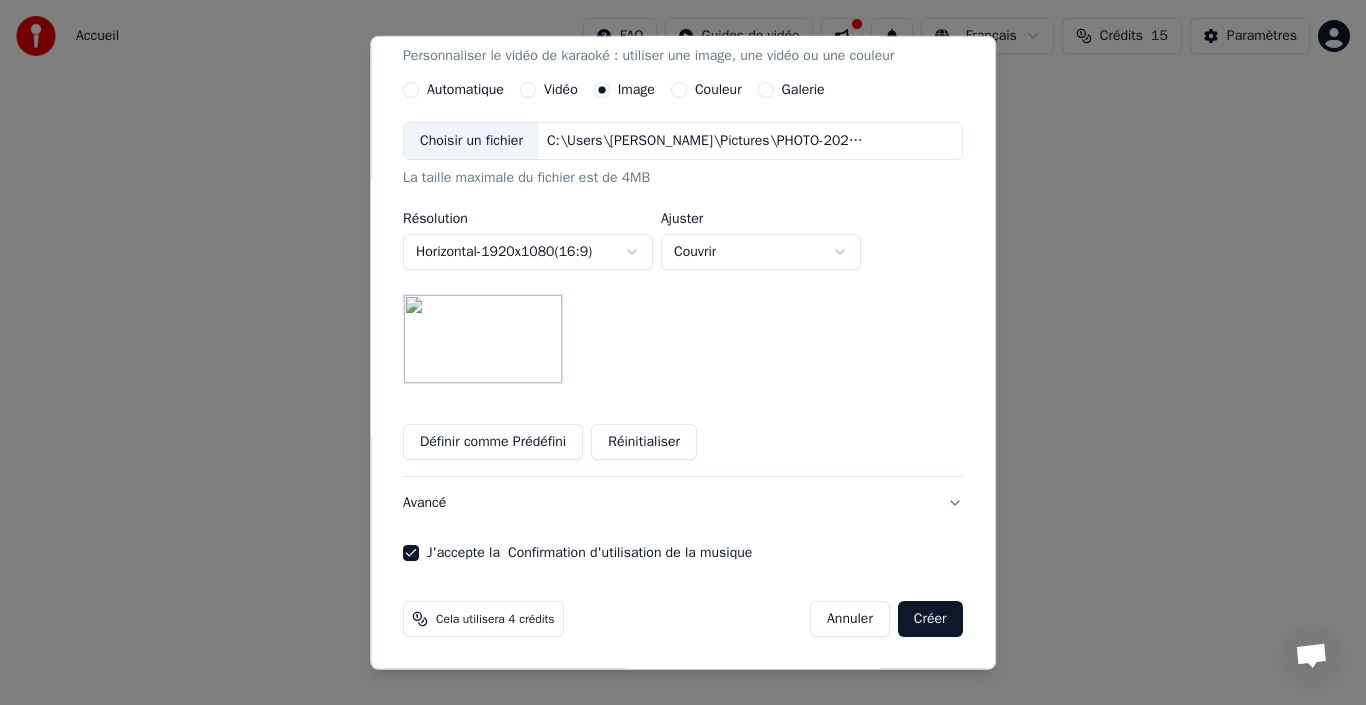 click on "Créer" at bounding box center (930, 619) 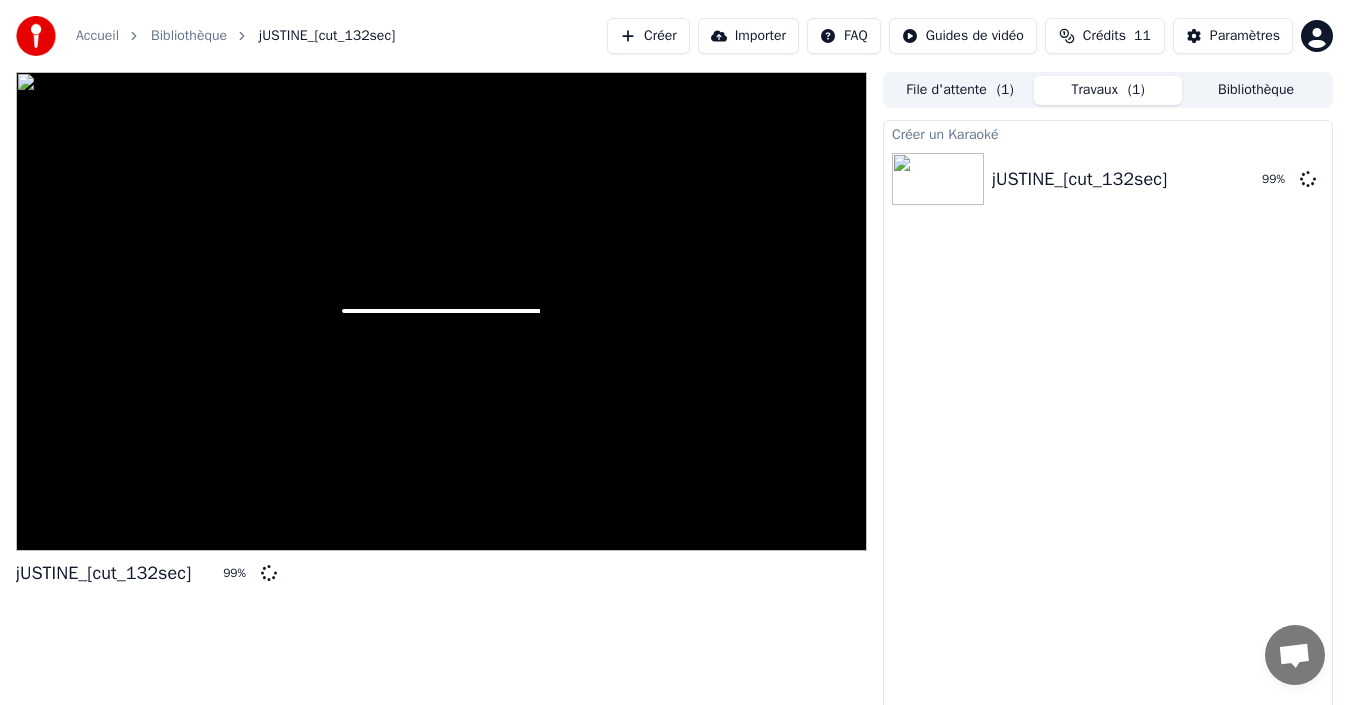 click at bounding box center [1294, 657] 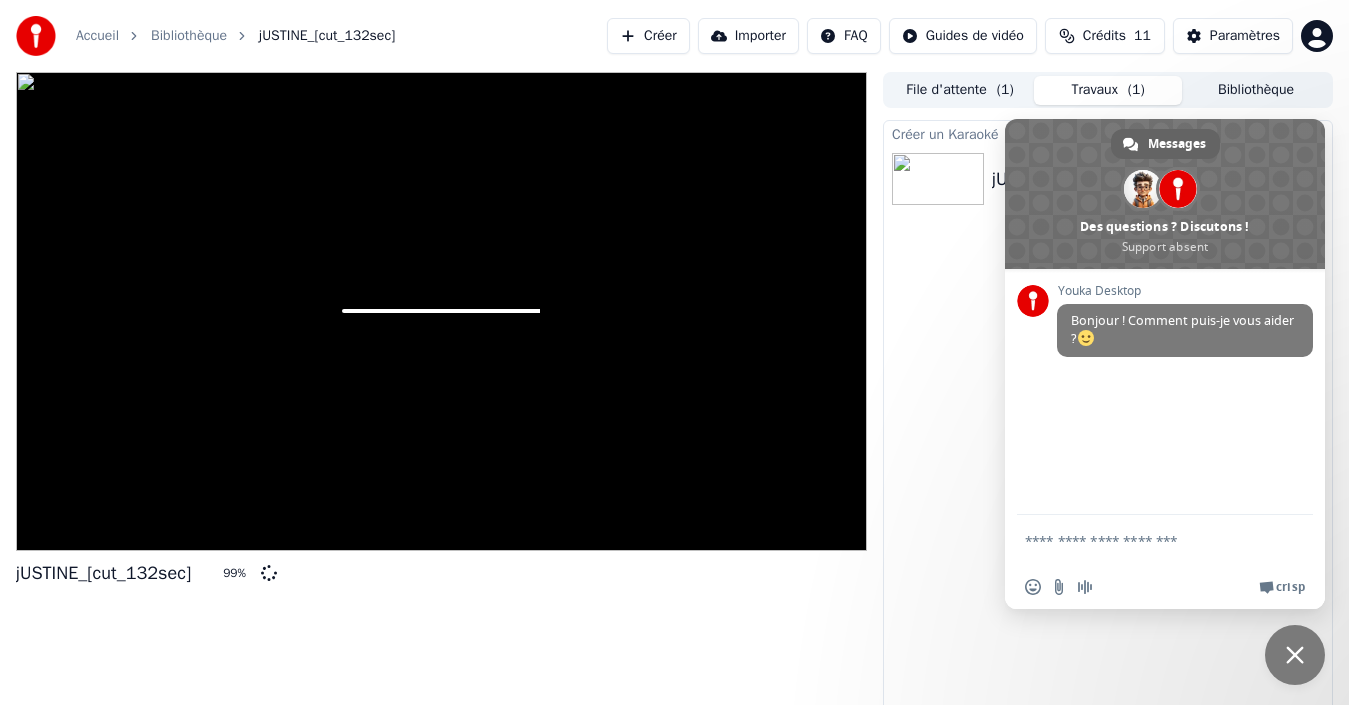 click on "Créer un Karaoké jUSTINE_[cut_132sec] 99 %" at bounding box center (1108, 419) 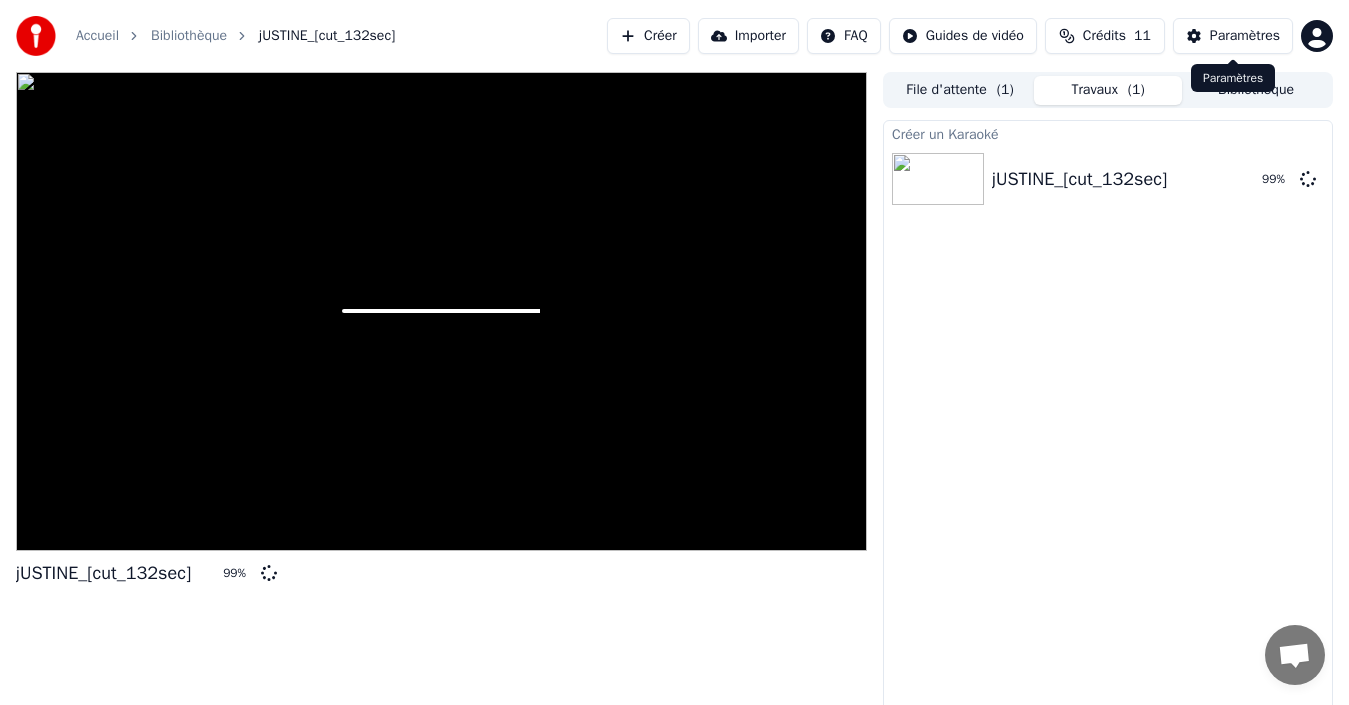 click on "Paramètres" at bounding box center [1245, 36] 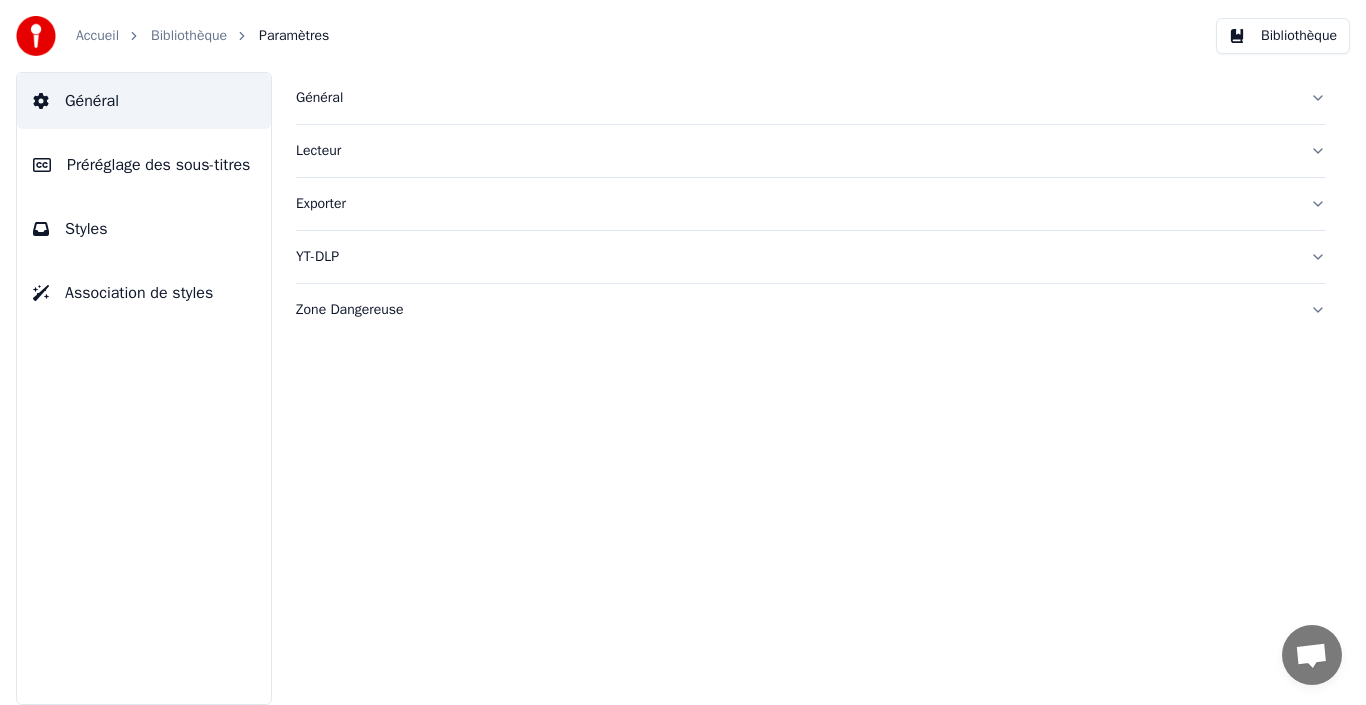 click on "Accueil" at bounding box center (97, 36) 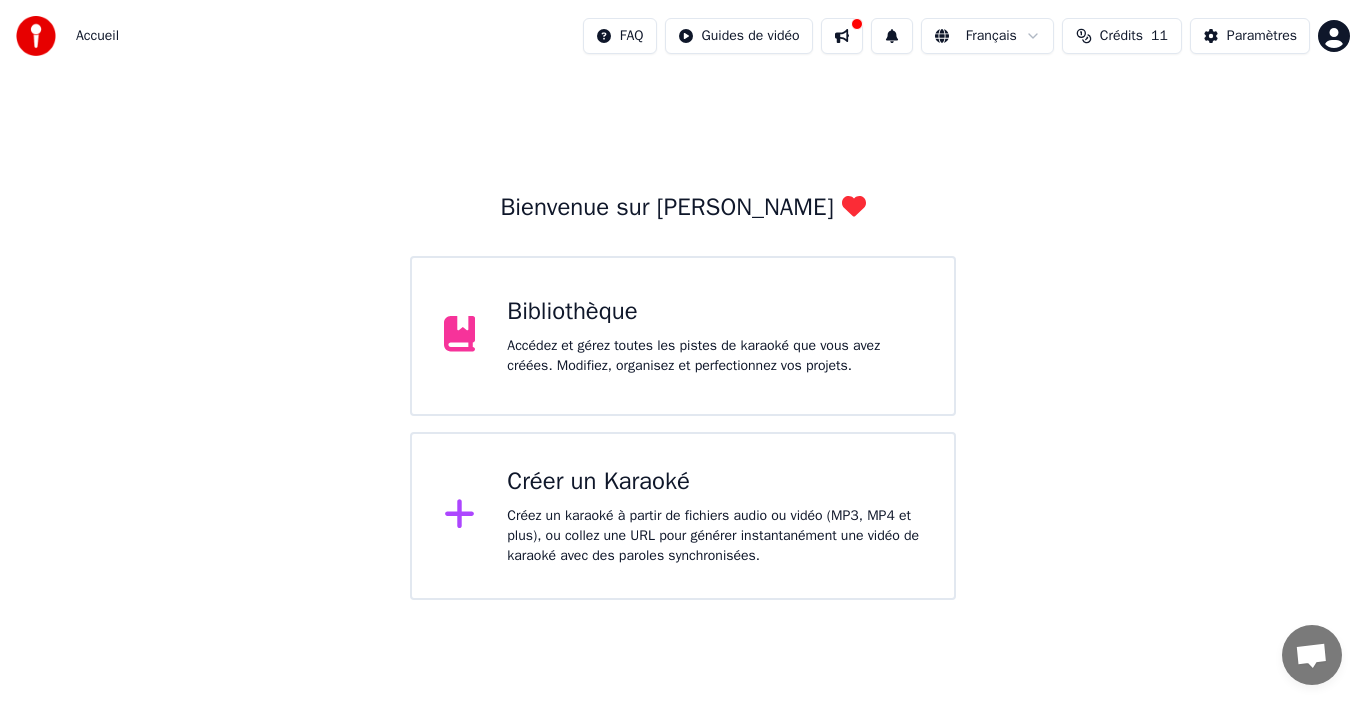 click at bounding box center (842, 36) 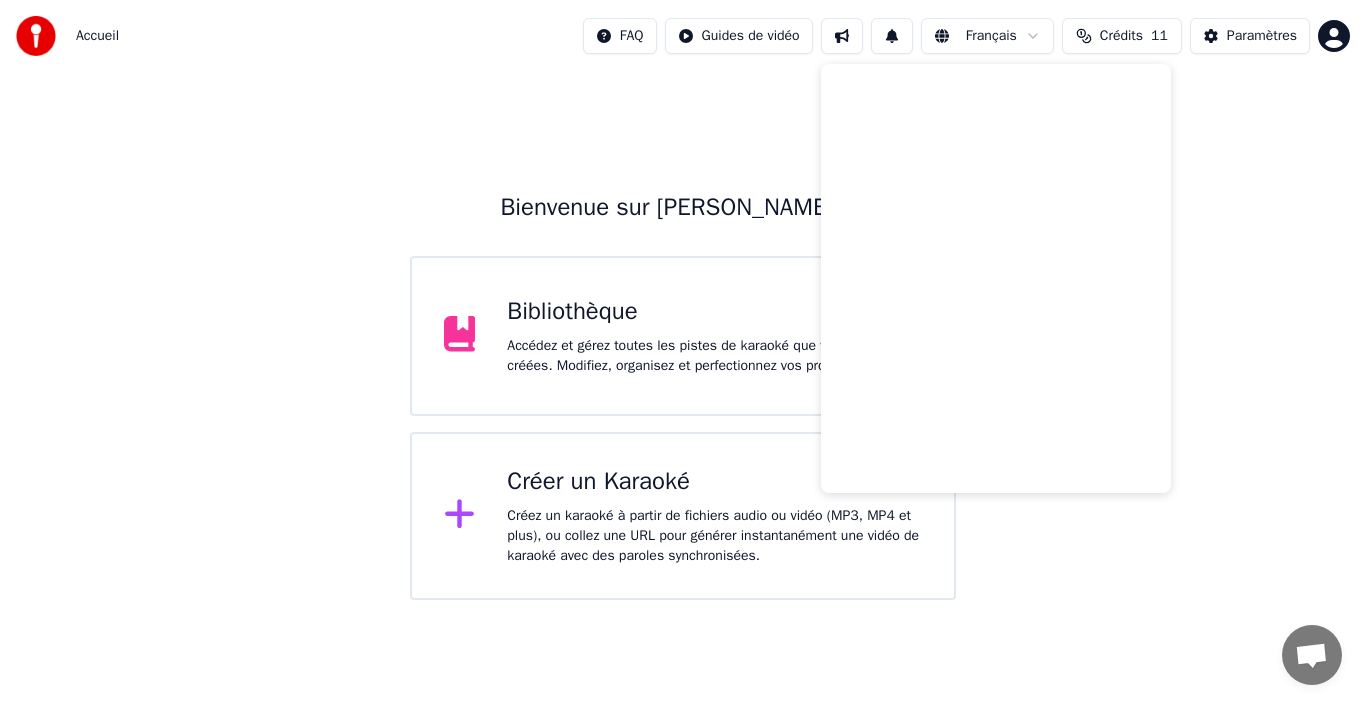 click on "Bienvenue sur Youka Bibliothèque Accédez et gérez toutes les pistes de karaoké que vous avez créées. Modifiez, organisez et perfectionnez vos projets. Créer un Karaoké Créez un karaoké à partir de fichiers audio ou vidéo (MP3, MP4 et plus), ou collez une URL pour générer instantanément une vidéo de karaoké avec des paroles synchronisées." at bounding box center [683, 336] 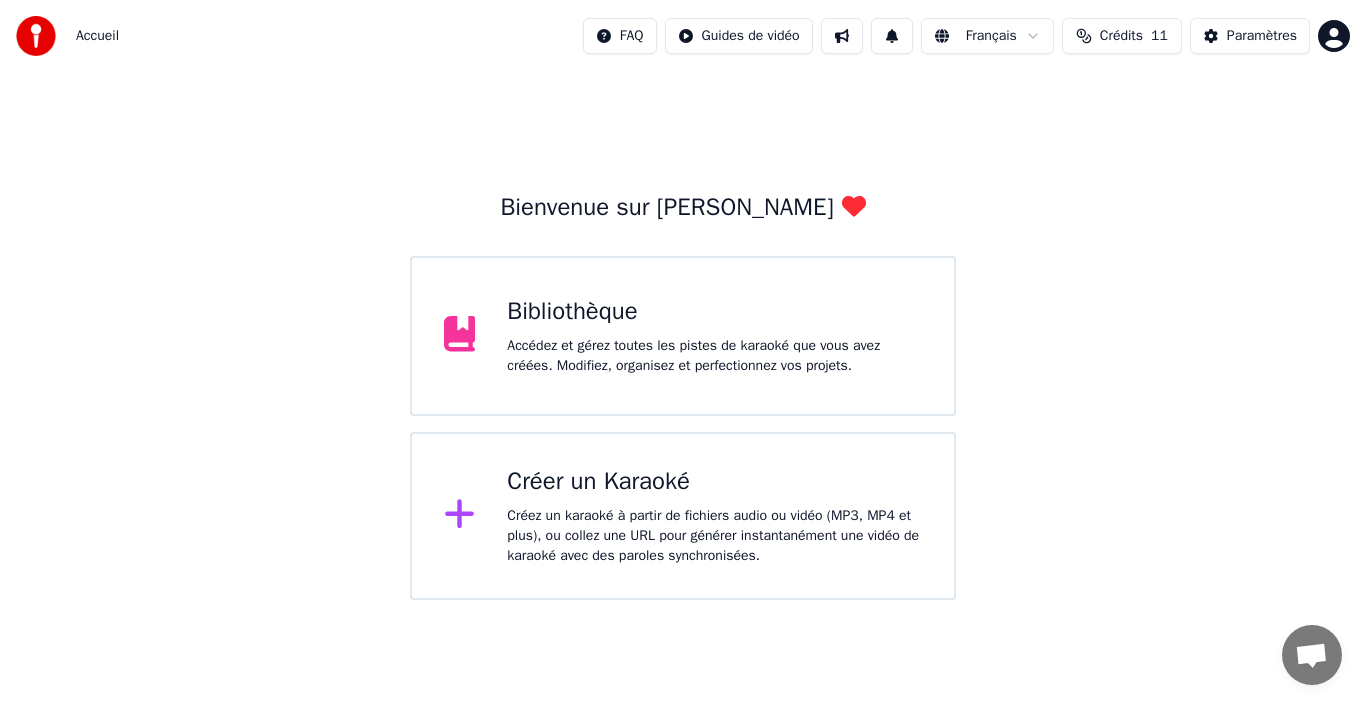 click on "Accédez et gérez toutes les pistes de karaoké que vous avez créées. Modifiez, organisez et perfectionnez vos projets." at bounding box center [714, 356] 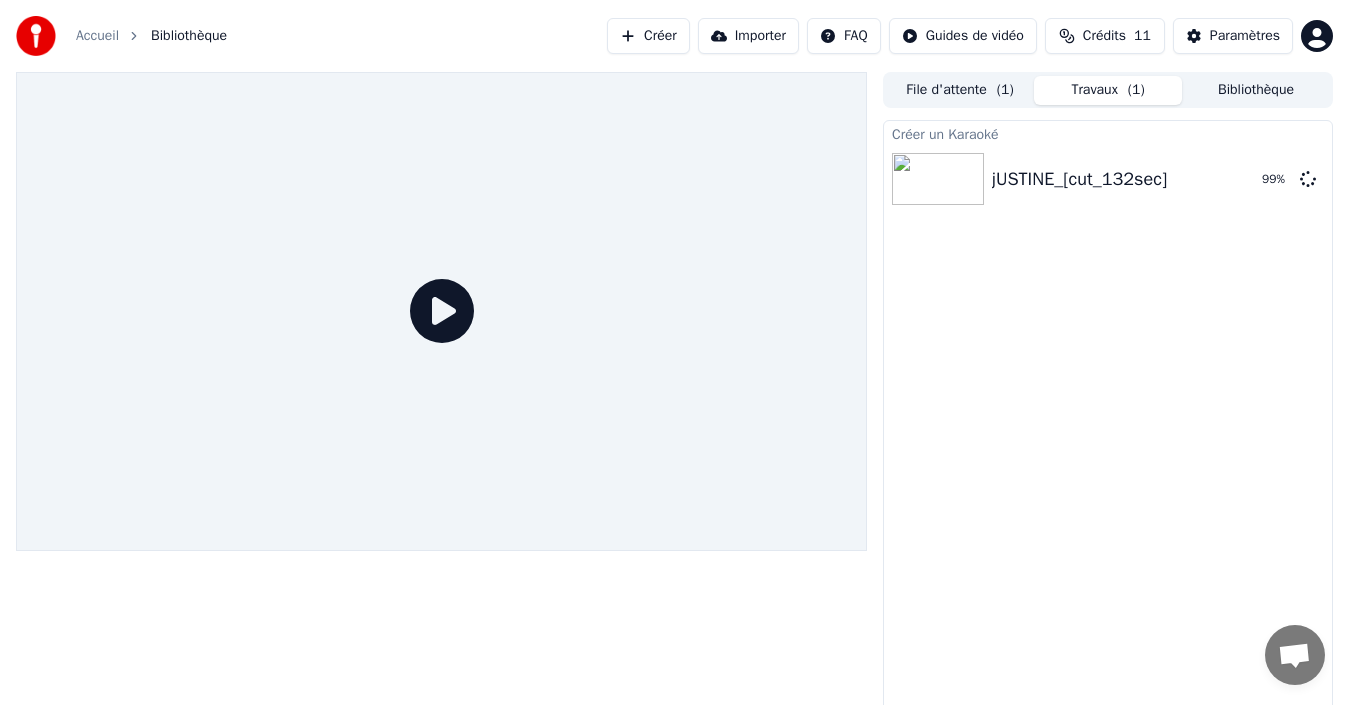 scroll, scrollTop: 14, scrollLeft: 0, axis: vertical 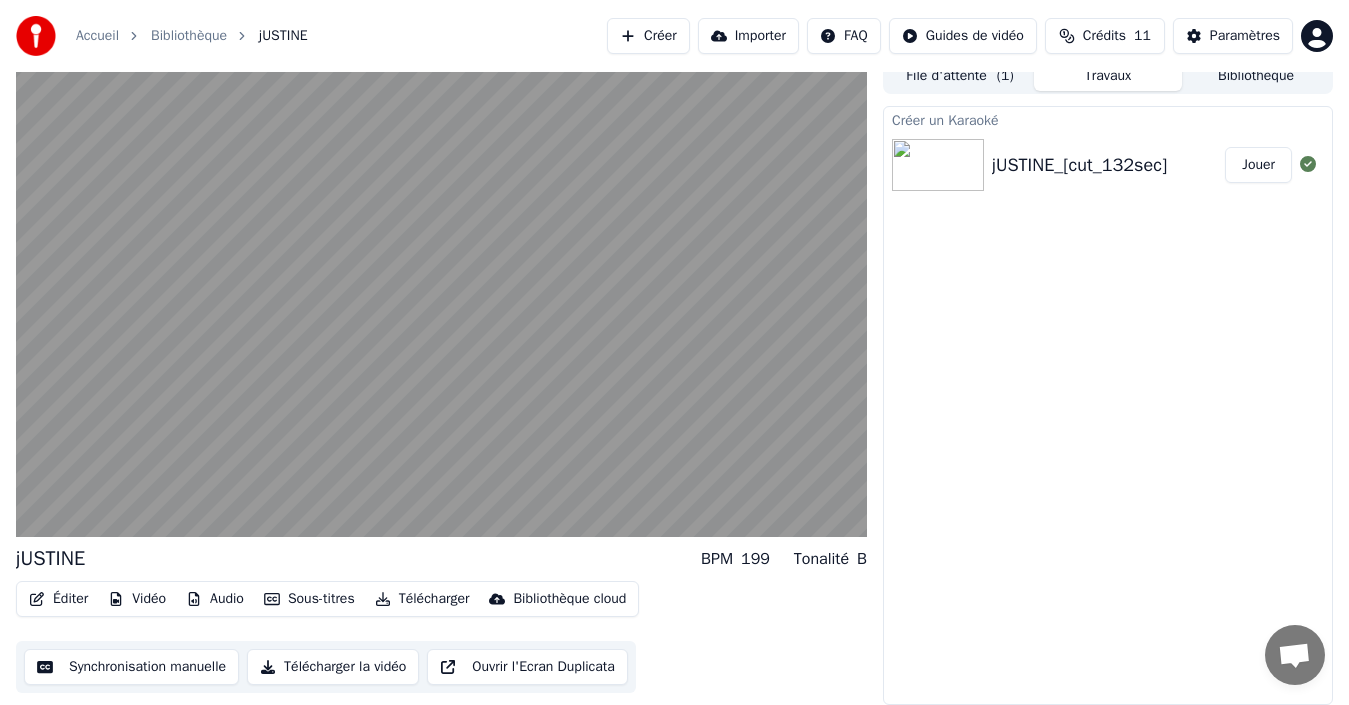 click on "Jouer" at bounding box center (1258, 165) 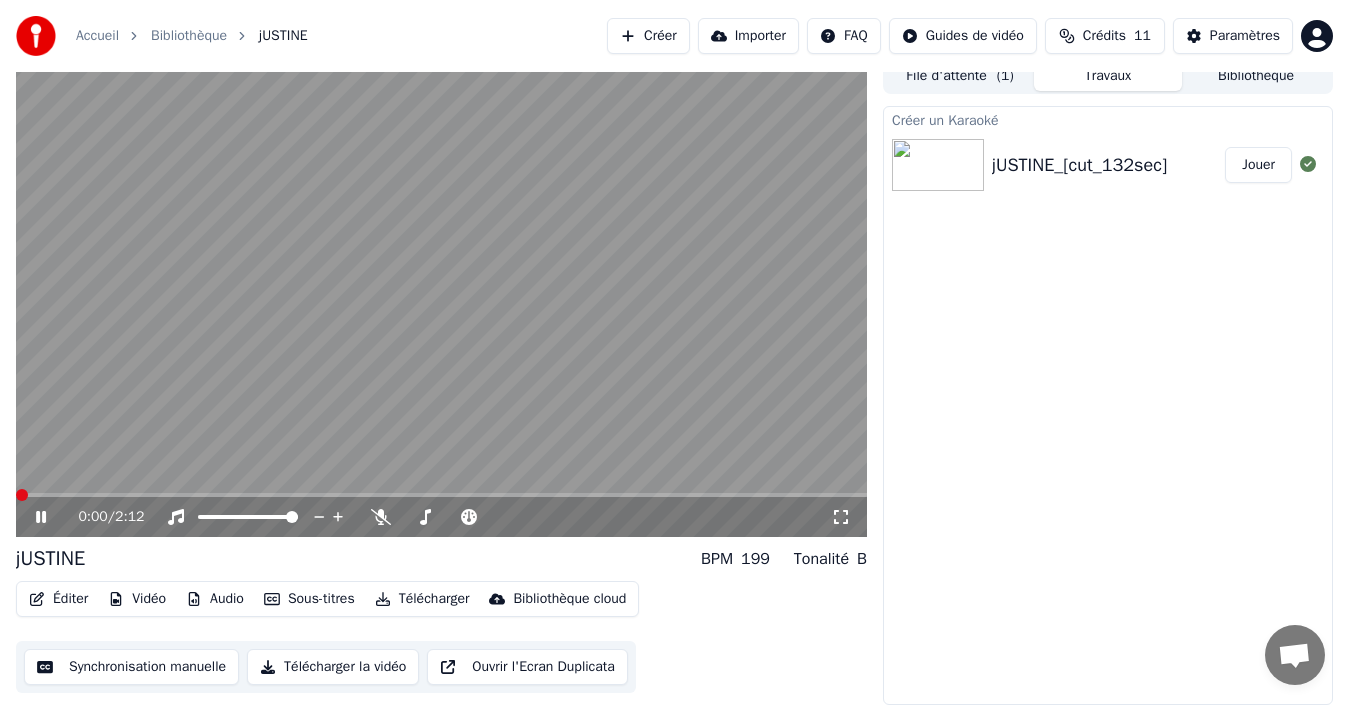 click 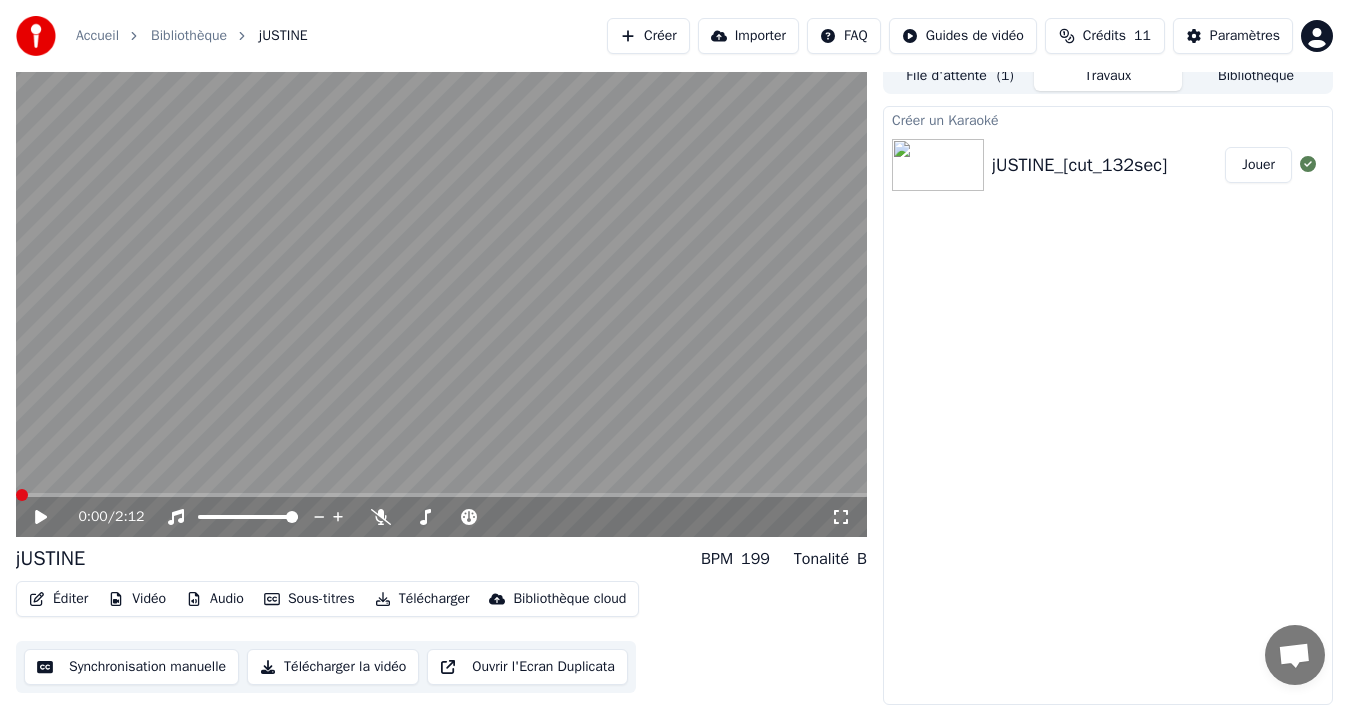 click on "Jouer" at bounding box center (1258, 165) 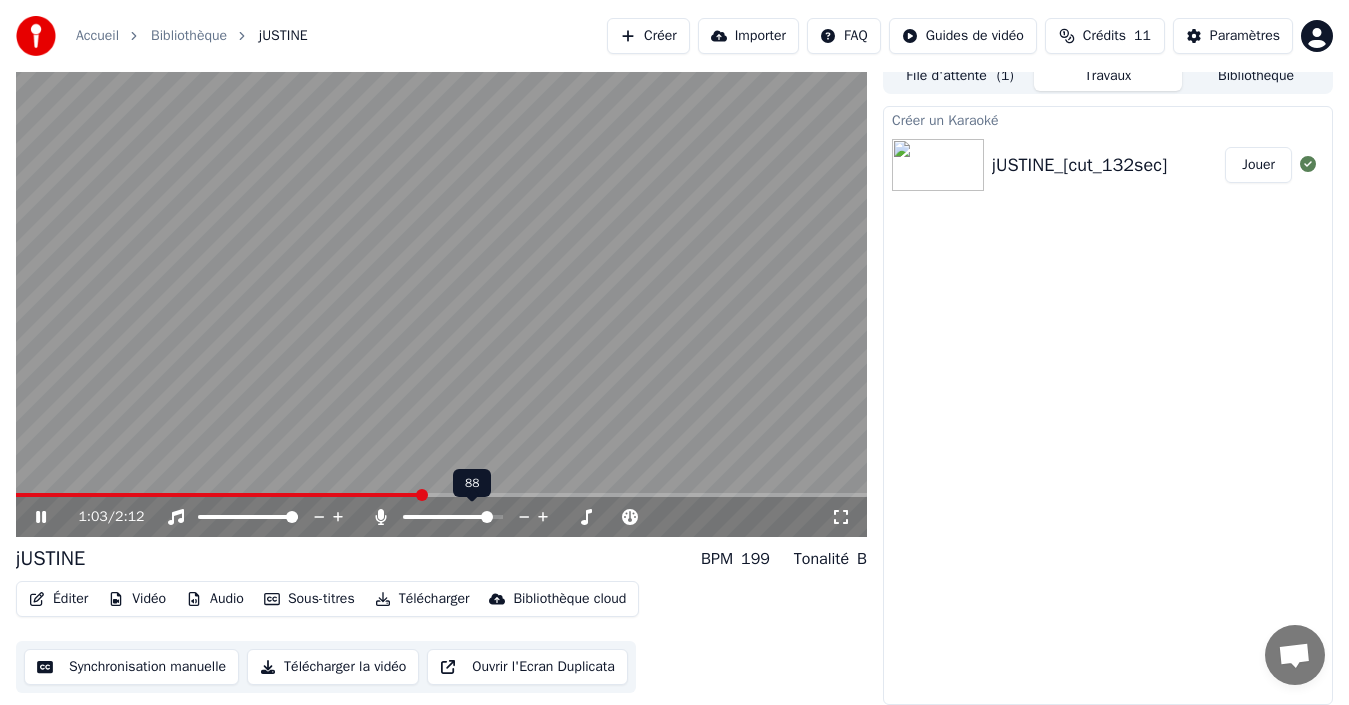 click at bounding box center (487, 517) 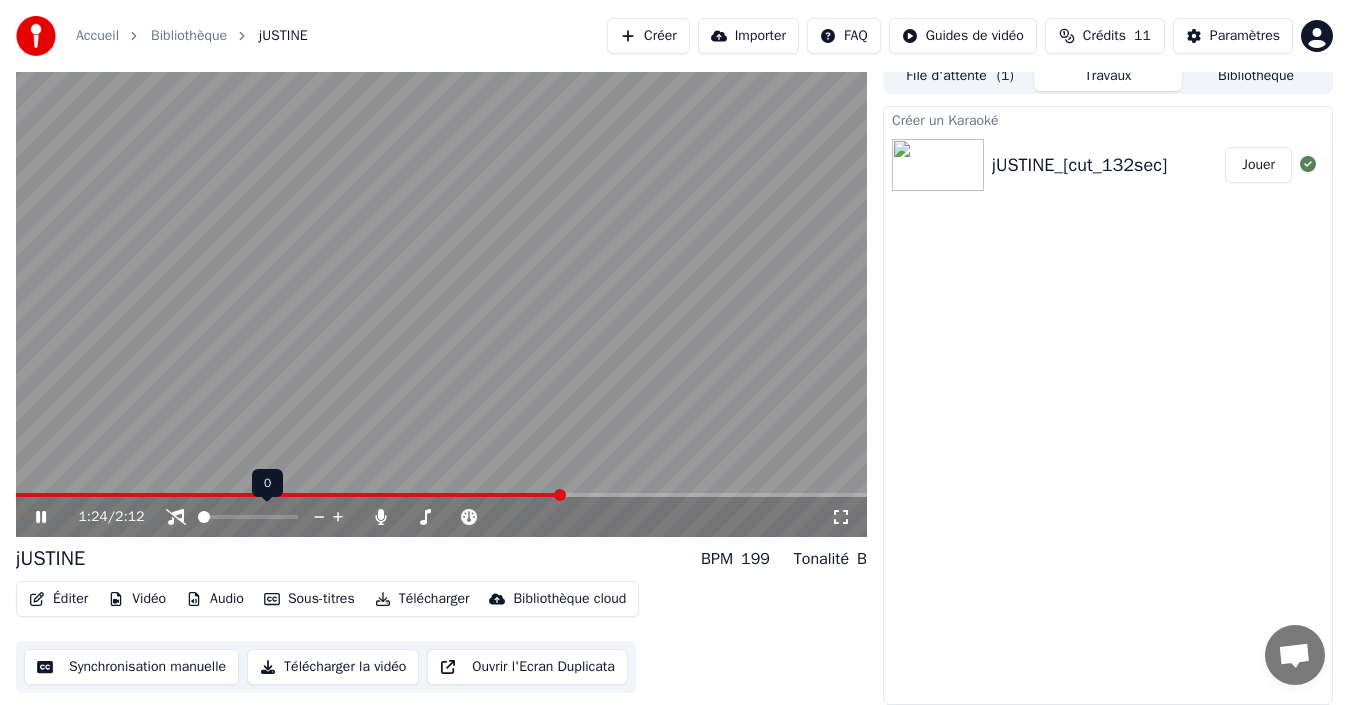 click at bounding box center (204, 517) 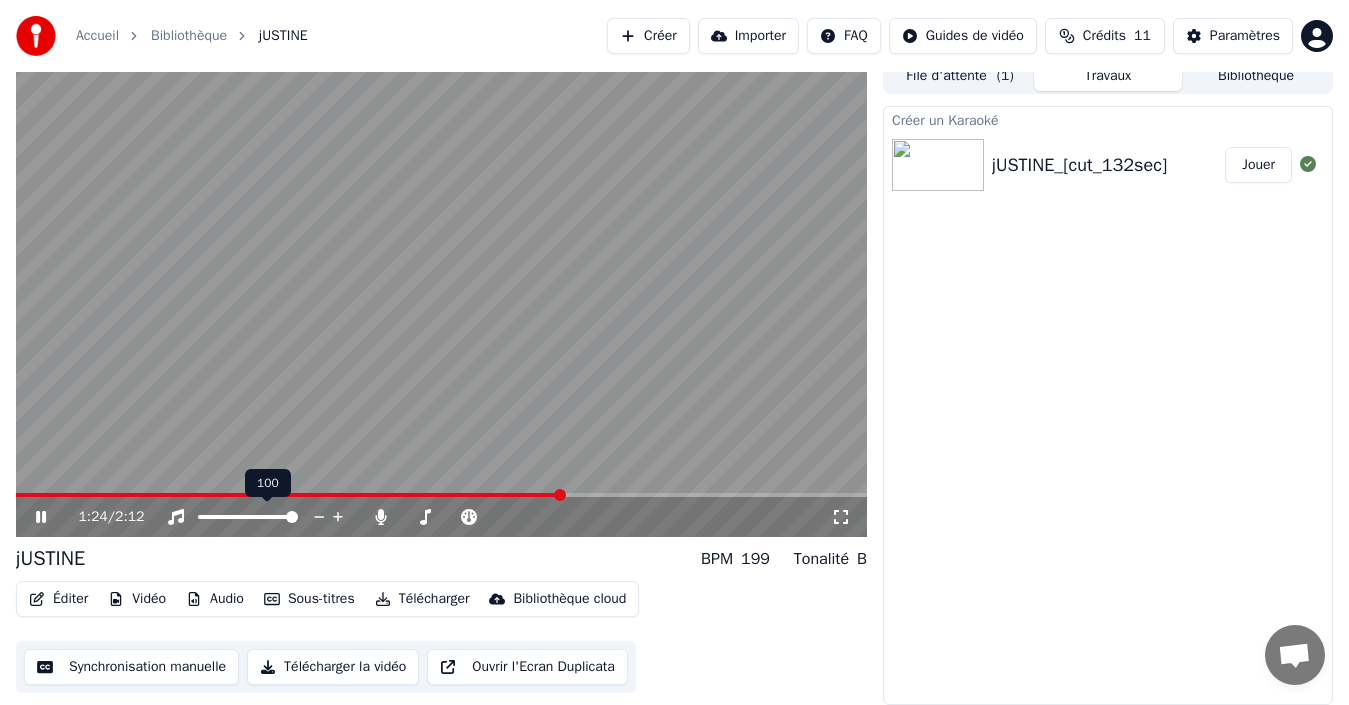 click at bounding box center (292, 517) 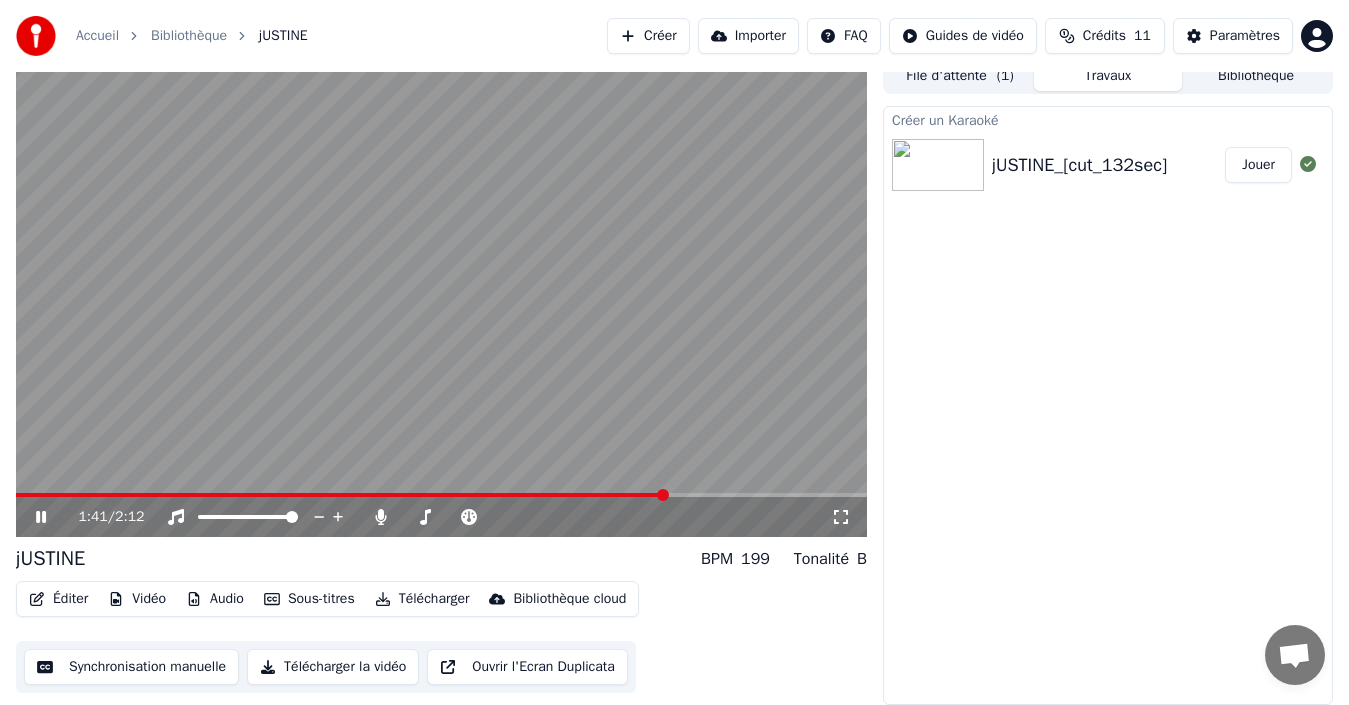click 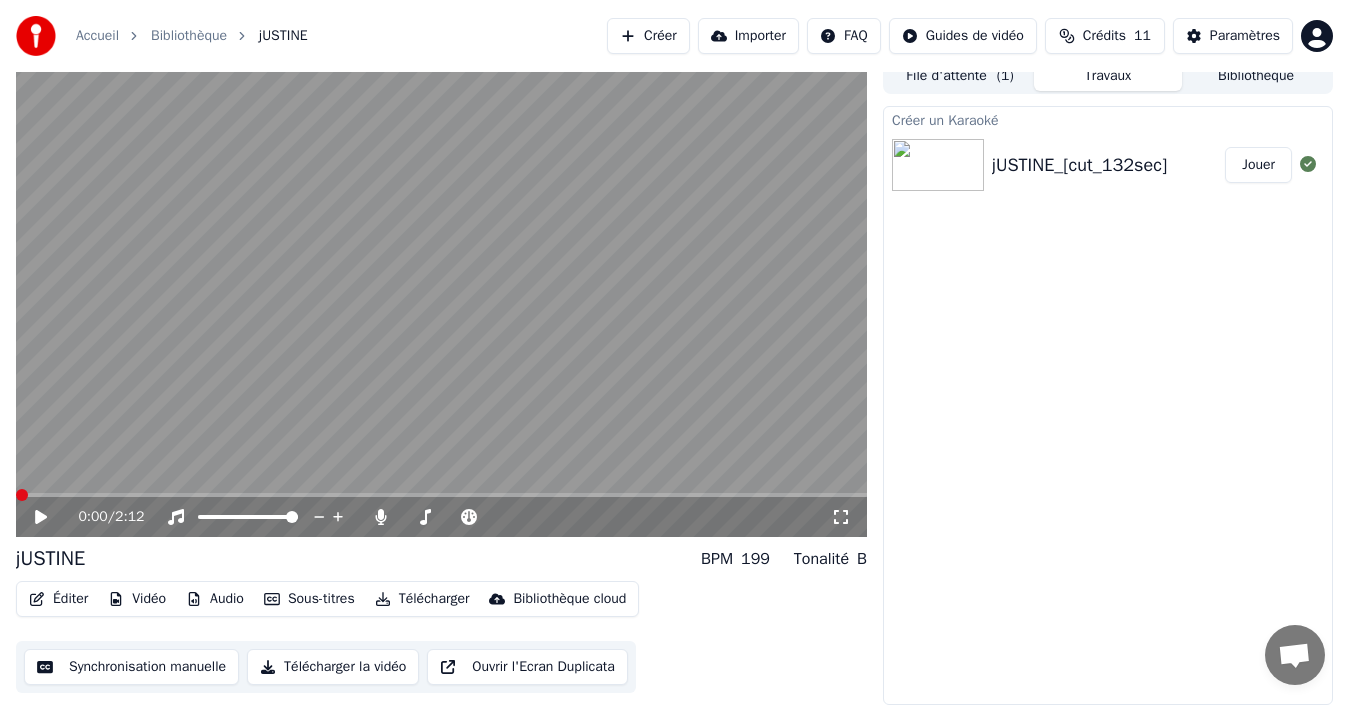 click at bounding box center (22, 495) 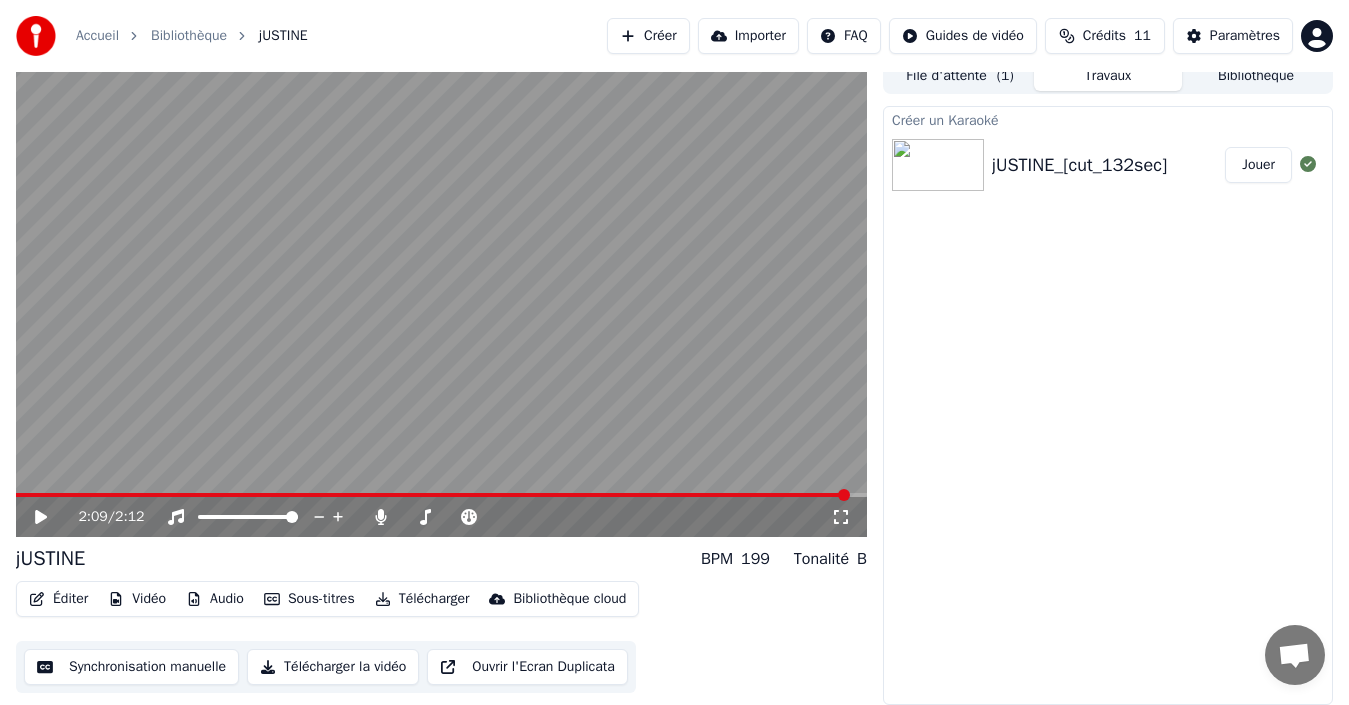 click on "Éditer" at bounding box center (58, 599) 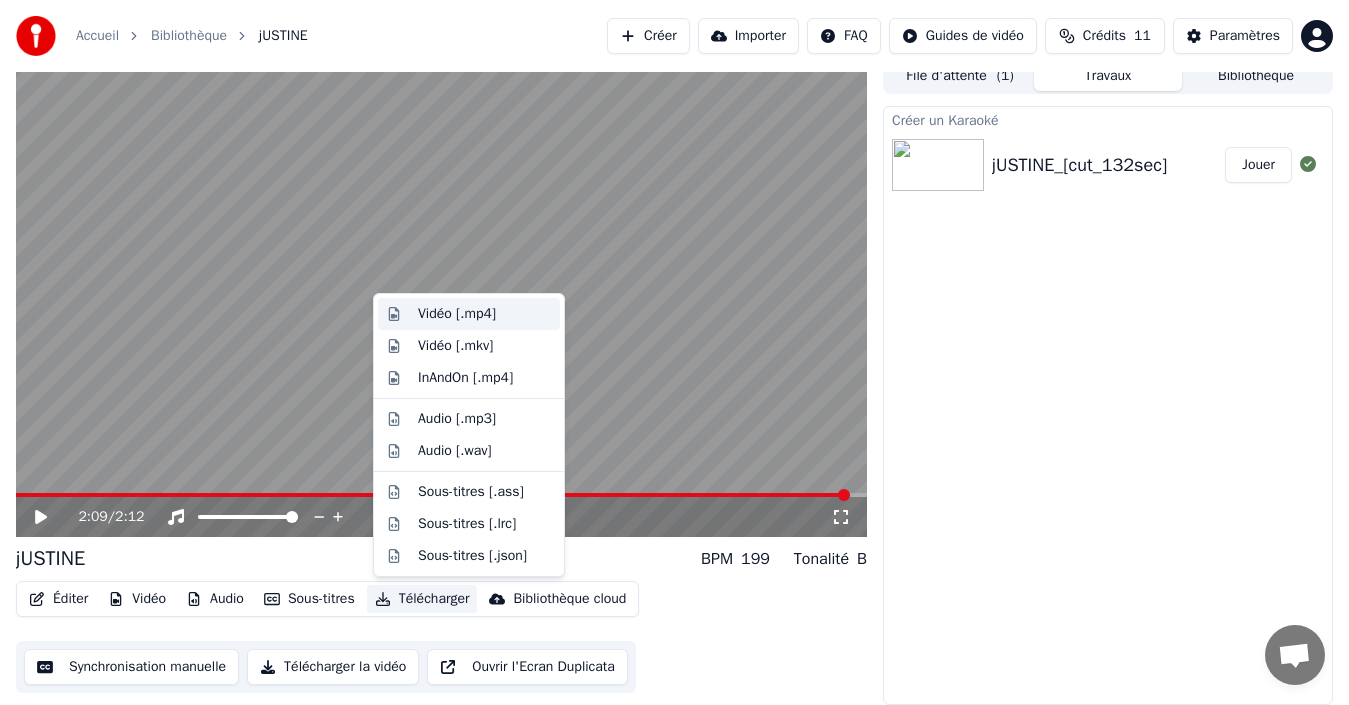 click on "Vidéo [.mp4]" at bounding box center [457, 314] 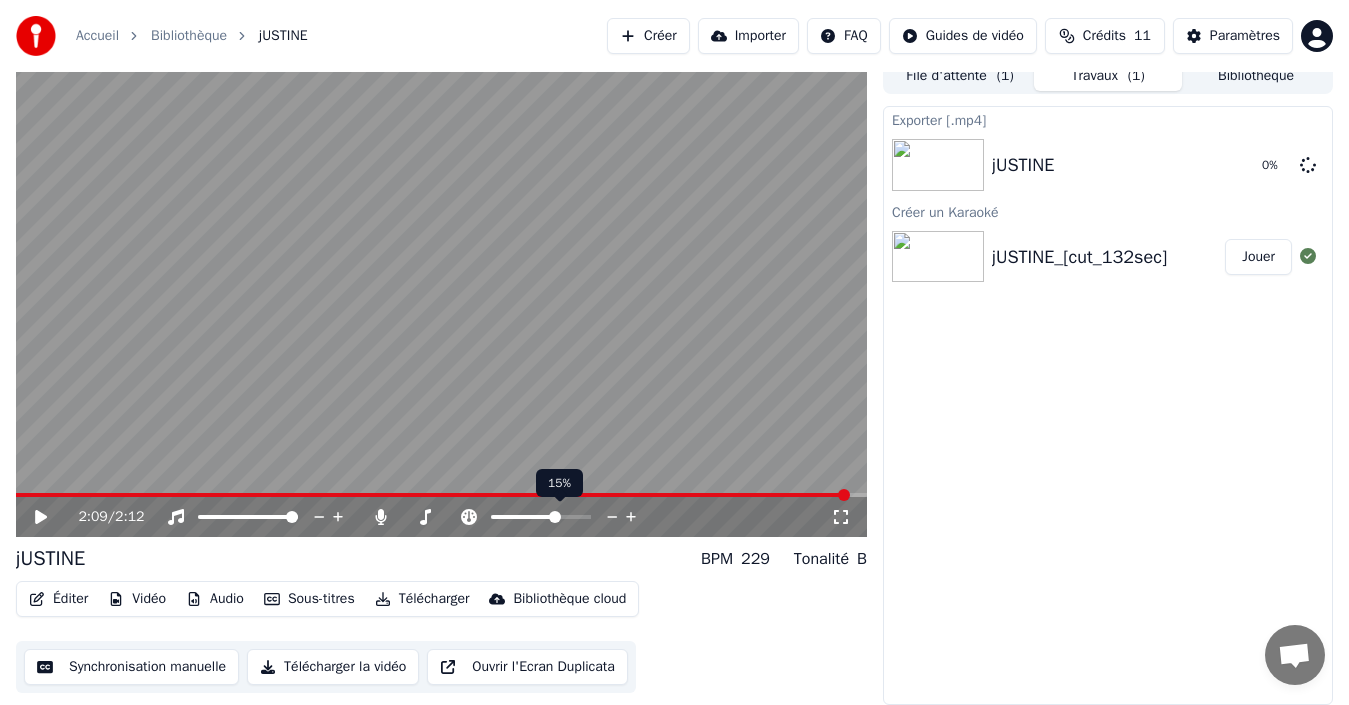 click at bounding box center [555, 517] 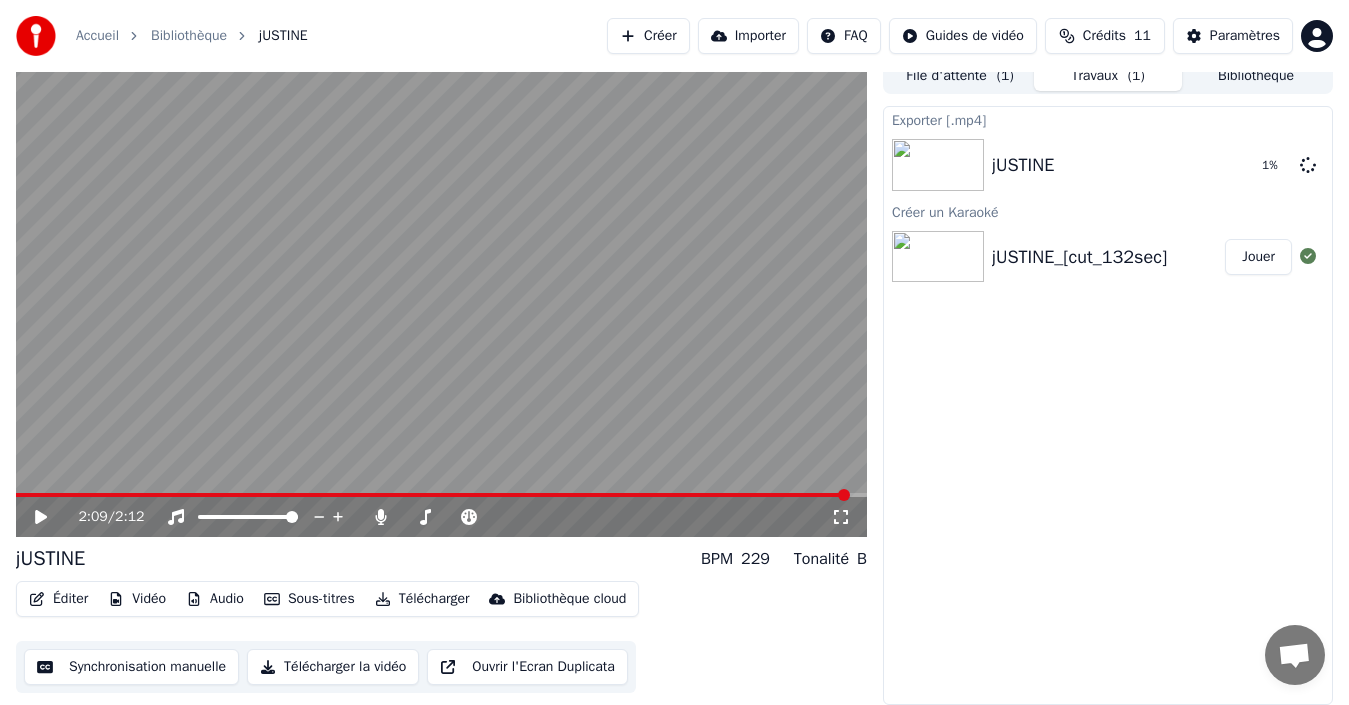 click 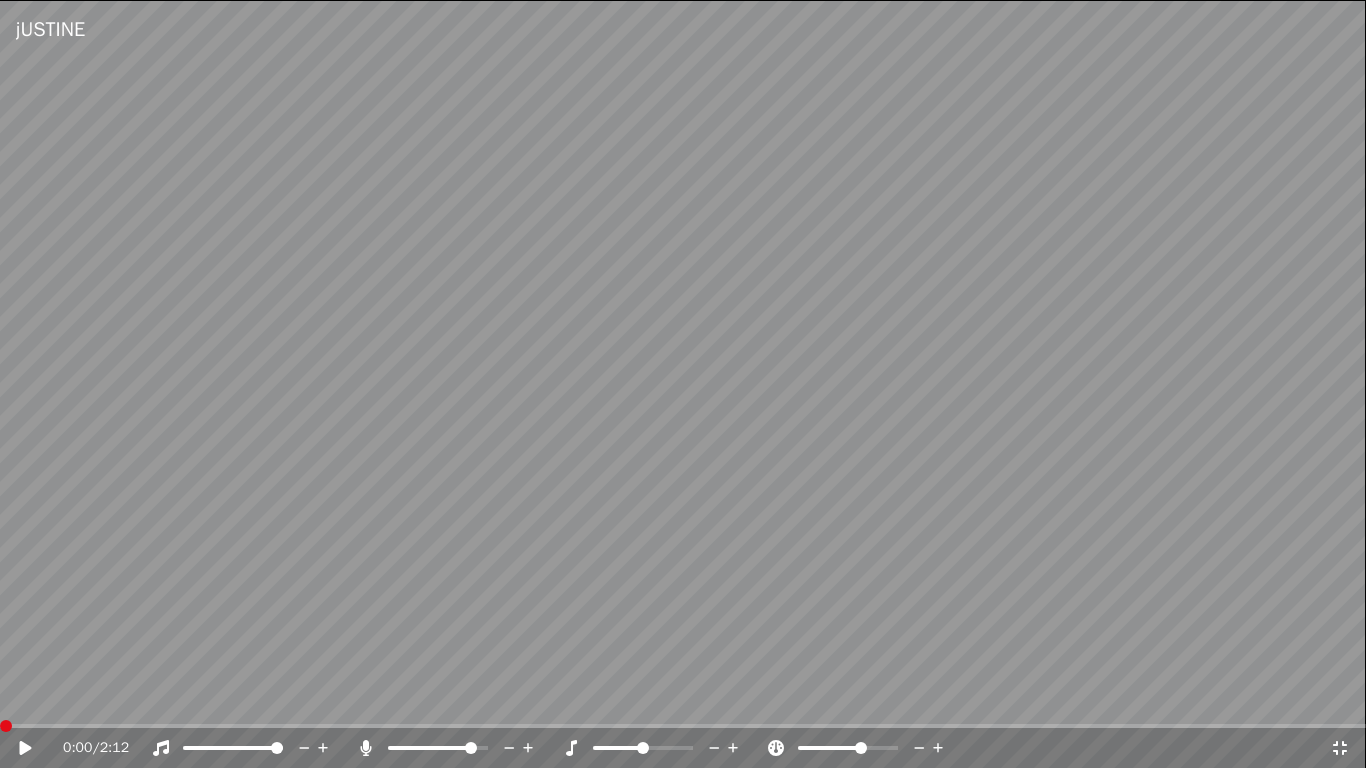 click at bounding box center (6, 726) 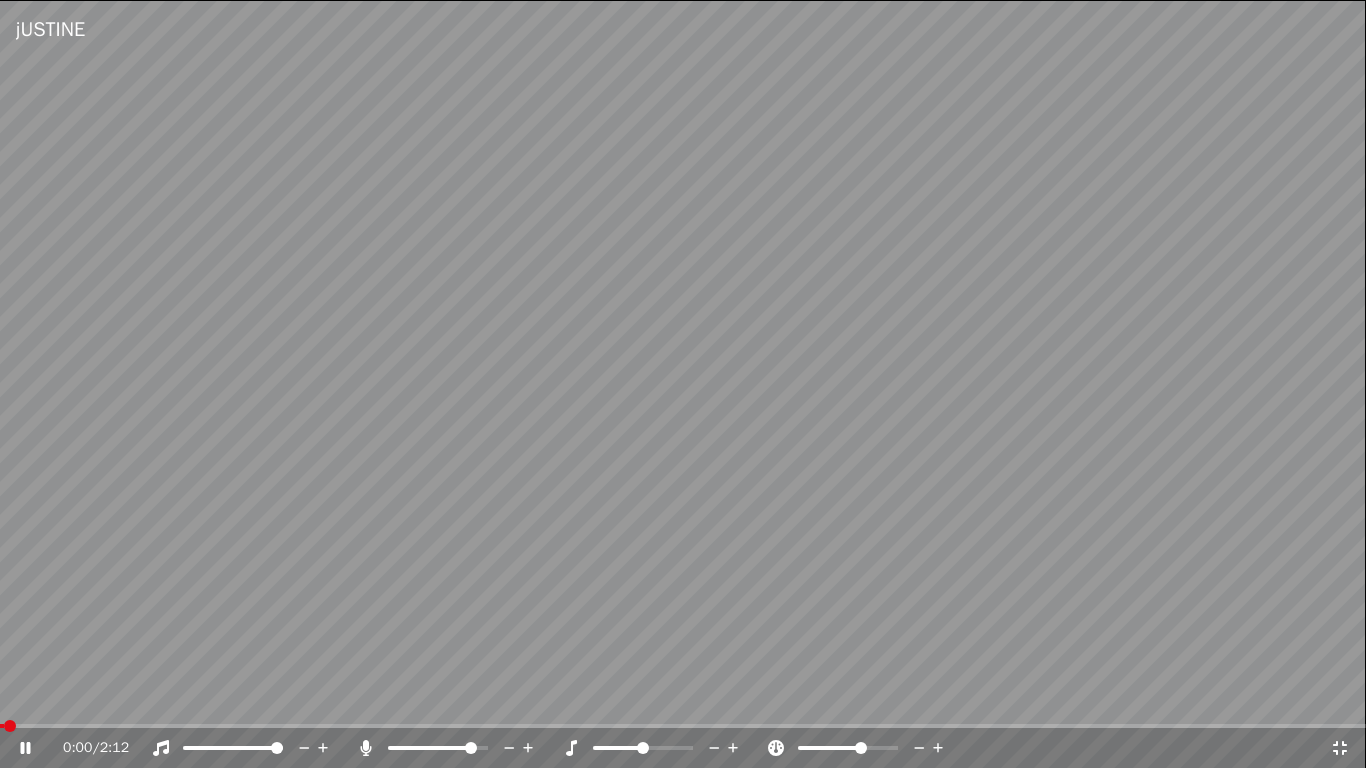 click 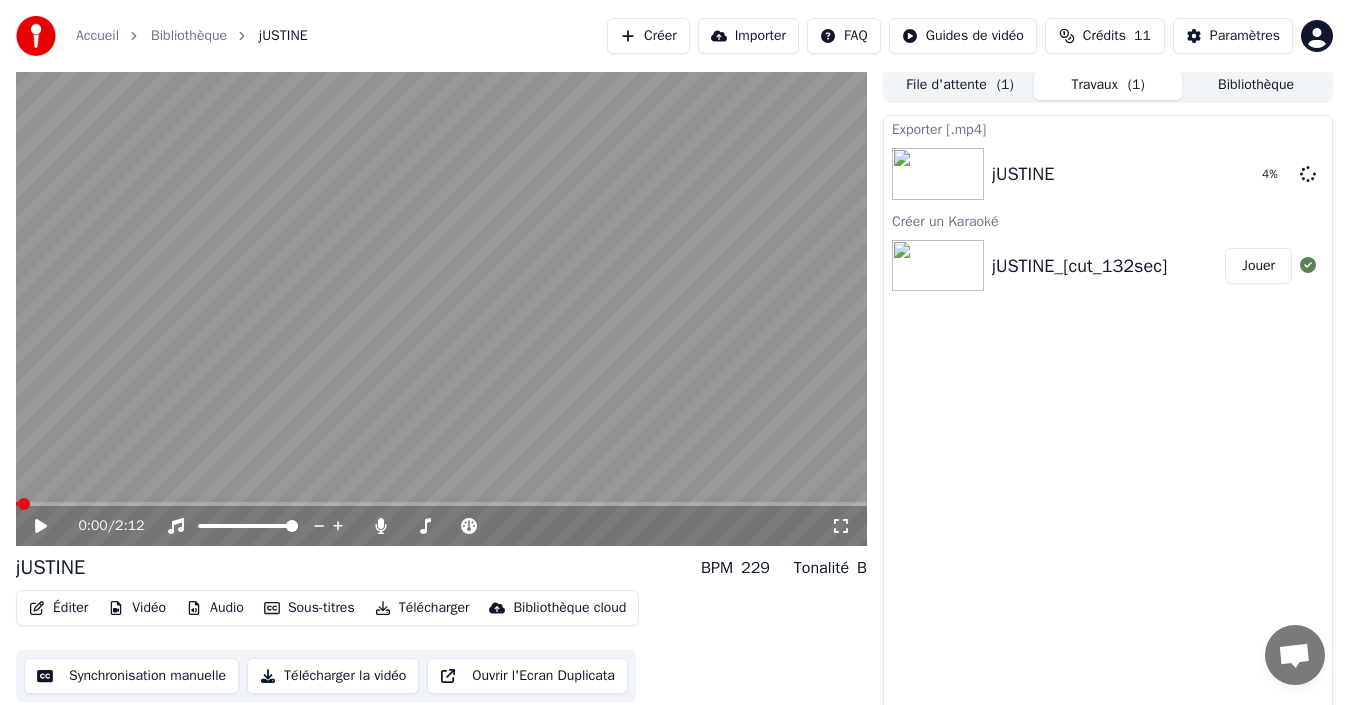 click 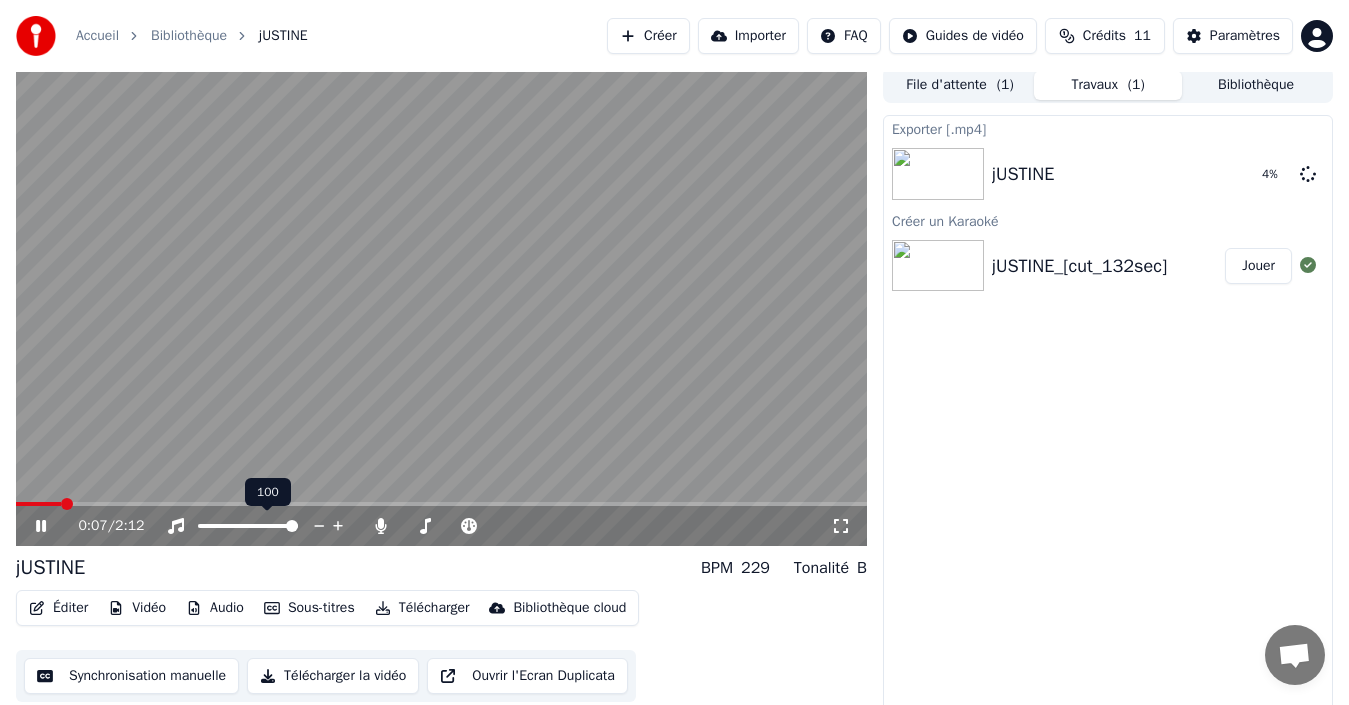 click at bounding box center (292, 526) 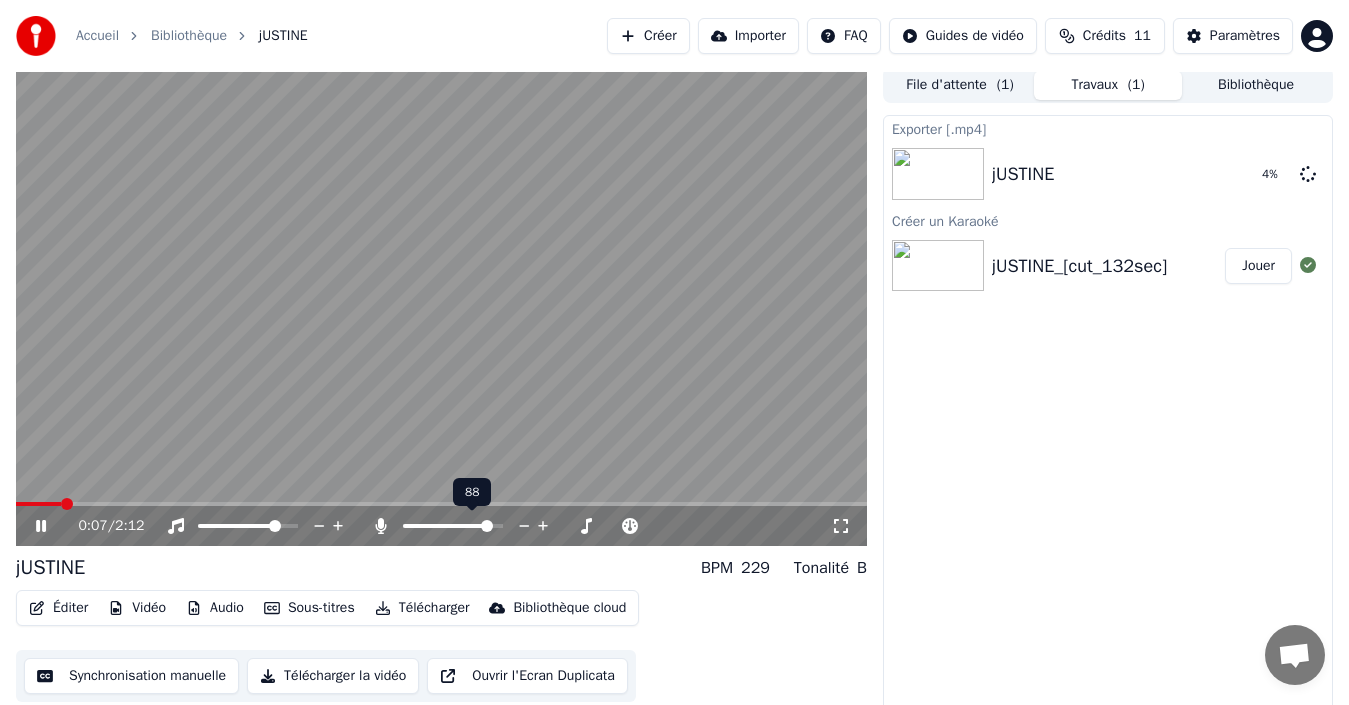 click at bounding box center [487, 526] 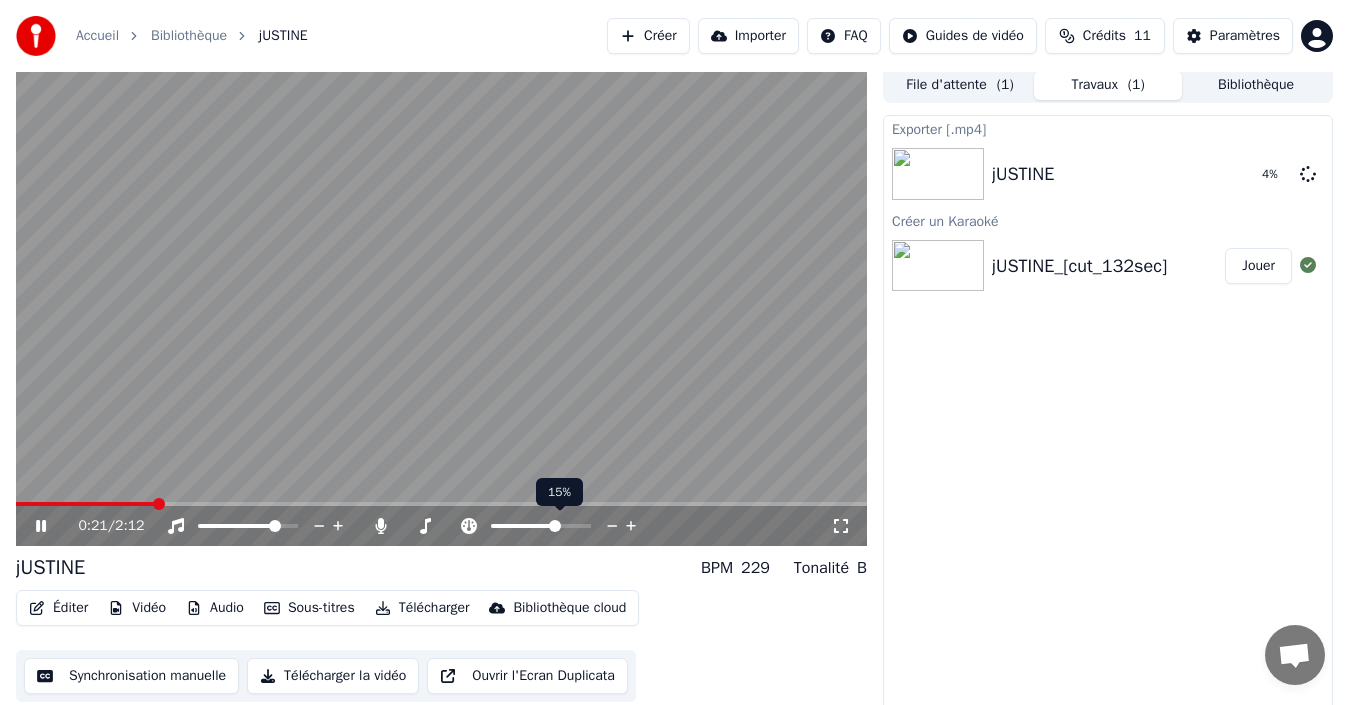 click at bounding box center [559, 526] 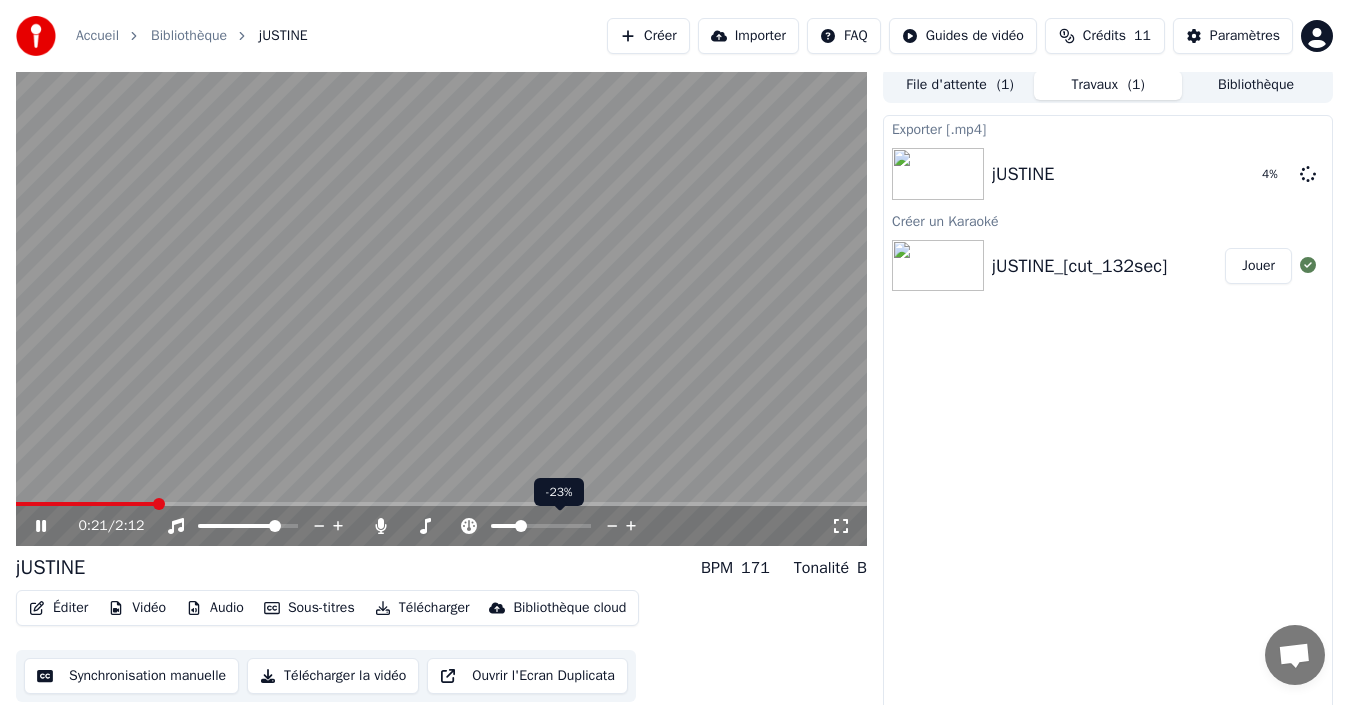 click at bounding box center (521, 526) 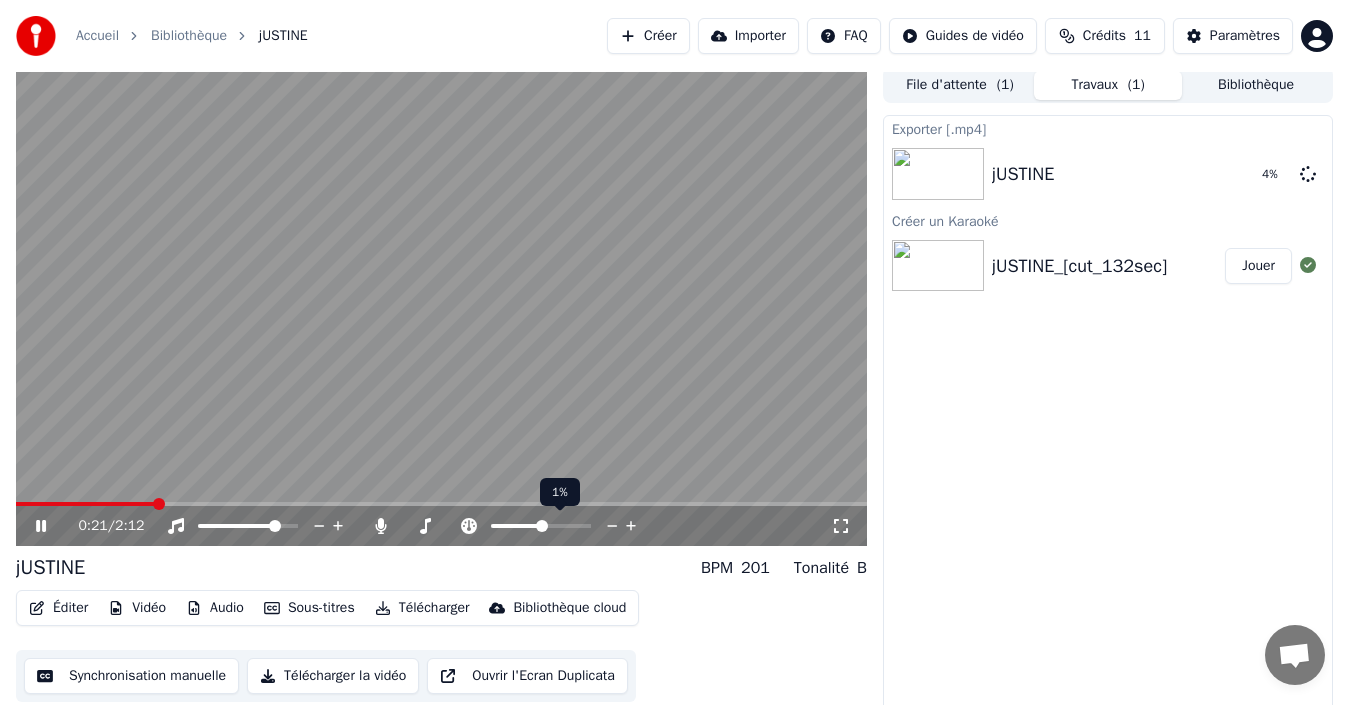 click at bounding box center [542, 526] 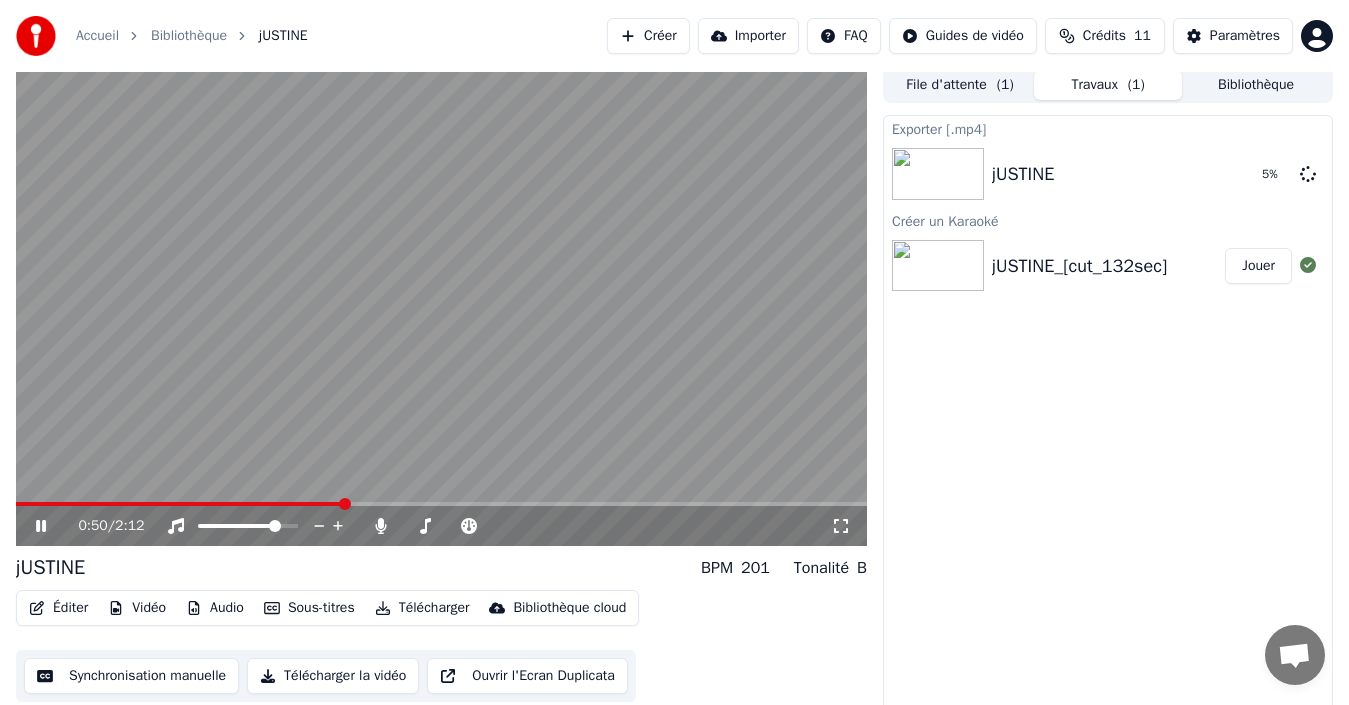 click on "0:50  /  2:12" at bounding box center (454, 526) 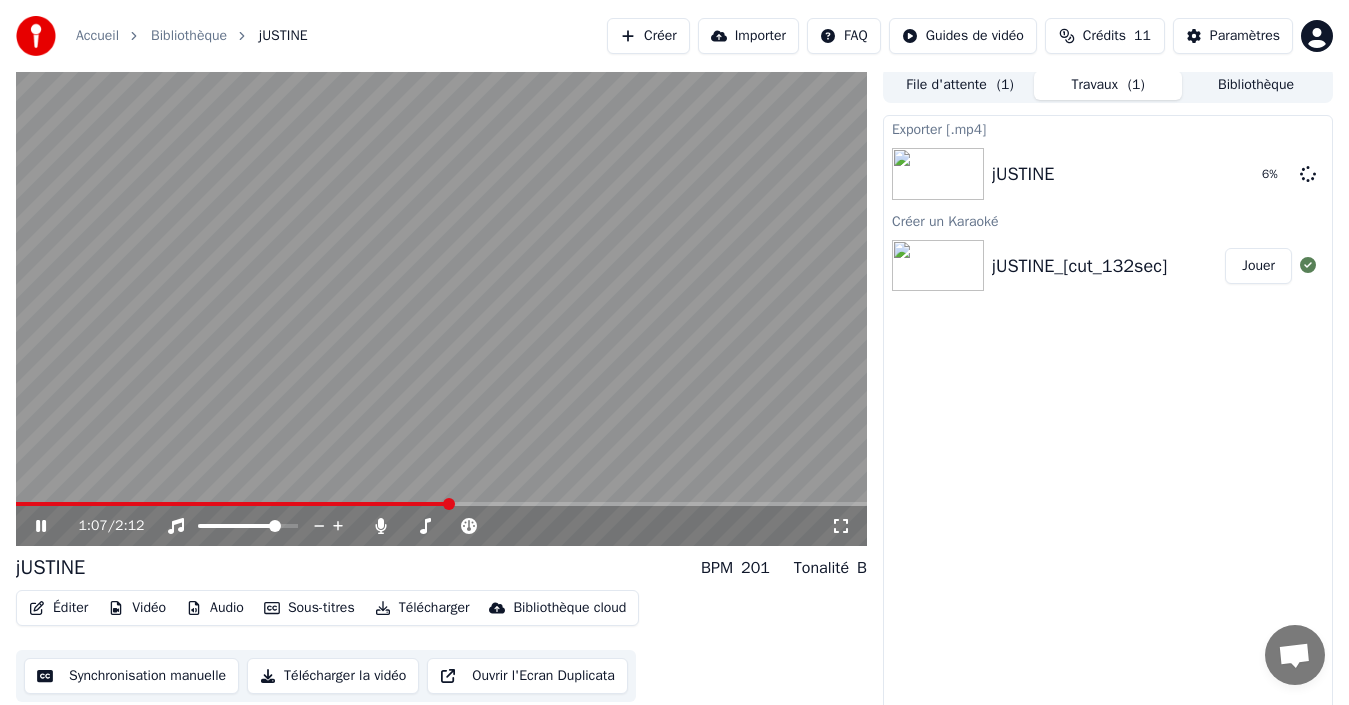 click at bounding box center (266, 526) 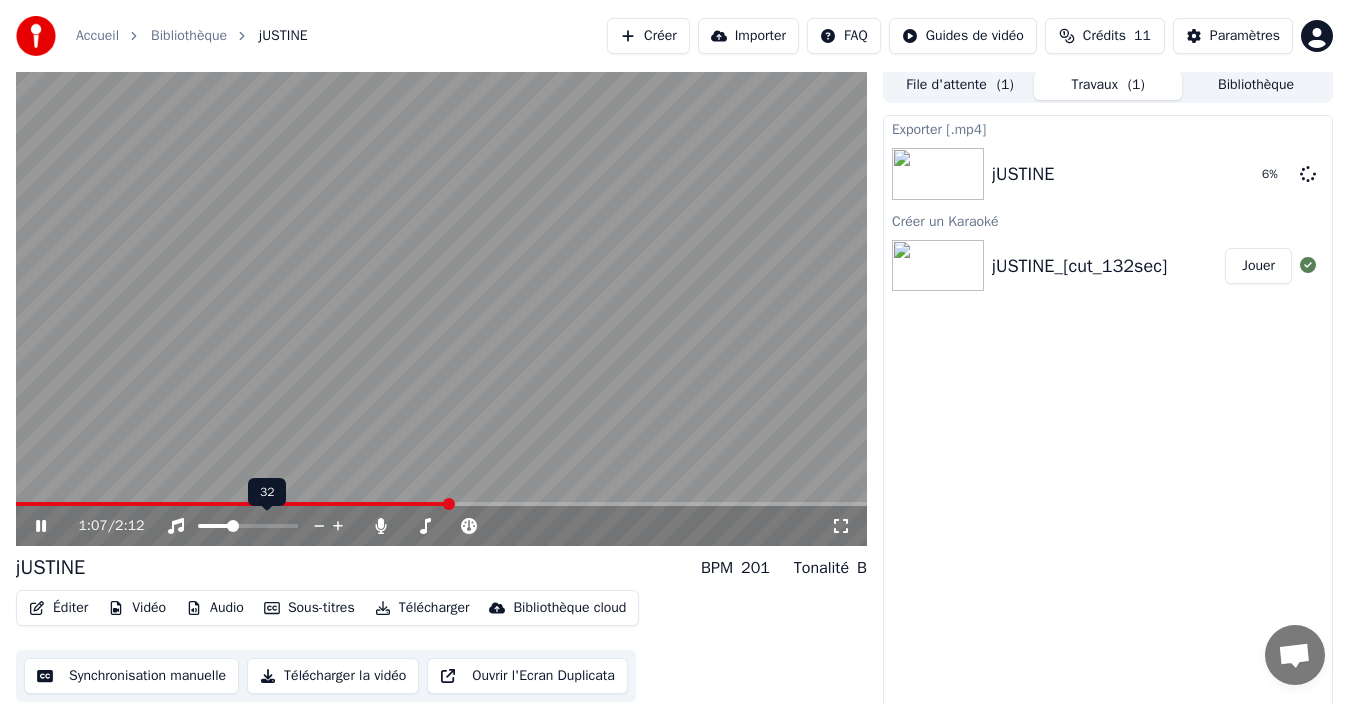 click at bounding box center (233, 526) 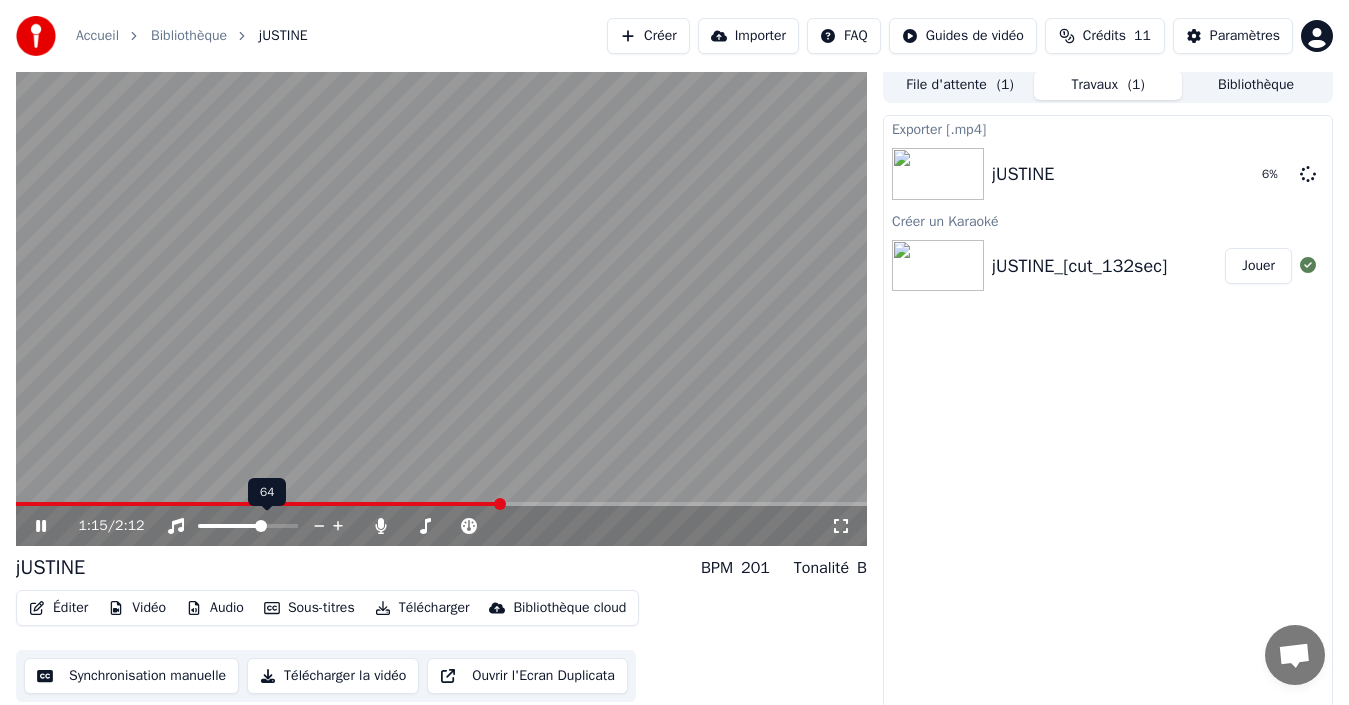 click at bounding box center [261, 526] 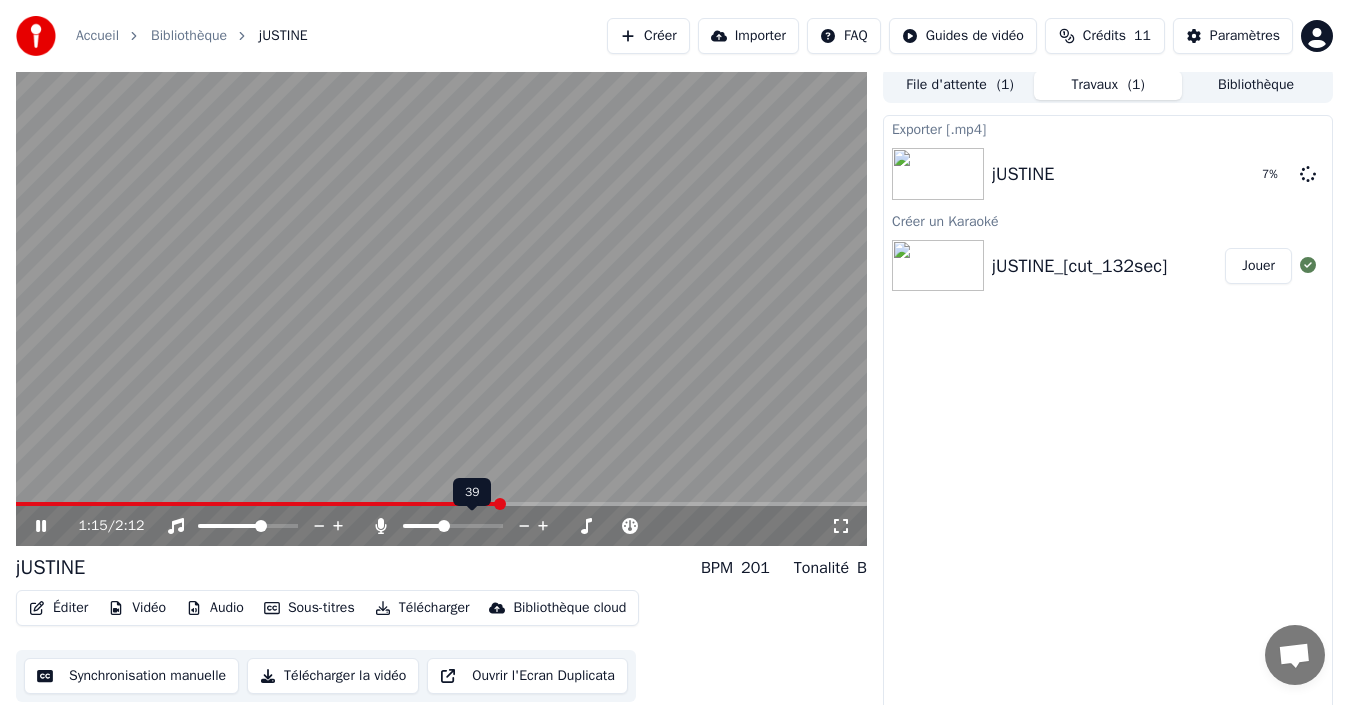 click at bounding box center (444, 526) 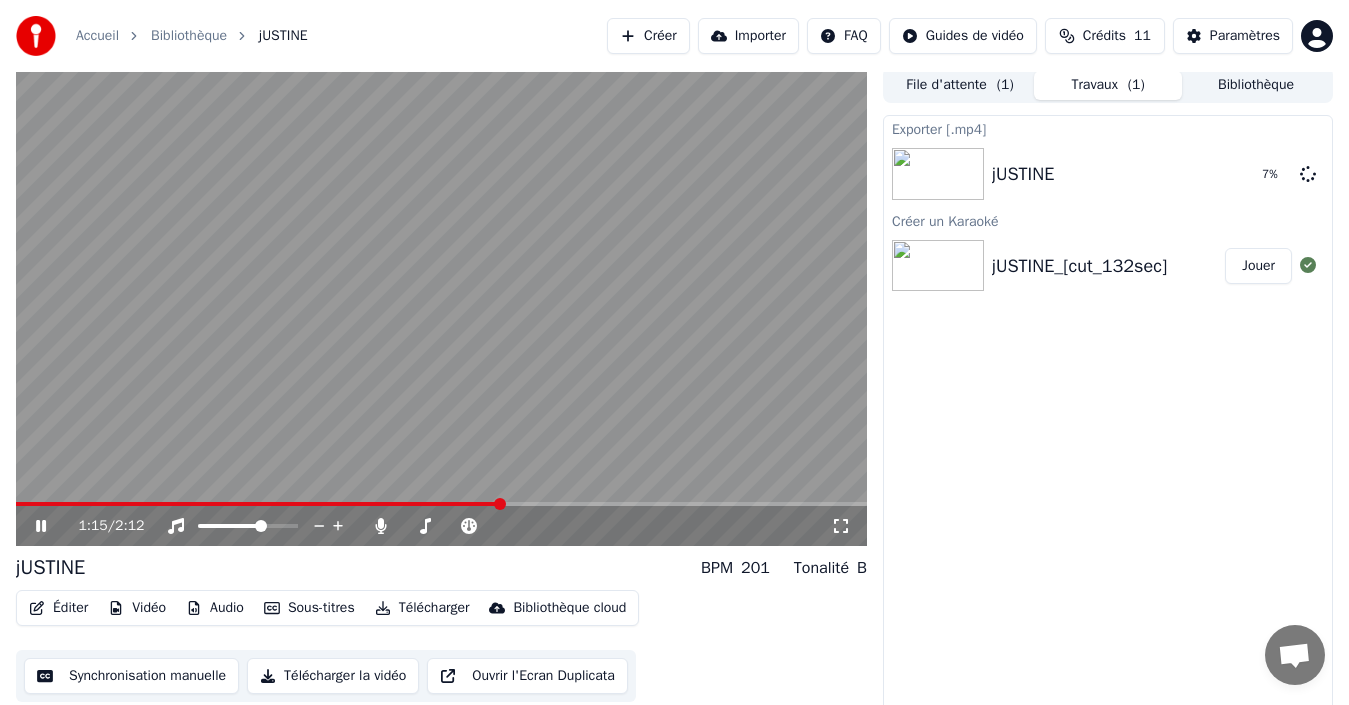 click 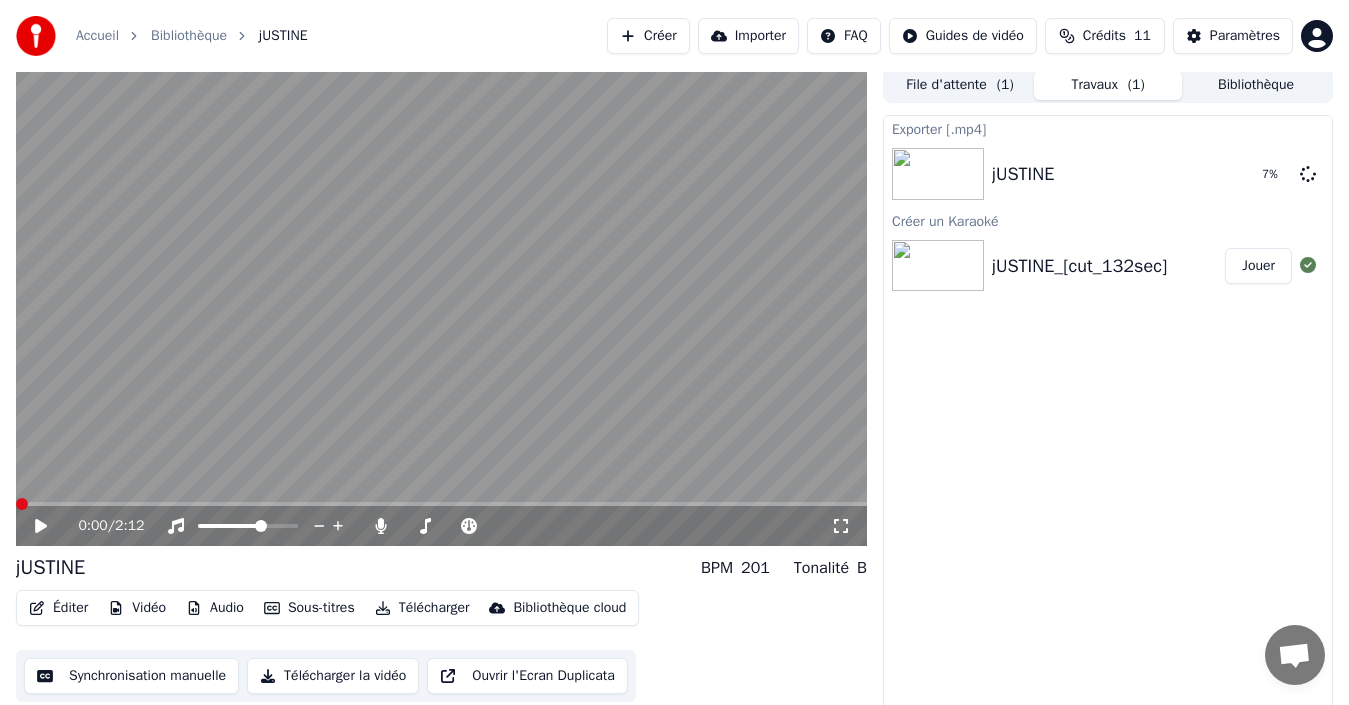 click at bounding box center (22, 504) 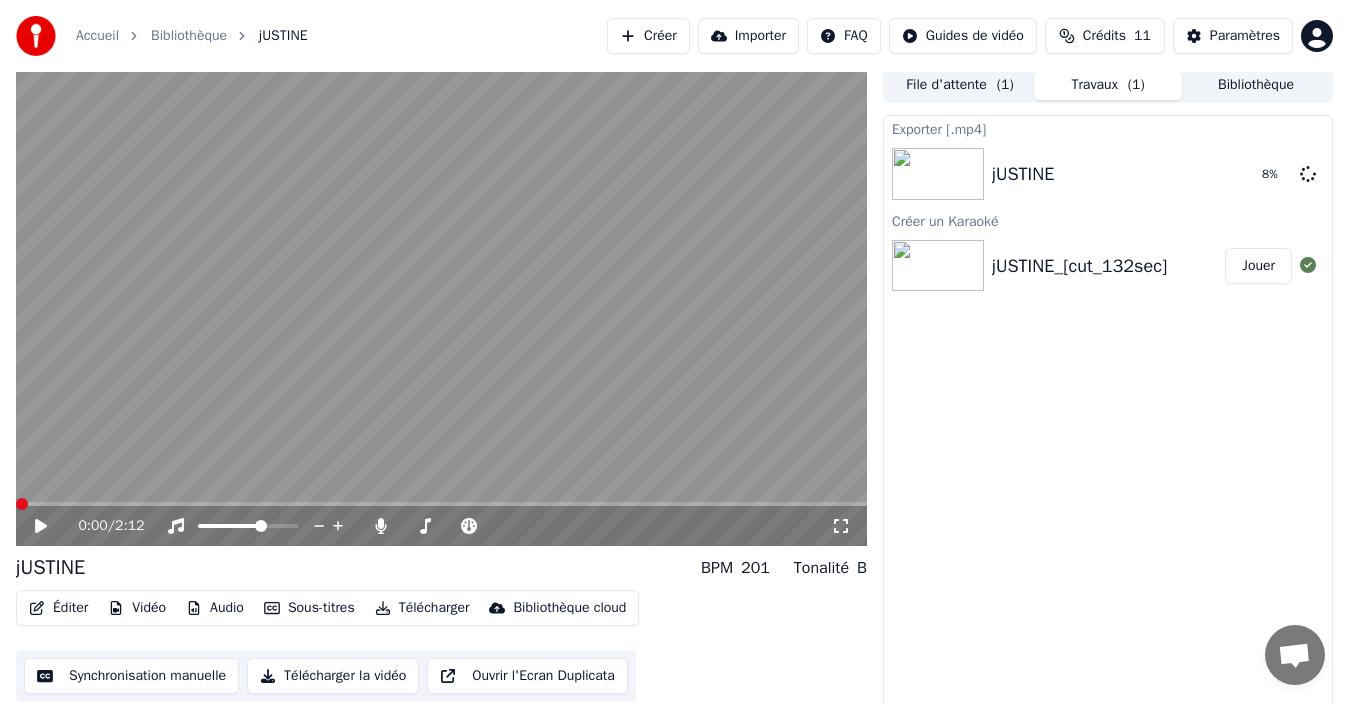 click 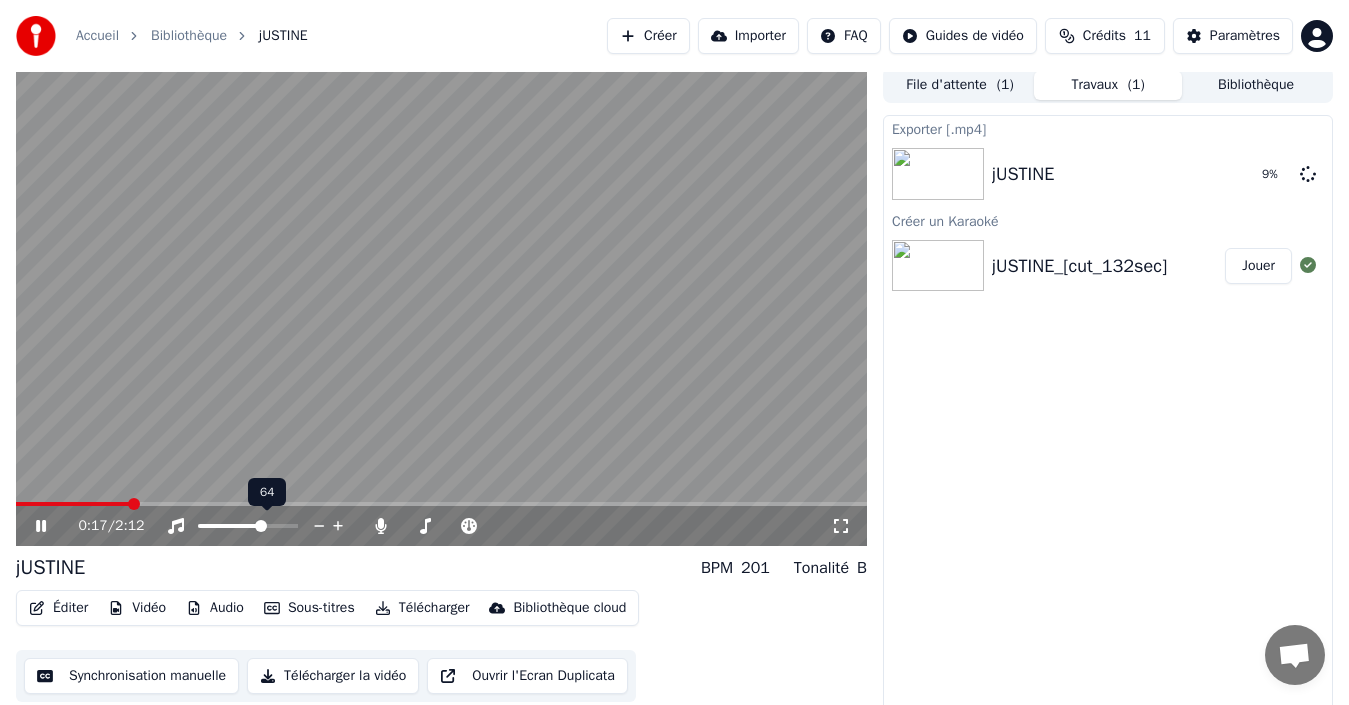 click 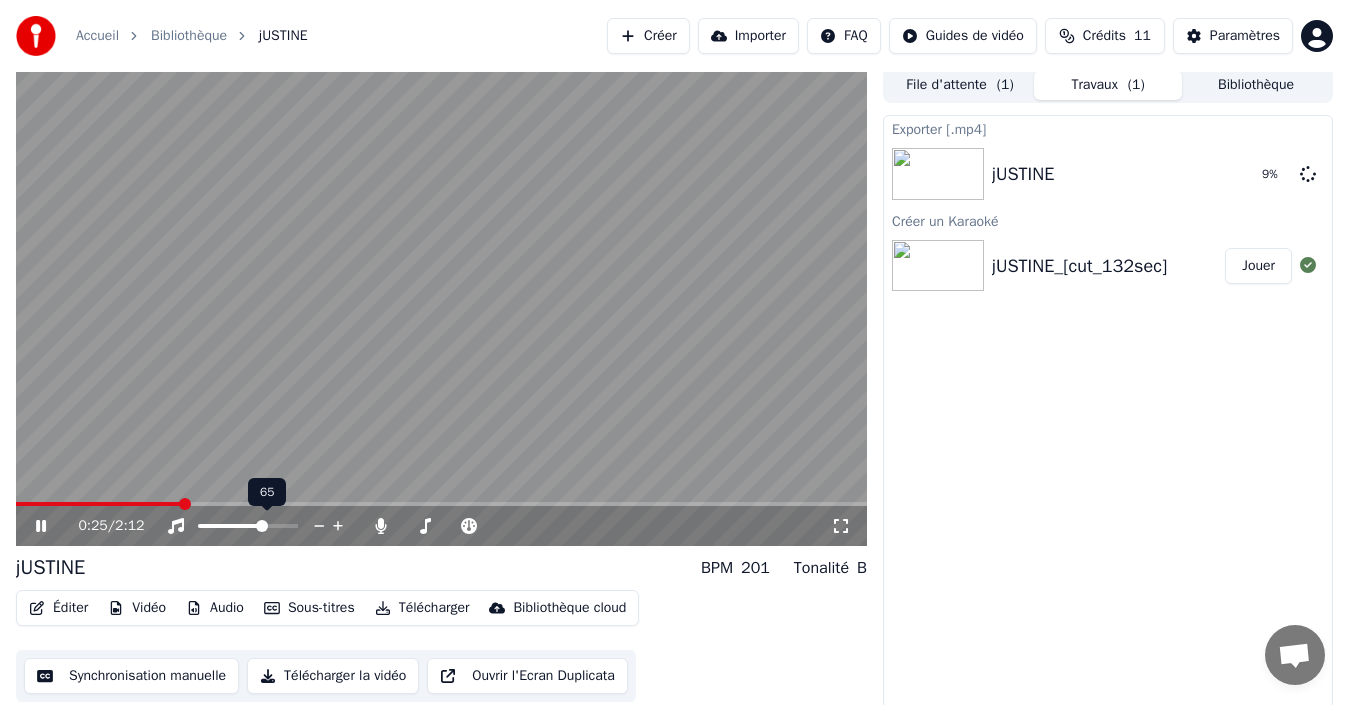 click 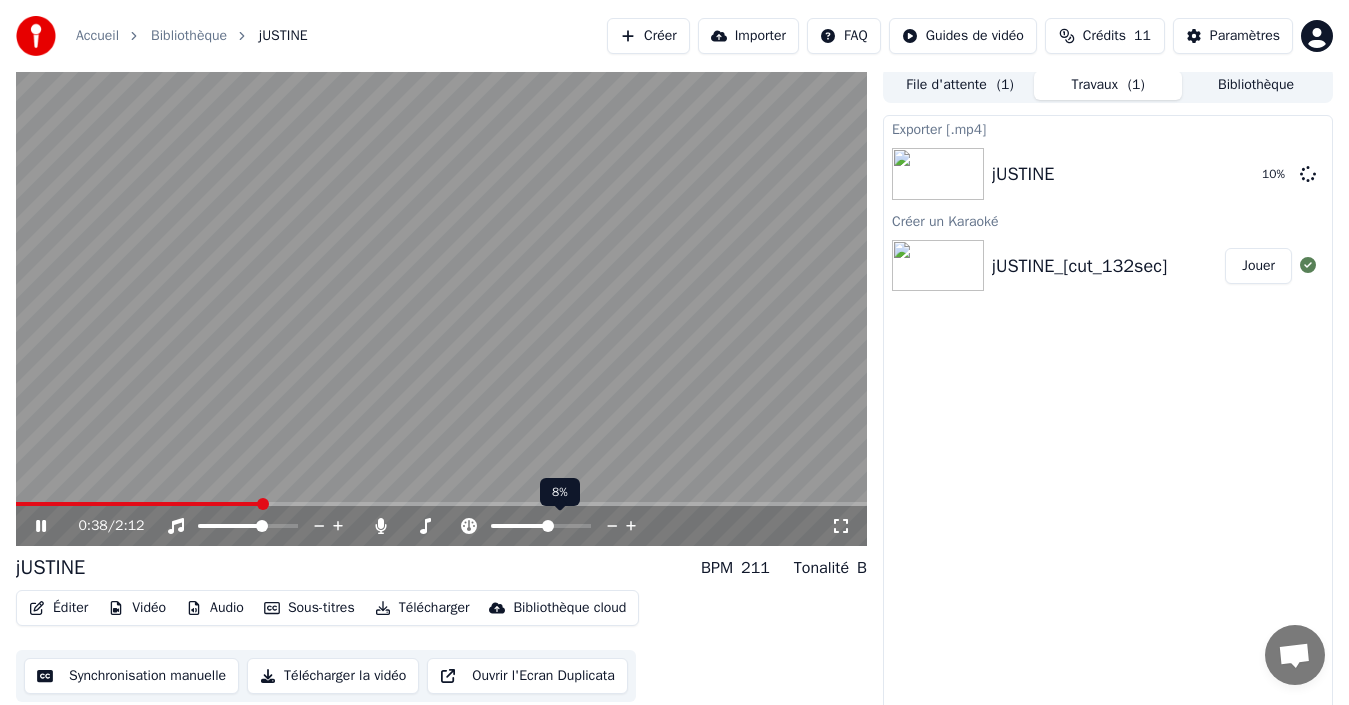 click at bounding box center [548, 526] 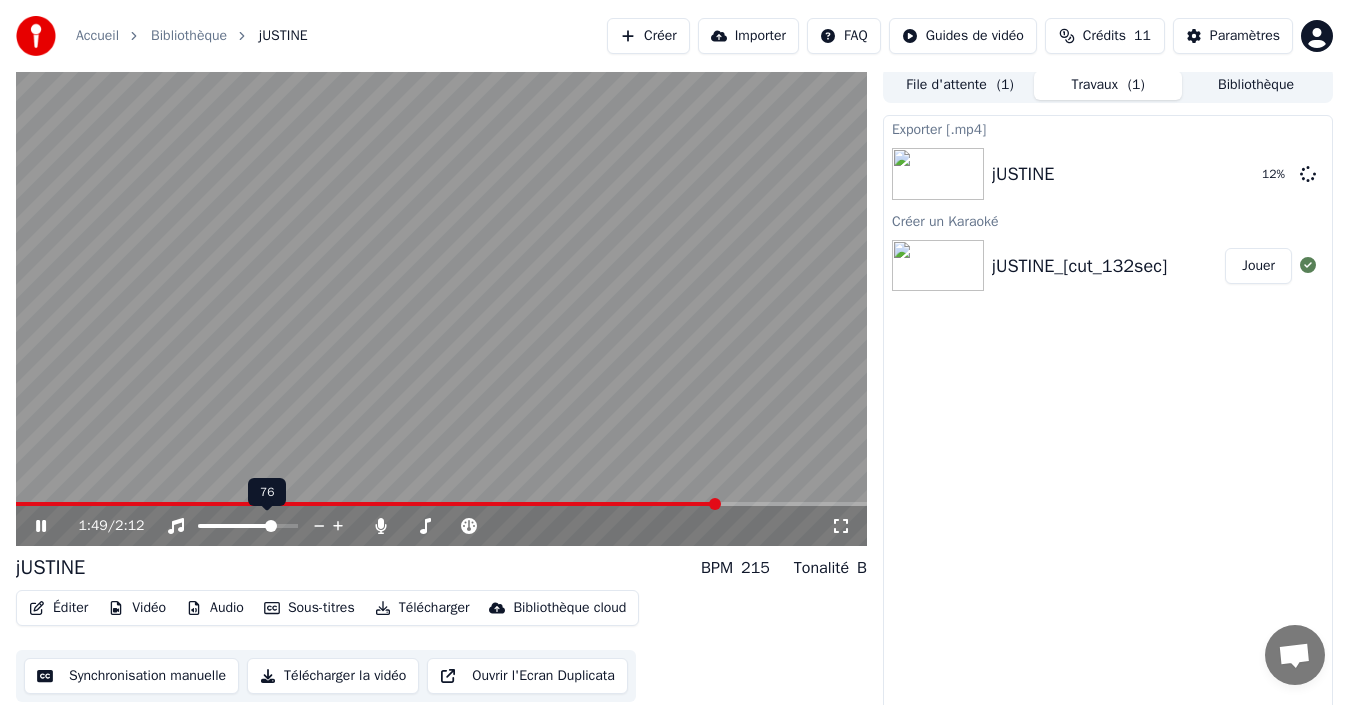 click at bounding box center (271, 526) 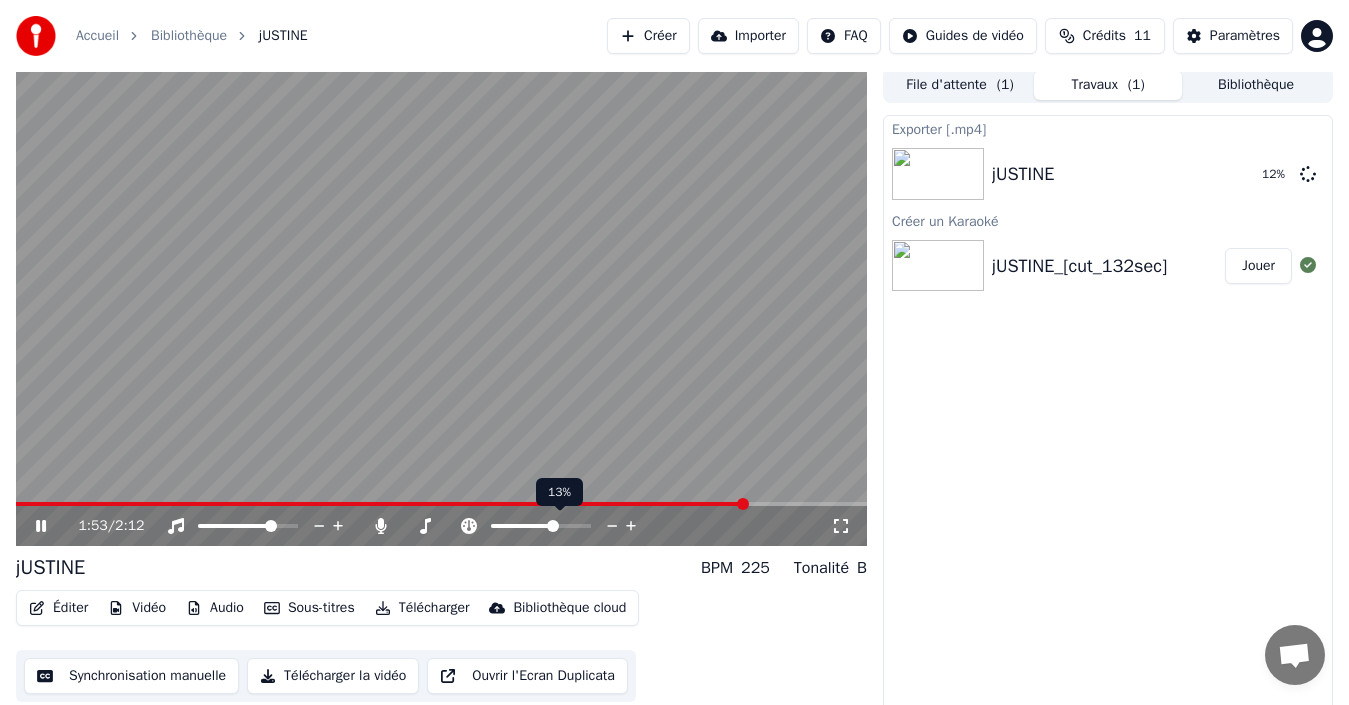 click at bounding box center (553, 526) 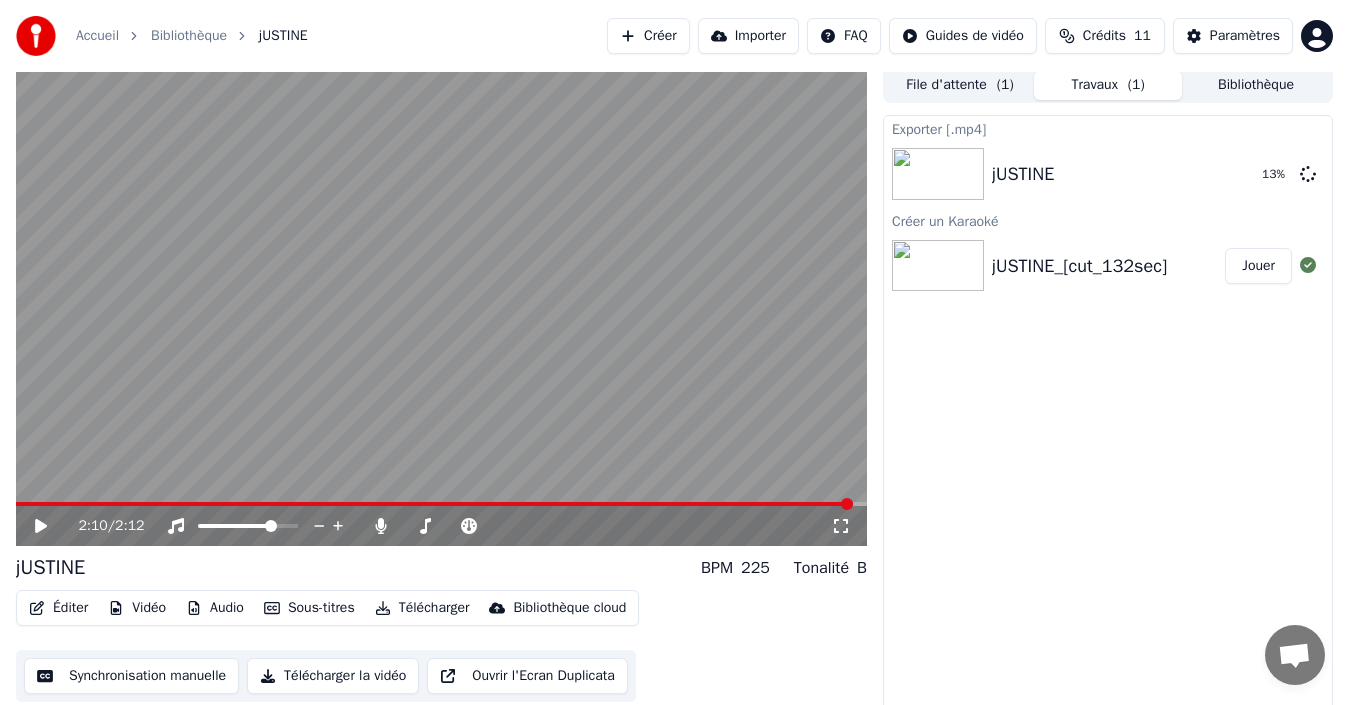 scroll, scrollTop: 14, scrollLeft: 0, axis: vertical 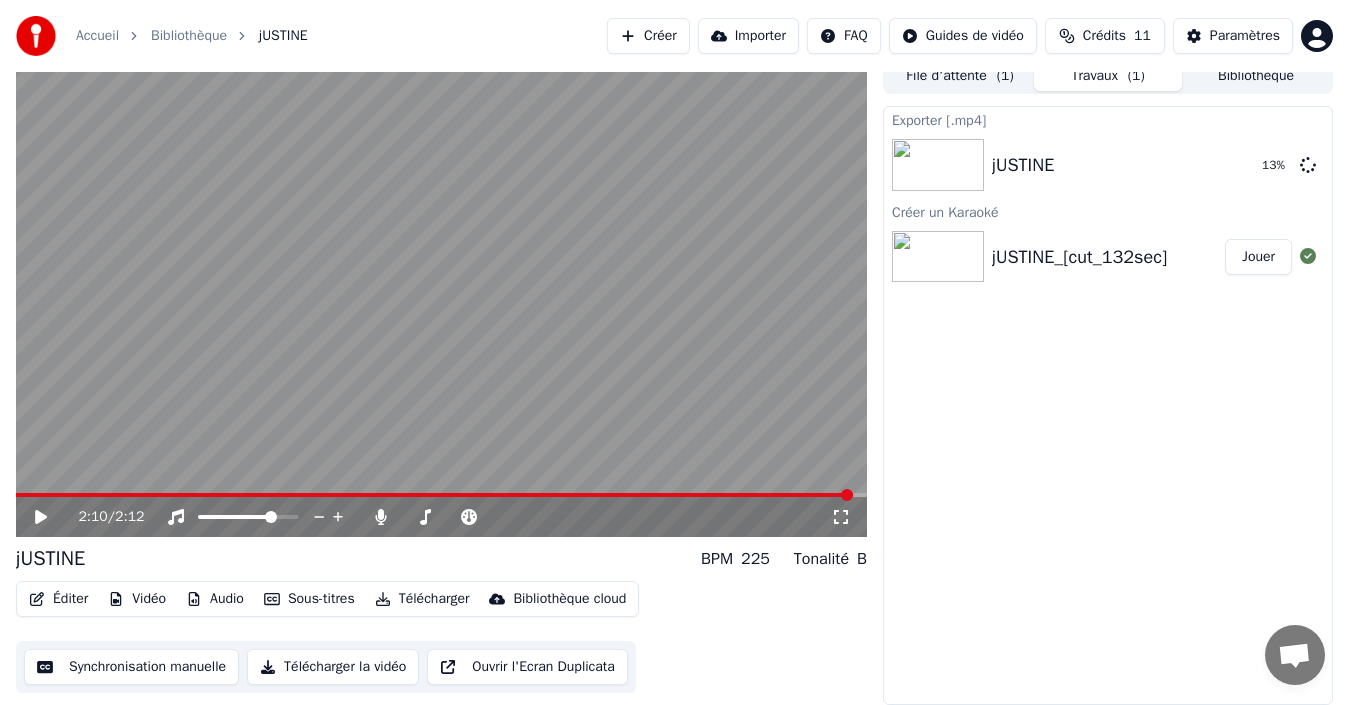 click on "Télécharger la vidéo" at bounding box center [333, 667] 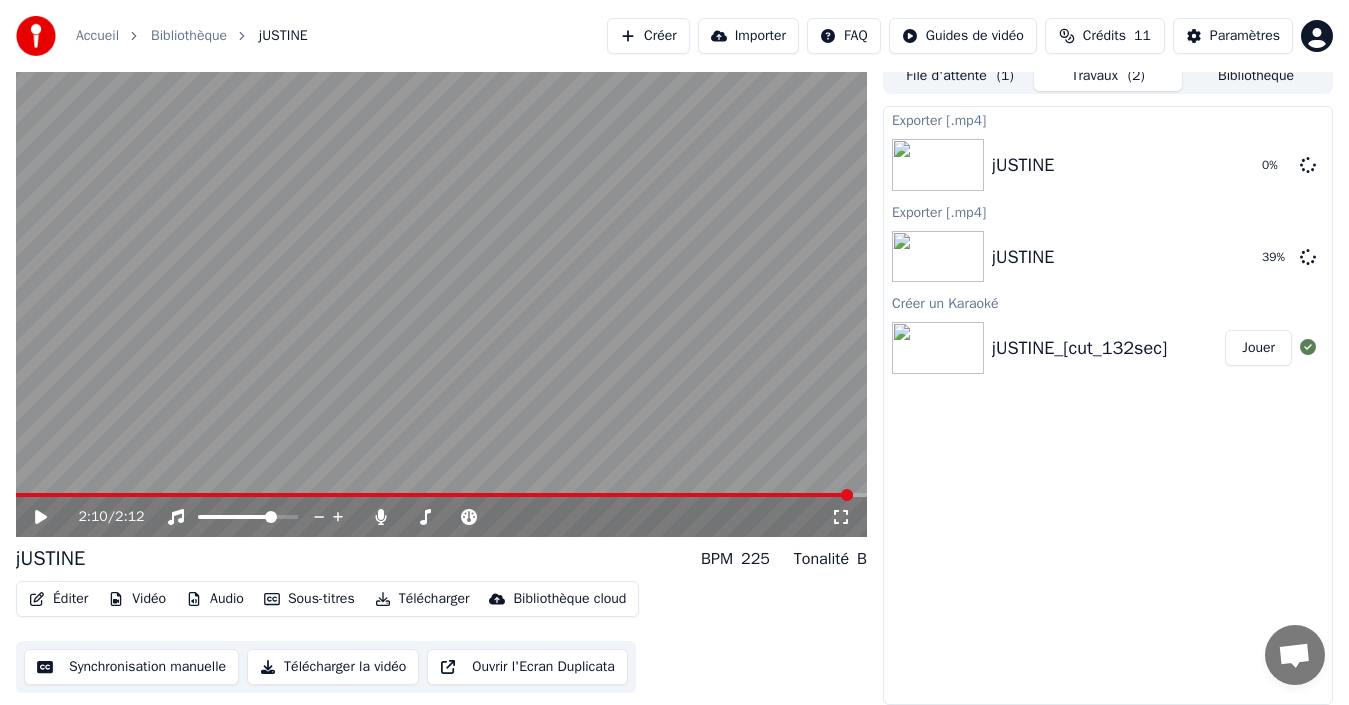click on "Exporter [.mp4] jUSTINE 0 % Exporter [.mp4] jUSTINE 39 % Créer un Karaoké jUSTINE_[cut_132sec] Jouer" at bounding box center (1108, 405) 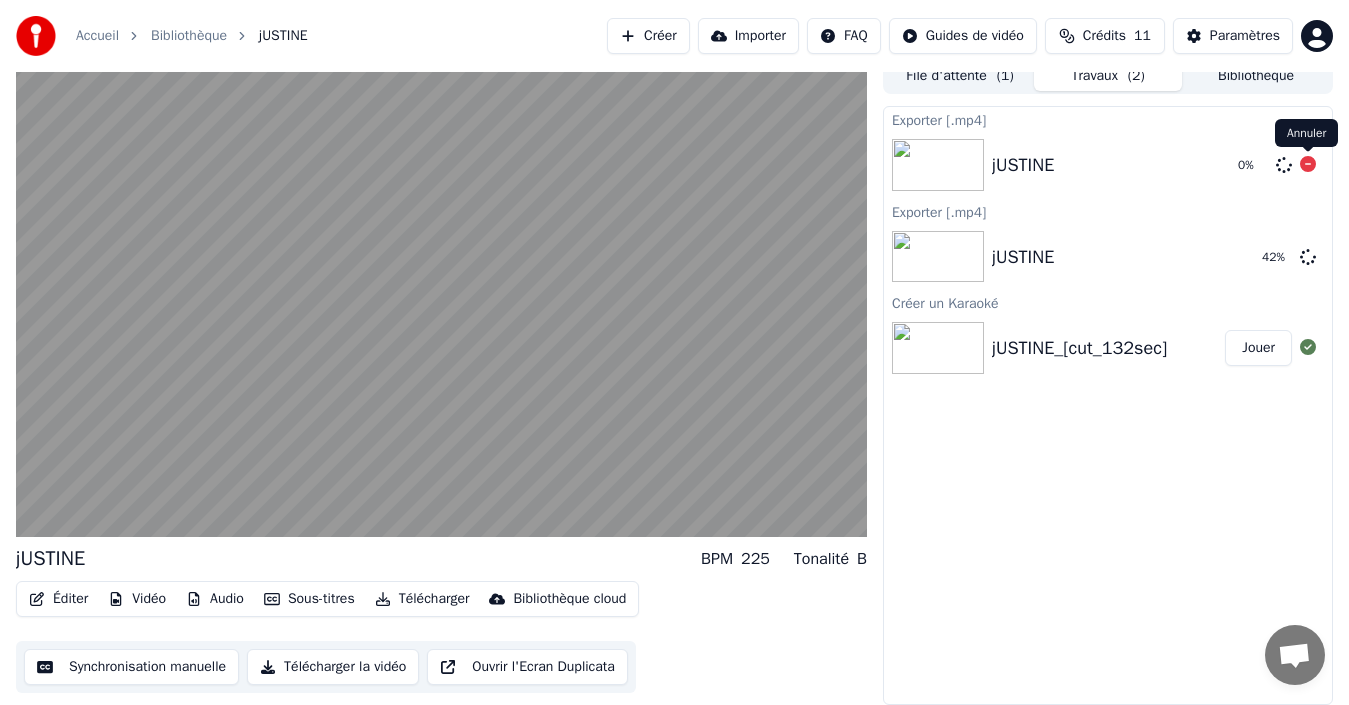 click 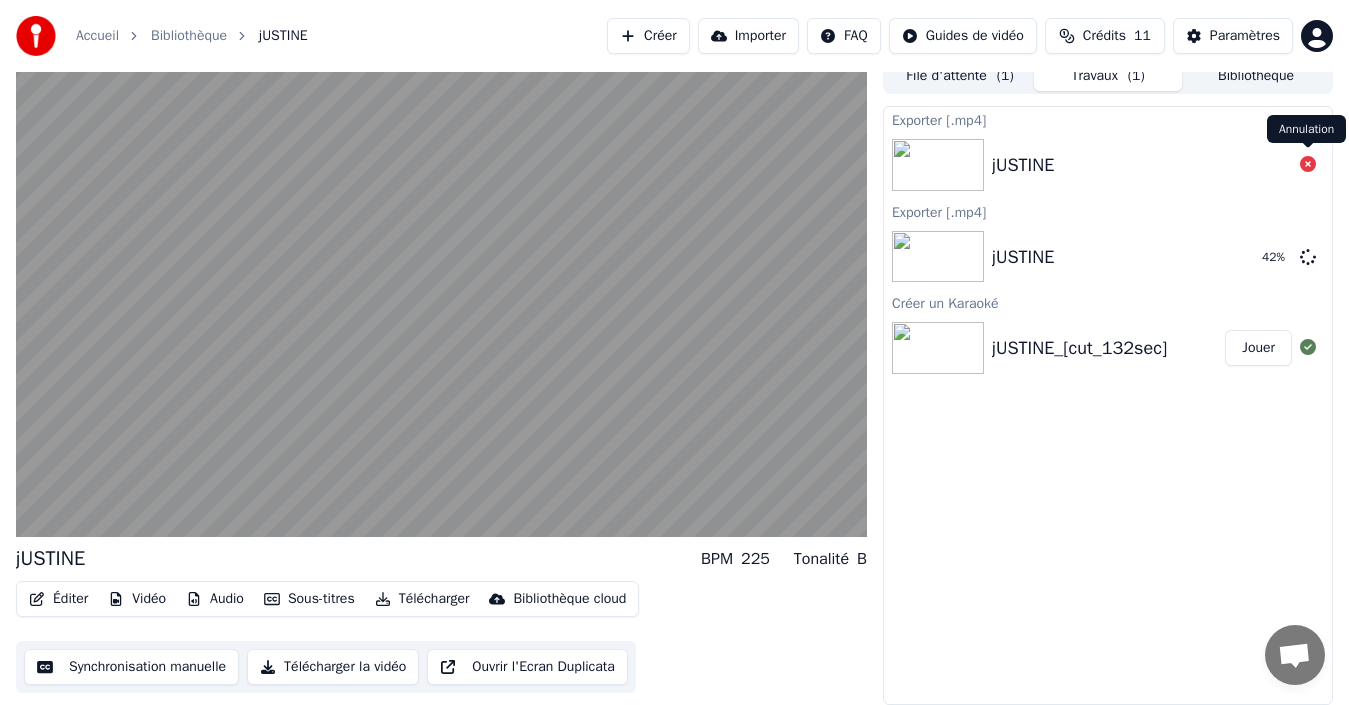 click 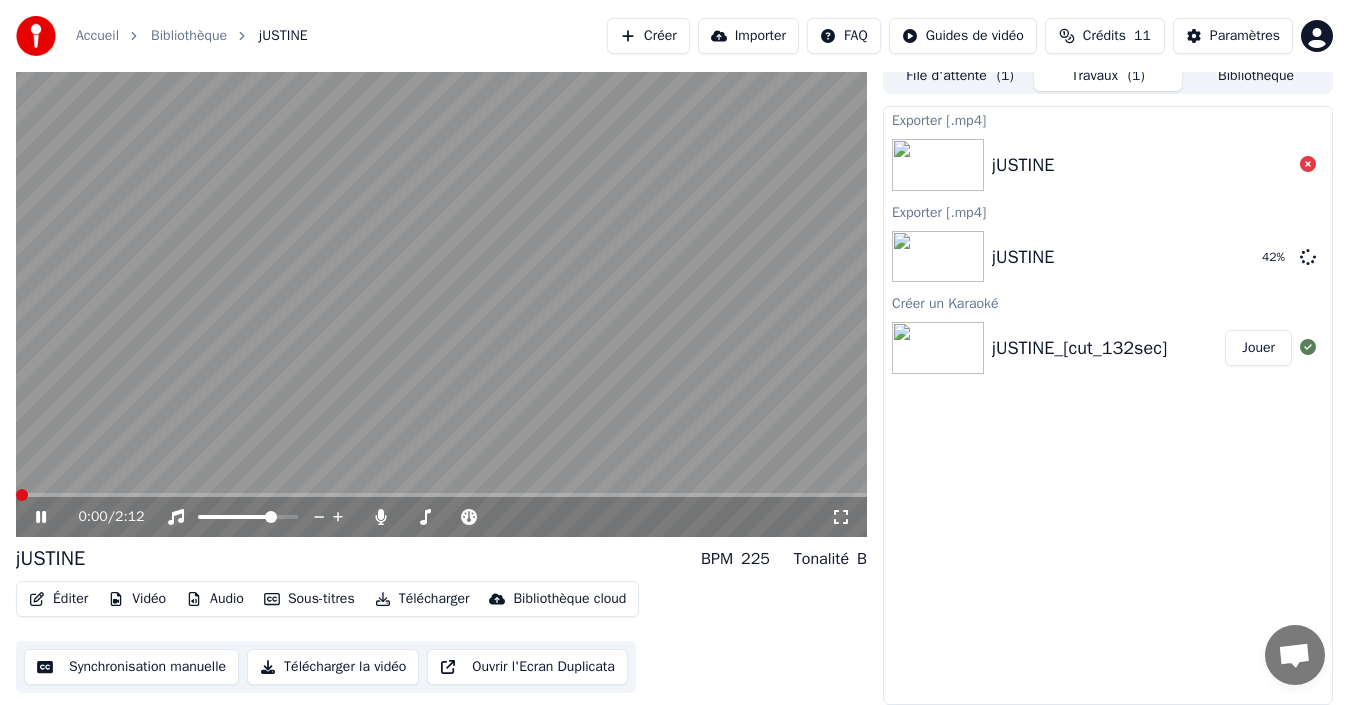 click at bounding box center [22, 495] 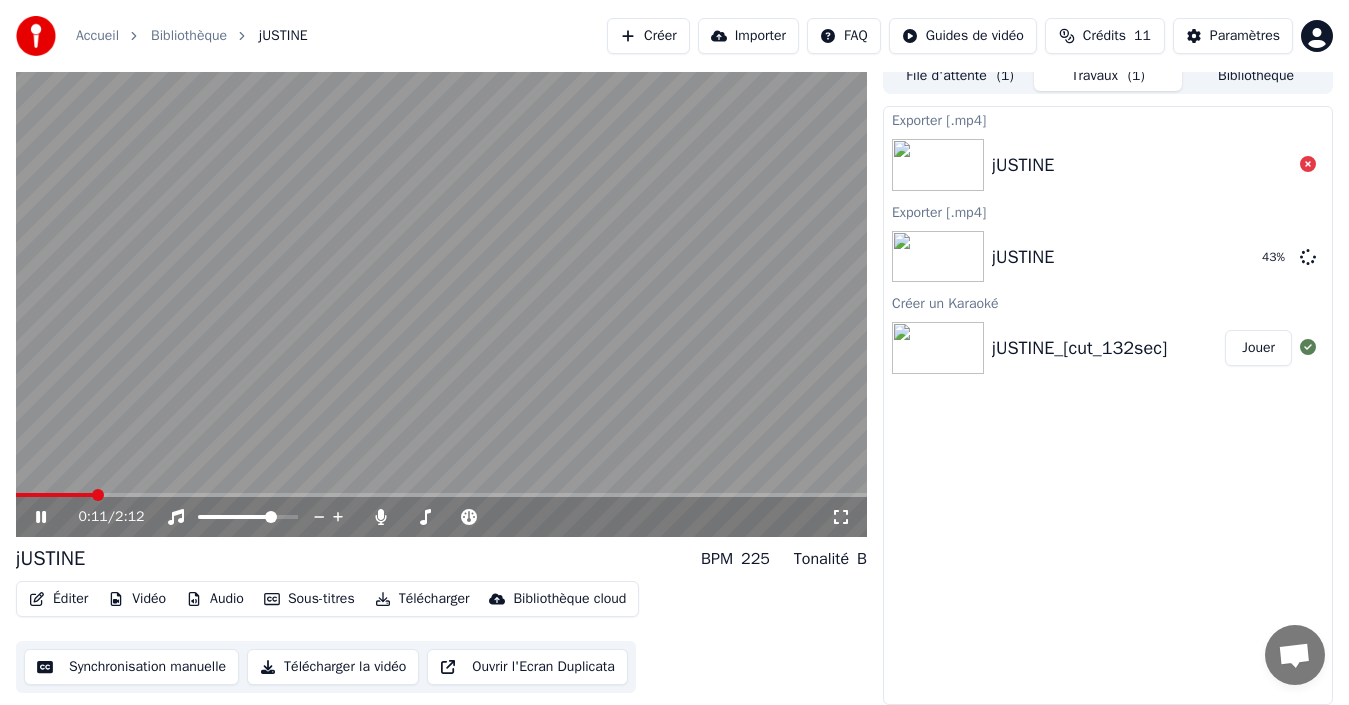 click 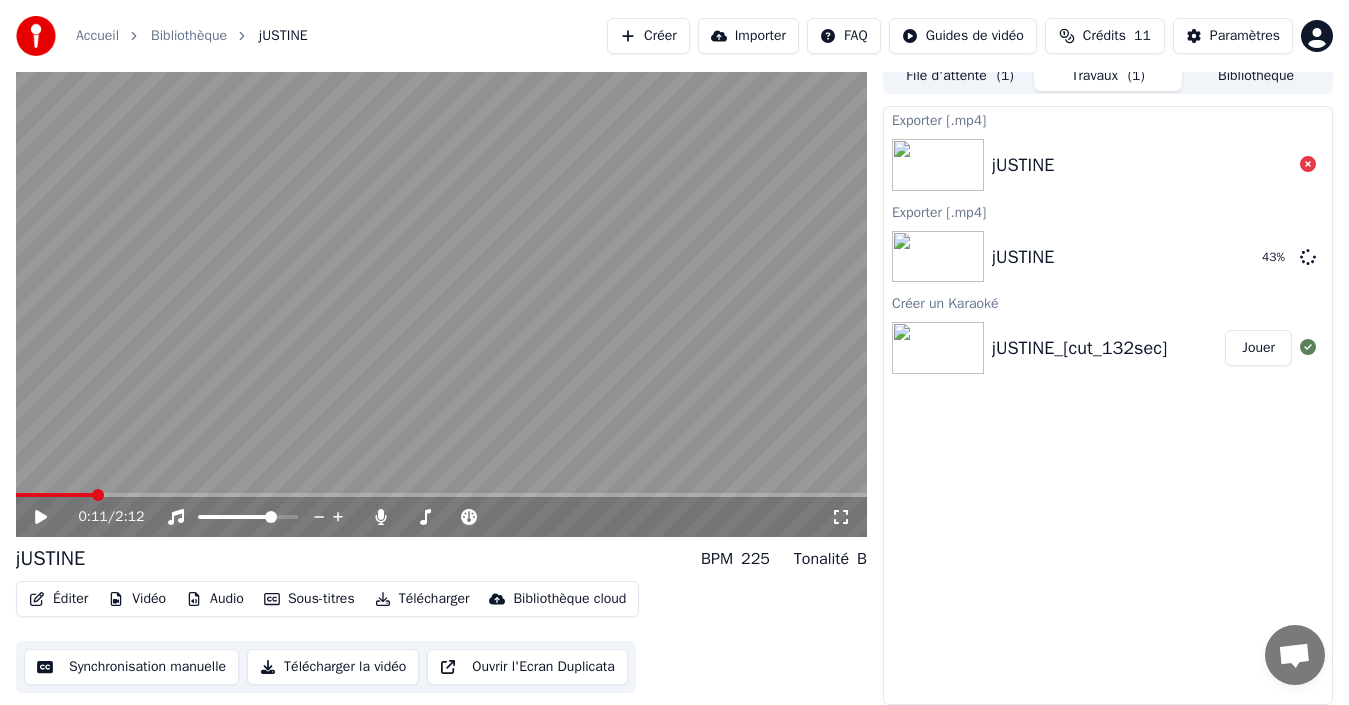 click 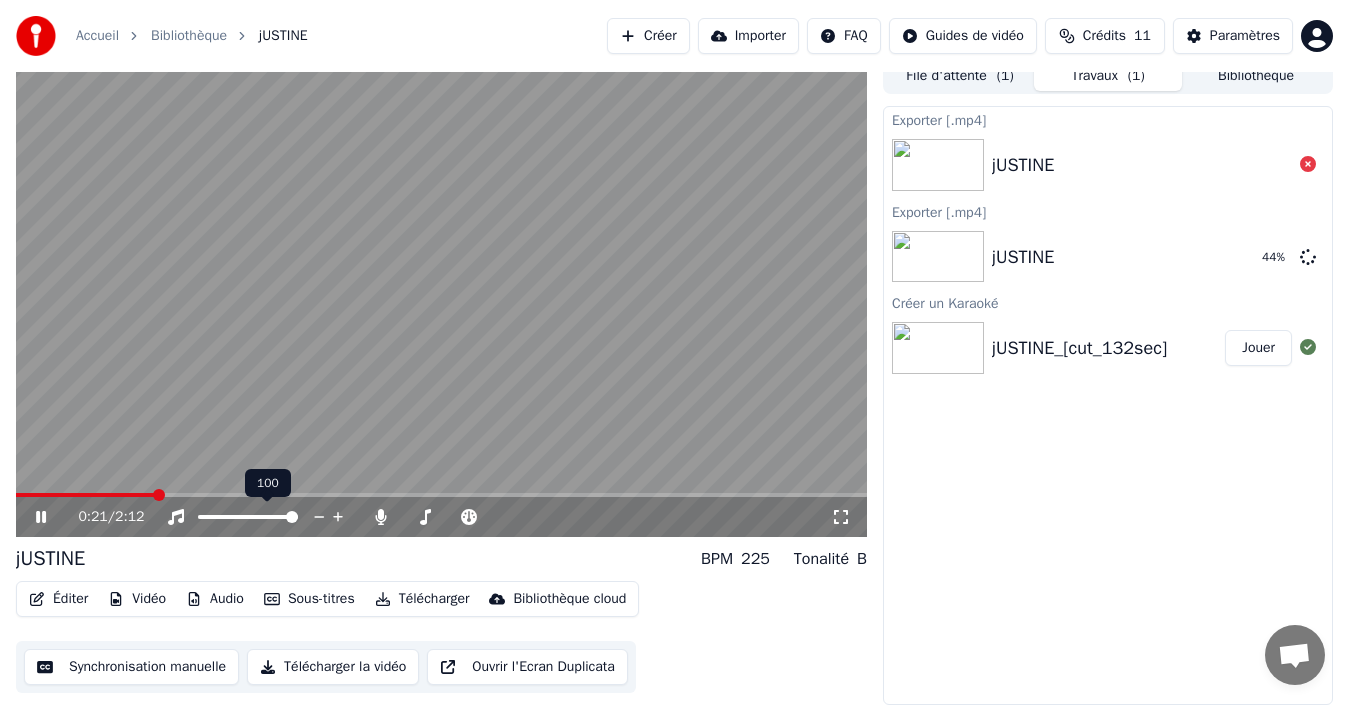 click at bounding box center (292, 517) 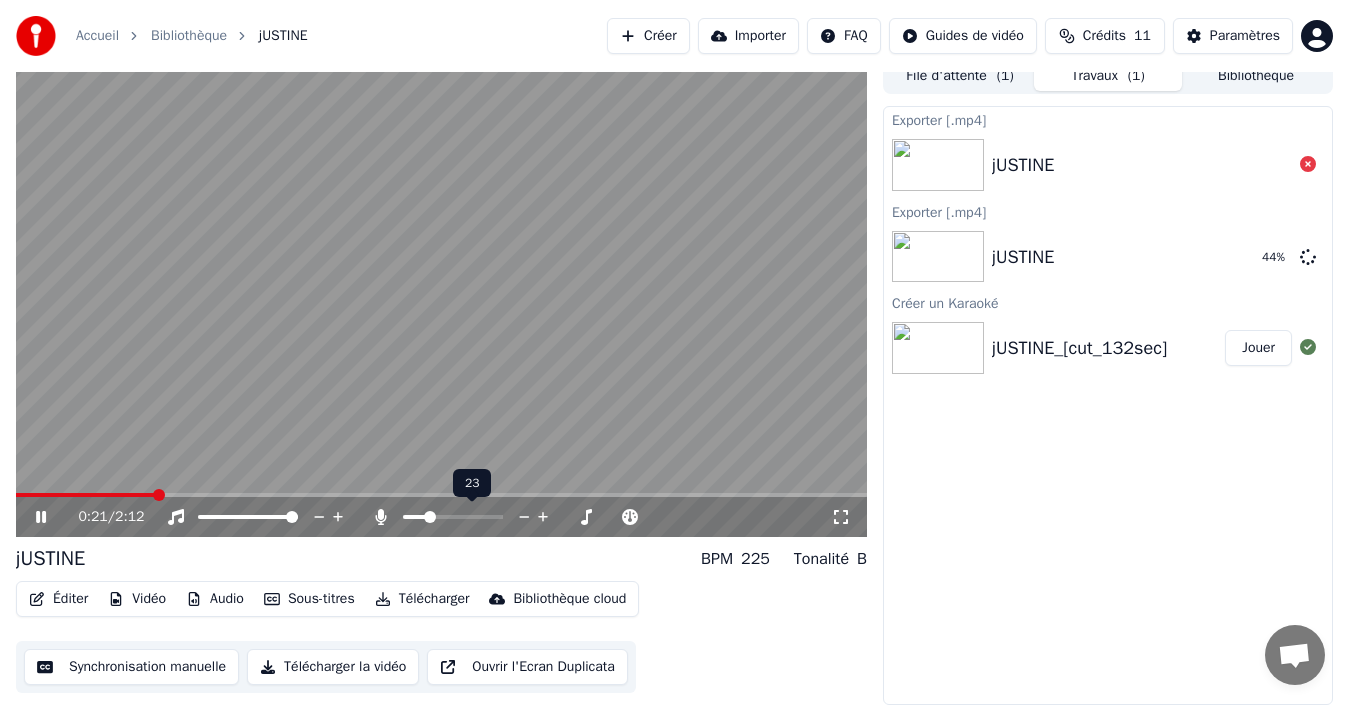 click at bounding box center (430, 517) 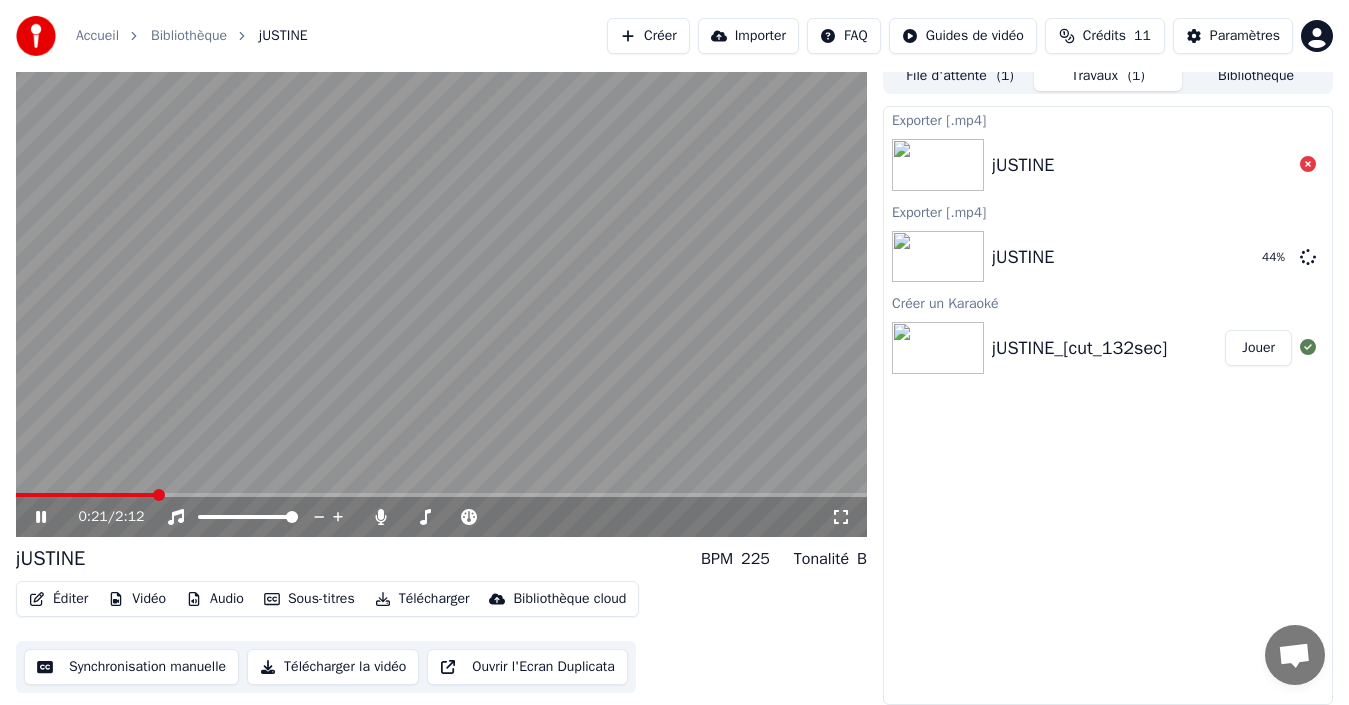 click 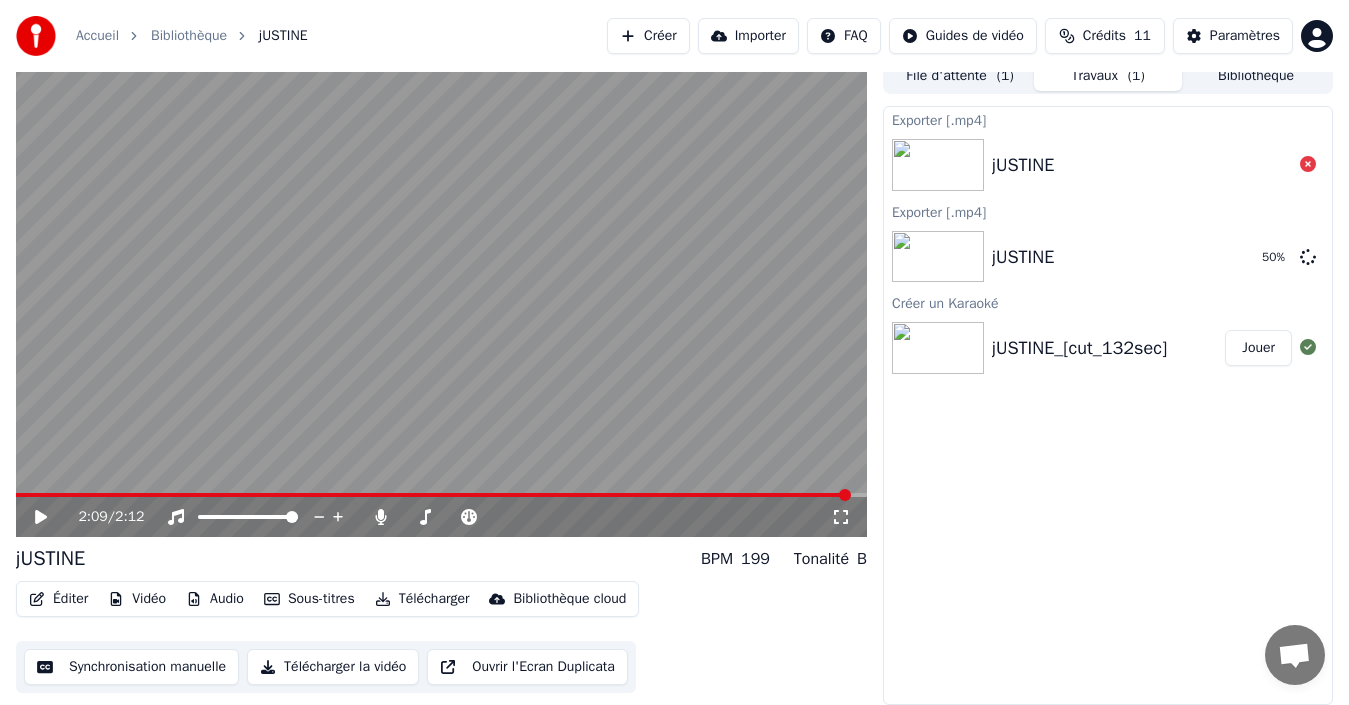 click on "Synchronisation manuelle" at bounding box center [131, 667] 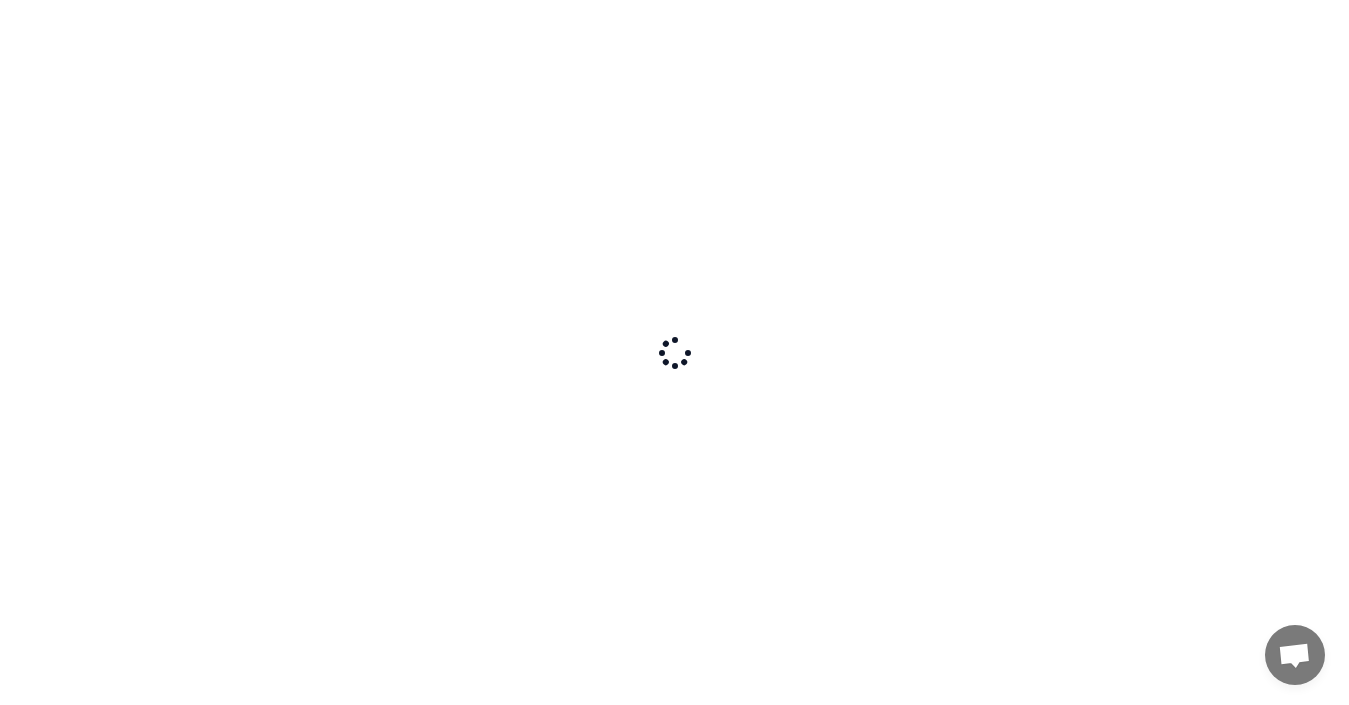 scroll, scrollTop: 0, scrollLeft: 0, axis: both 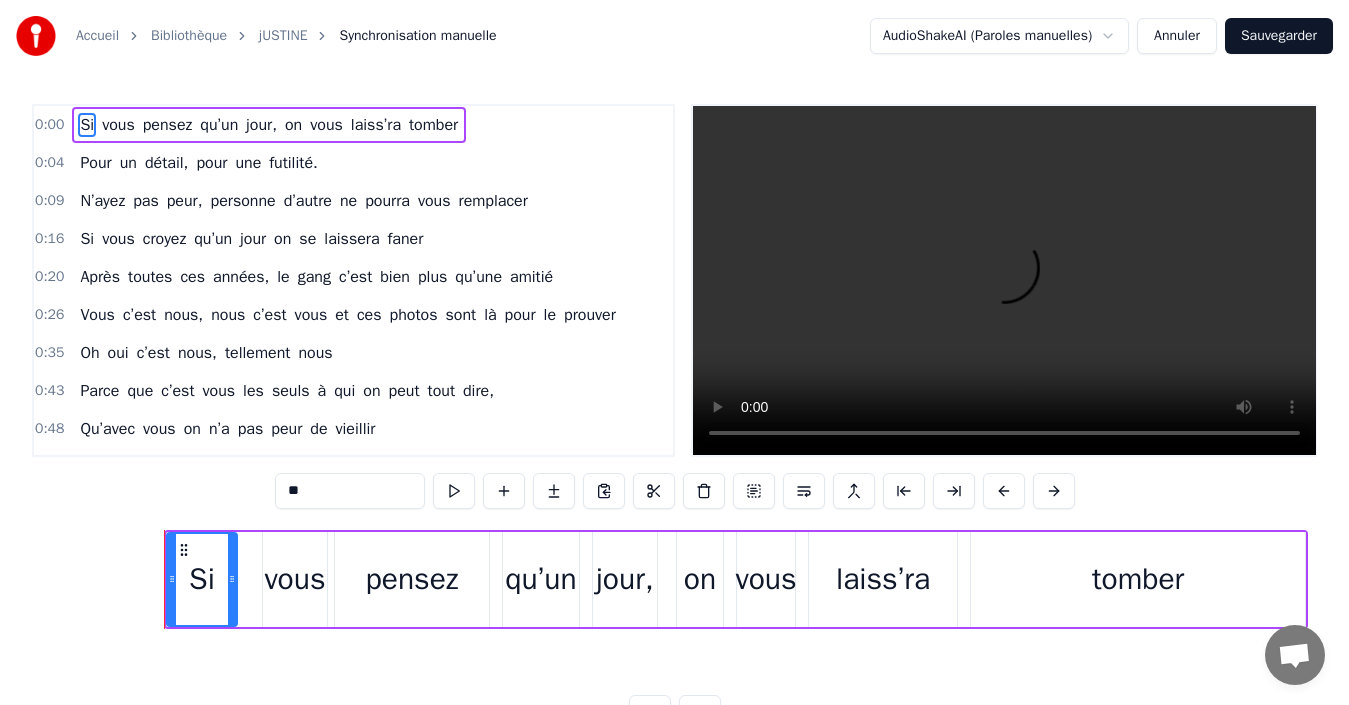 click on "Accueil Bibliothèque jUSTINE Synchronisation manuelle AudioShakeAI (Paroles manuelles) Annuler Sauvegarder 0:00 Si vous pensez qu’un jour, on vous laiss’[PERSON_NAME] 0:04 Pour un détail, pour une futilité. 0:09 N’ayez pas peur, personne d’autre ne pourra vous remplacer 0:16 Si vous croyez qu’un jour on se laissera faner 0:20 Après toutes ces années, le gang c’est bien plus qu’une amitié 0:26 Vous c’est nous, nous c’est vous et ces photos sont là pour le prouver 0:35 Oh oui c’est nous, tellement nous 0:43 Parce que c’est vous les seuls à qui on peut tout dire, 0:48 Qu’avec vous on n’a pas peur de vieillir 0:53 Parce que c’est vous, vraiment que vous 1:01 Parce qu’on avoue qu’on est pas non plus tenté, [PERSON_NAME] seul dans ce monde insensé 1:12 Si aujourd’hui on est tous réunis, pour vivre votre bonheur et cet amour infini 1:21 C’est pour vous dire un grand merci d’être dans nos vies 1:29 Et commencer pas à dire qu’on est des fous, 1:33 Oh non, on est pareil que" at bounding box center [674, 381] 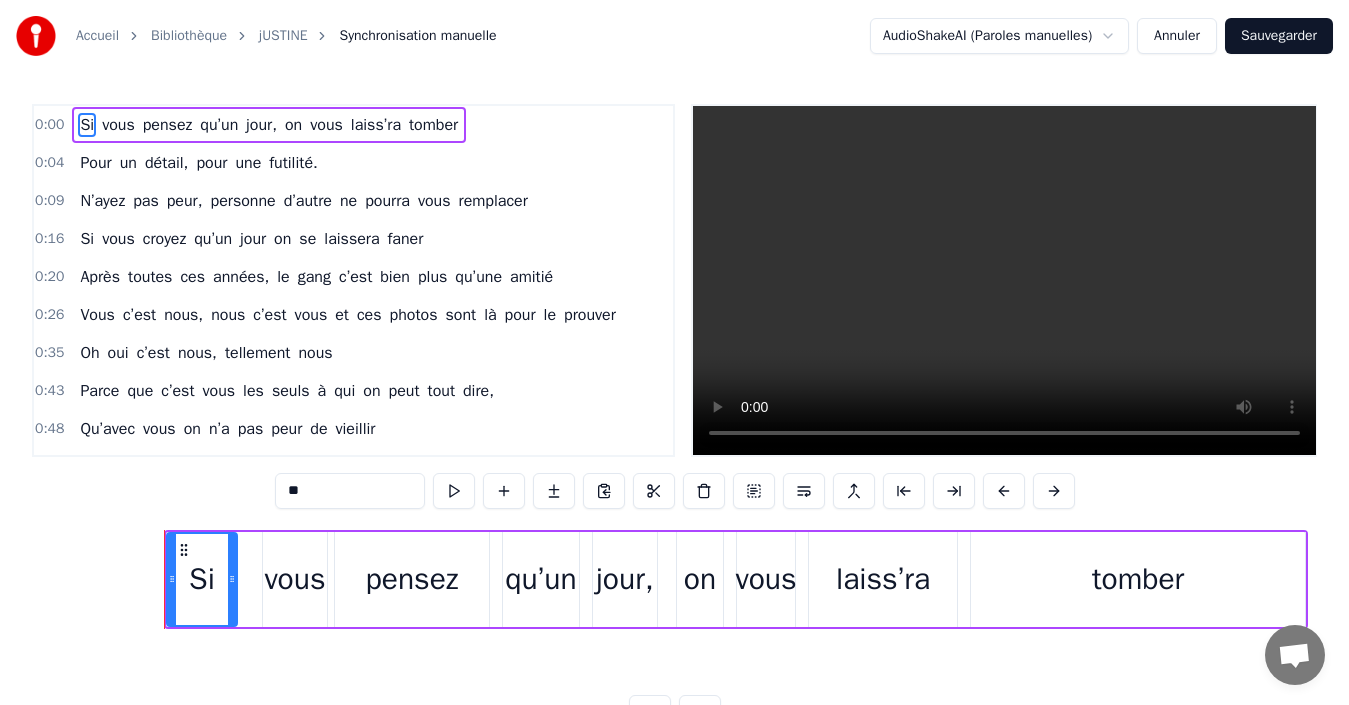 click on "Accueil Bibliothèque jUSTINE Synchronisation manuelle AudioShakeAI (Paroles manuelles) Annuler Sauvegarder 0:00 Si vous pensez qu’un jour, on vous laiss’[PERSON_NAME] 0:04 Pour un détail, pour une futilité. 0:09 N’ayez pas peur, personne d’autre ne pourra vous remplacer 0:16 Si vous croyez qu’un jour on se laissera faner 0:20 Après toutes ces années, le gang c’est bien plus qu’une amitié 0:26 Vous c’est nous, nous c’est vous et ces photos sont là pour le prouver 0:35 Oh oui c’est nous, tellement nous 0:43 Parce que c’est vous les seuls à qui on peut tout dire, 0:48 Qu’avec vous on n’a pas peur de vieillir 0:53 Parce que c’est vous, vraiment que vous 1:01 Parce qu’on avoue qu’on est pas non plus tenté, [PERSON_NAME] seul dans ce monde insensé 1:12 Si aujourd’hui on est tous réunis, pour vivre votre bonheur et cet amour infini 1:21 C’est pour vous dire un grand merci d’être dans nos vies 1:29 Et commencer pas à dire qu’on est des fous, 1:33 Oh non, on est pareil que" at bounding box center (674, 381) 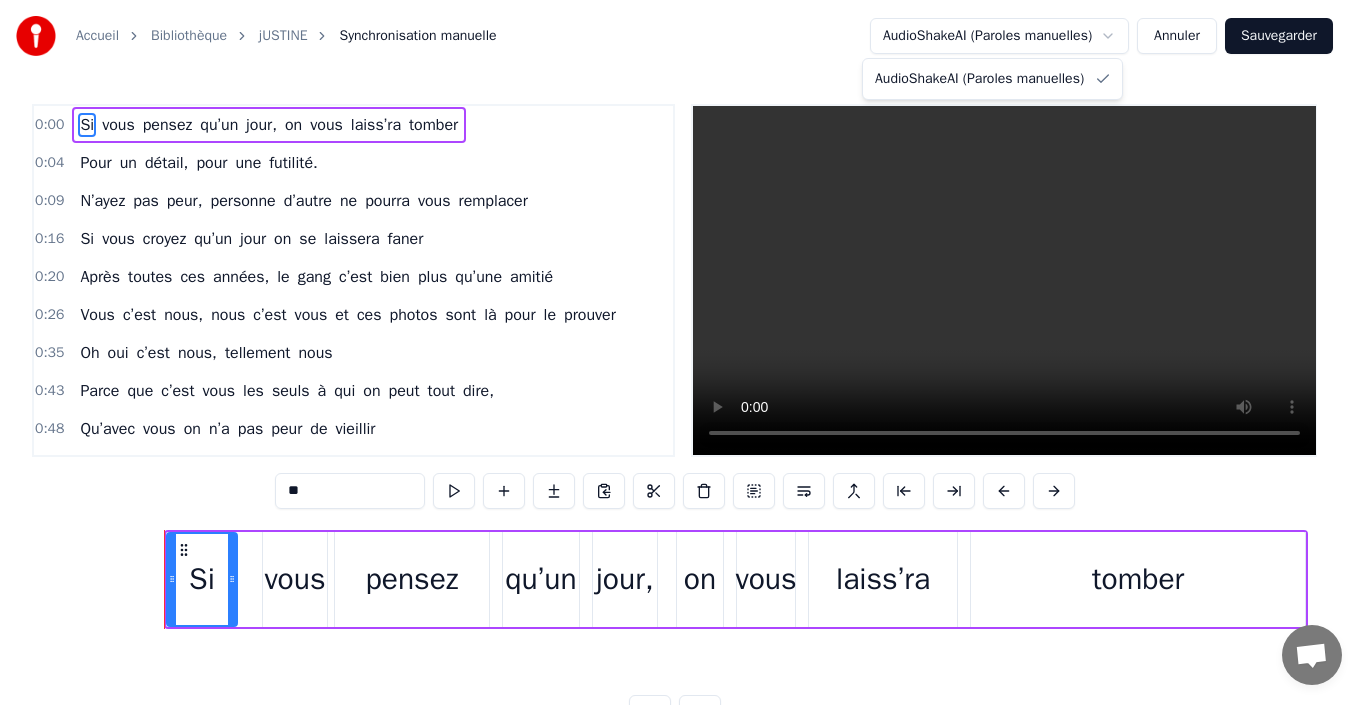 click on "Accueil Bibliothèque jUSTINE Synchronisation manuelle AudioShakeAI (Paroles manuelles) Annuler Sauvegarder 0:00 Si vous pensez qu’un jour, on vous laiss’[PERSON_NAME] 0:04 Pour un détail, pour une futilité. 0:09 N’ayez pas peur, personne d’autre ne pourra vous remplacer 0:16 Si vous croyez qu’un jour on se laissera faner 0:20 Après toutes ces années, le gang c’est bien plus qu’une amitié 0:26 Vous c’est nous, nous c’est vous et ces photos sont là pour le prouver 0:35 Oh oui c’est nous, tellement nous 0:43 Parce que c’est vous les seuls à qui on peut tout dire, 0:48 Qu’avec vous on n’a pas peur de vieillir 0:53 Parce que c’est vous, vraiment que vous 1:01 Parce qu’on avoue qu’on est pas non plus tenté, [PERSON_NAME] seul dans ce monde insensé 1:12 Si aujourd’hui on est tous réunis, pour vivre votre bonheur et cet amour infini 1:21 C’est pour vous dire un grand merci d’être dans nos vies 1:29 Et commencer pas à dire qu’on est des fous, 1:33 Oh non, on est pareil que" at bounding box center [683, 381] 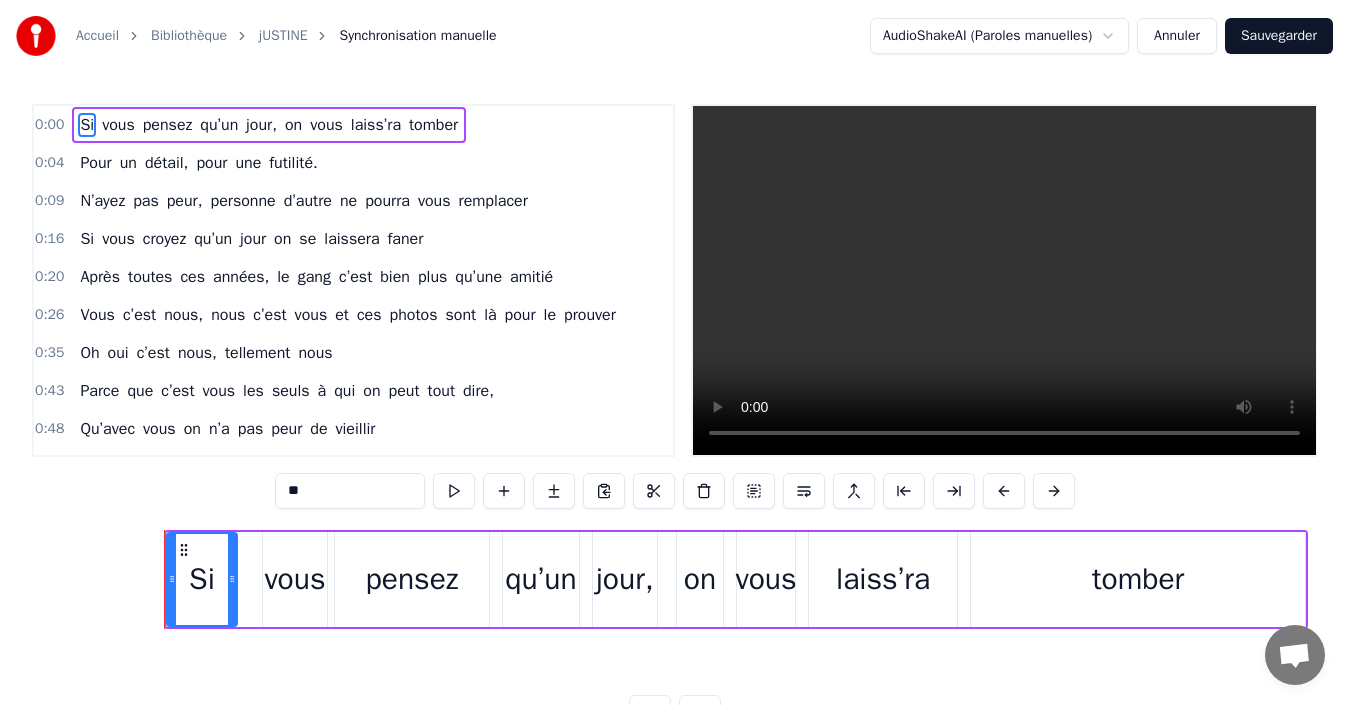 click on "Annuler" at bounding box center (1177, 36) 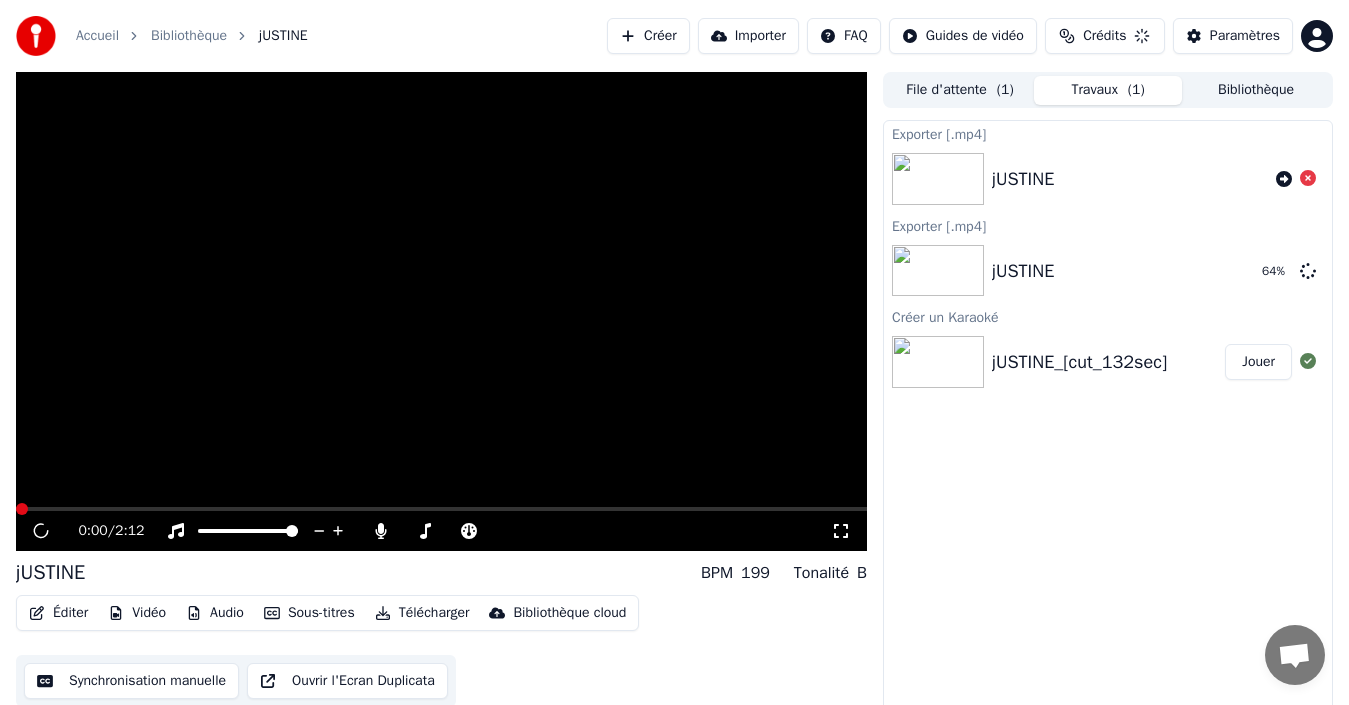 scroll, scrollTop: 14, scrollLeft: 0, axis: vertical 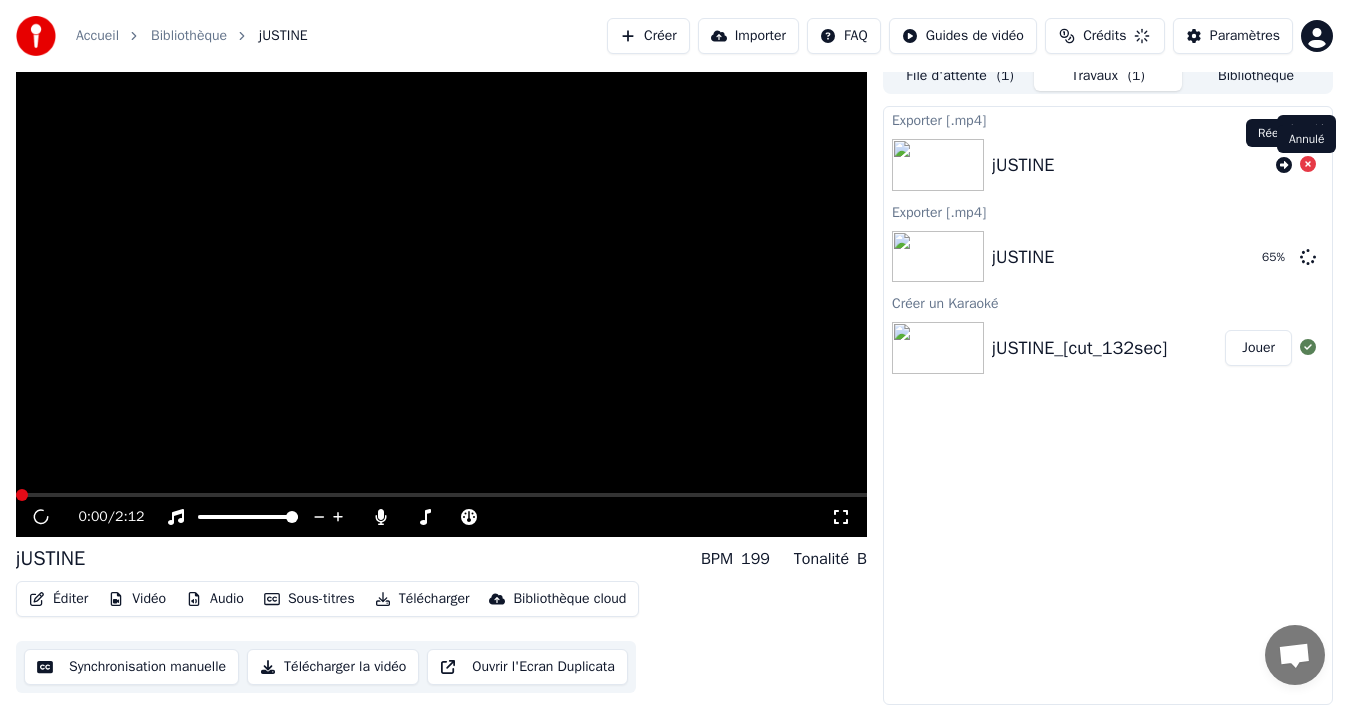 click 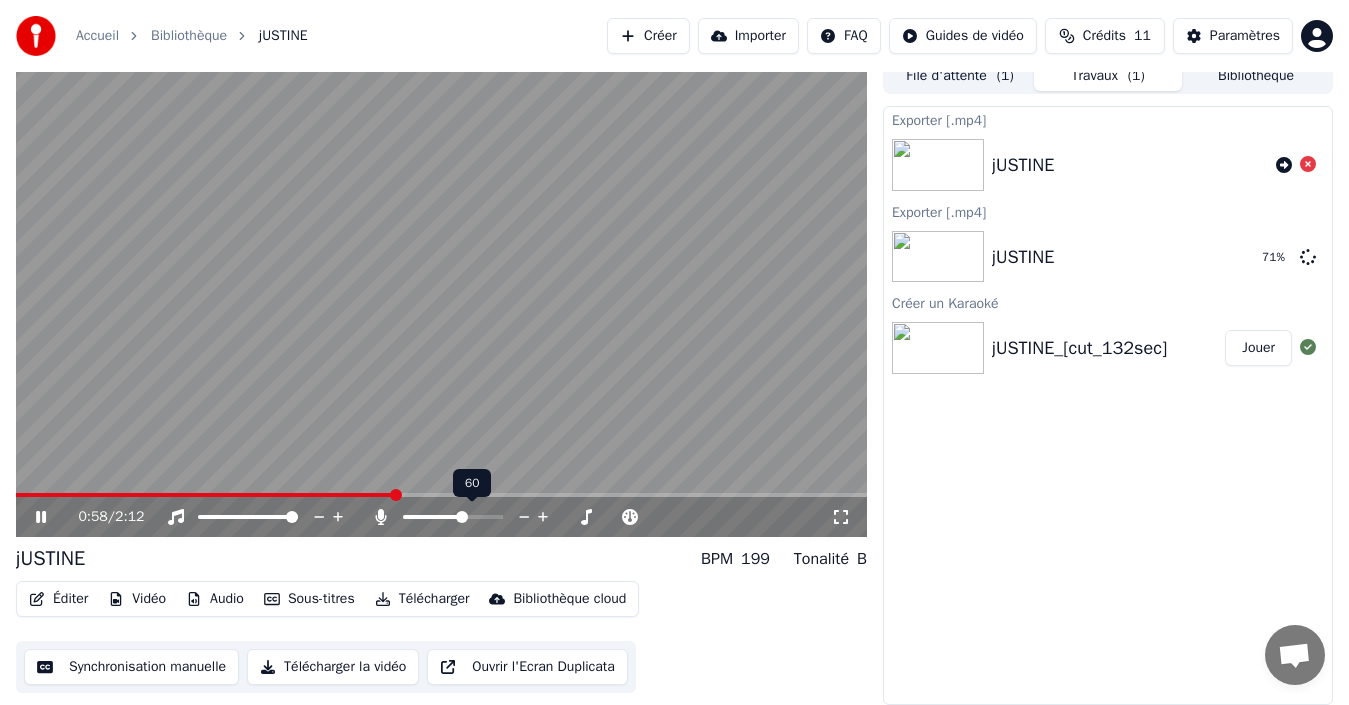 click at bounding box center (462, 517) 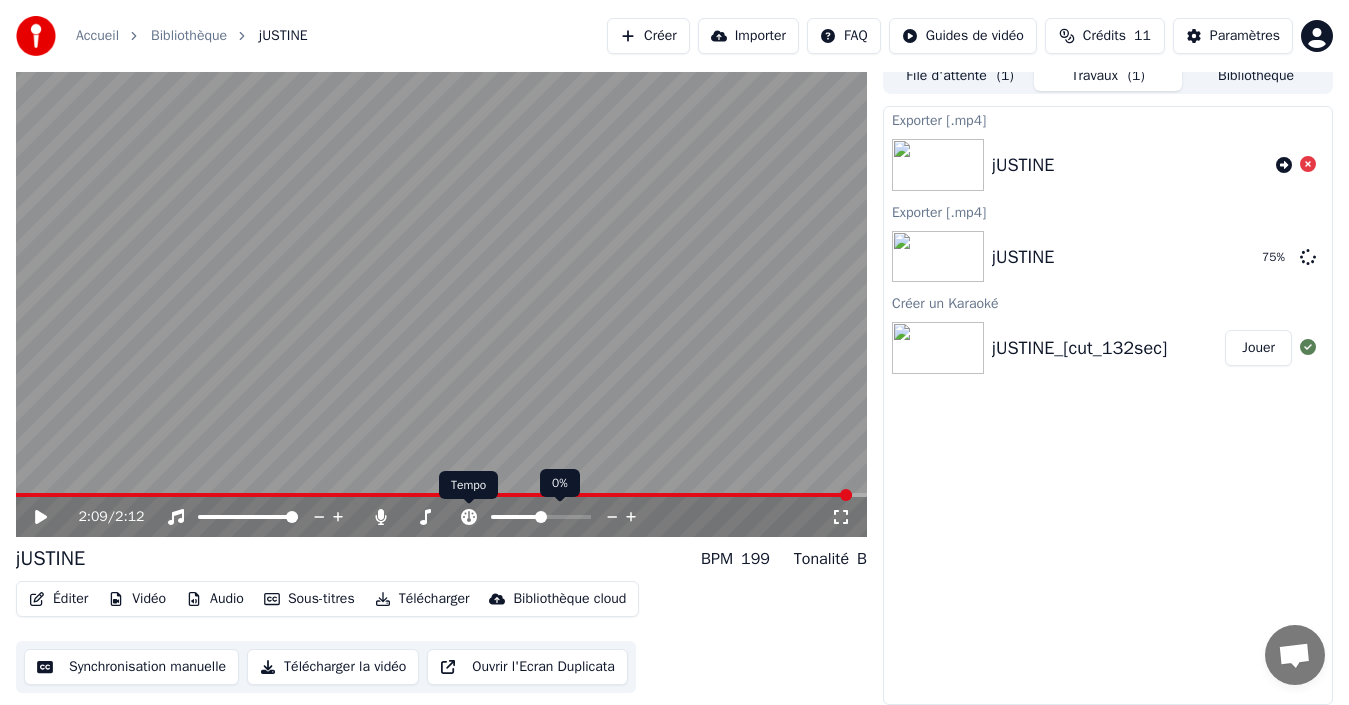 click 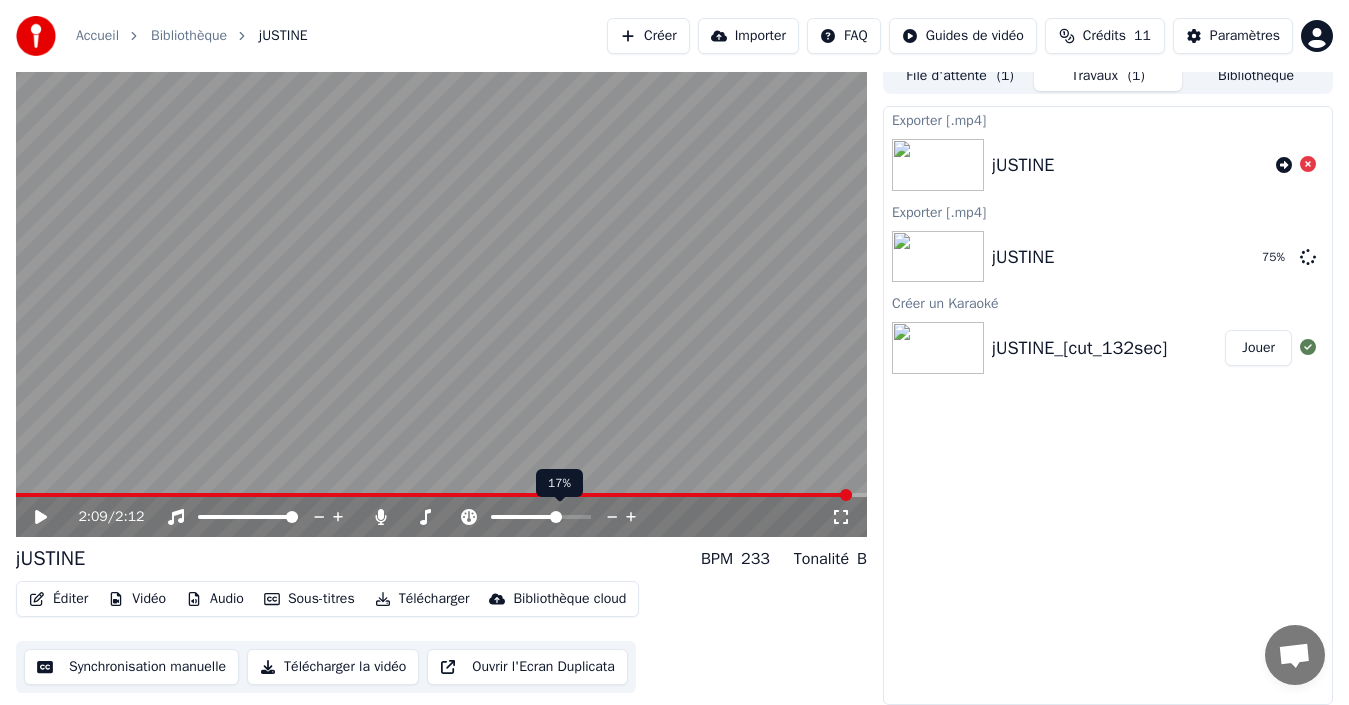 click at bounding box center [556, 517] 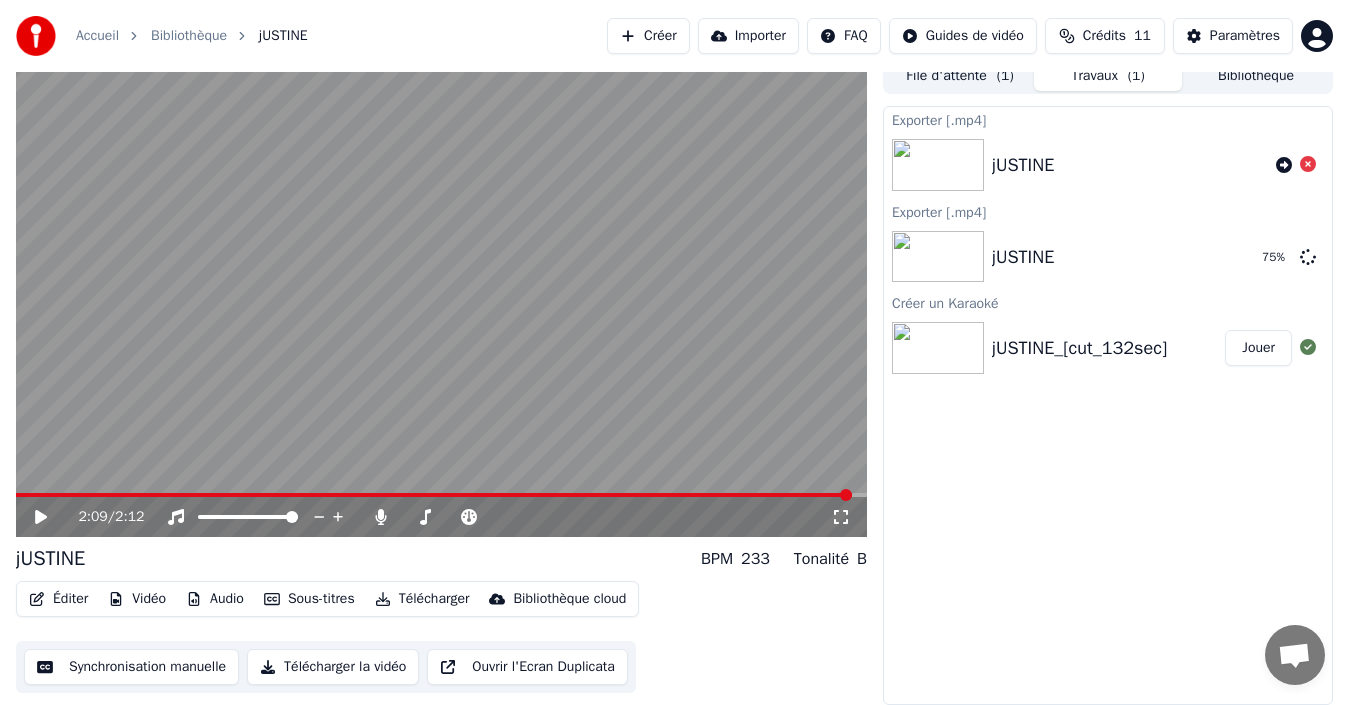 click 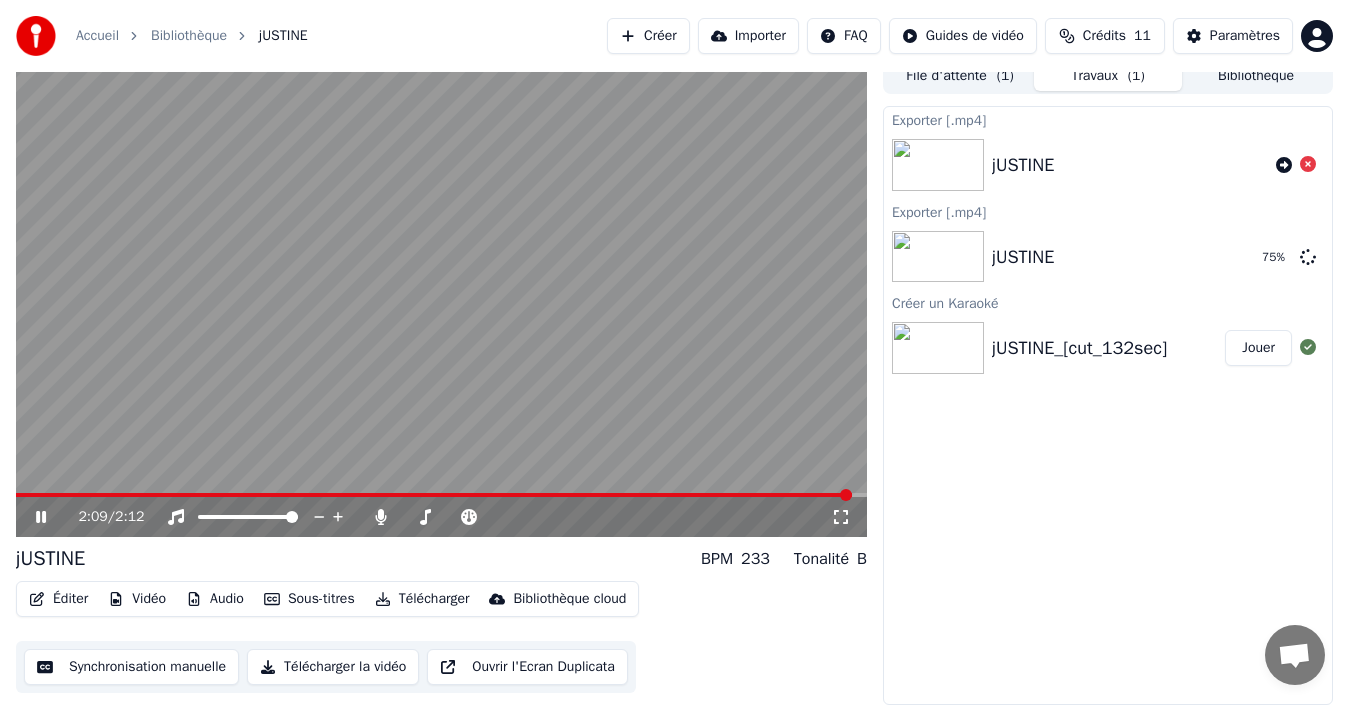 click on "2:09  /  2:12" at bounding box center [441, 517] 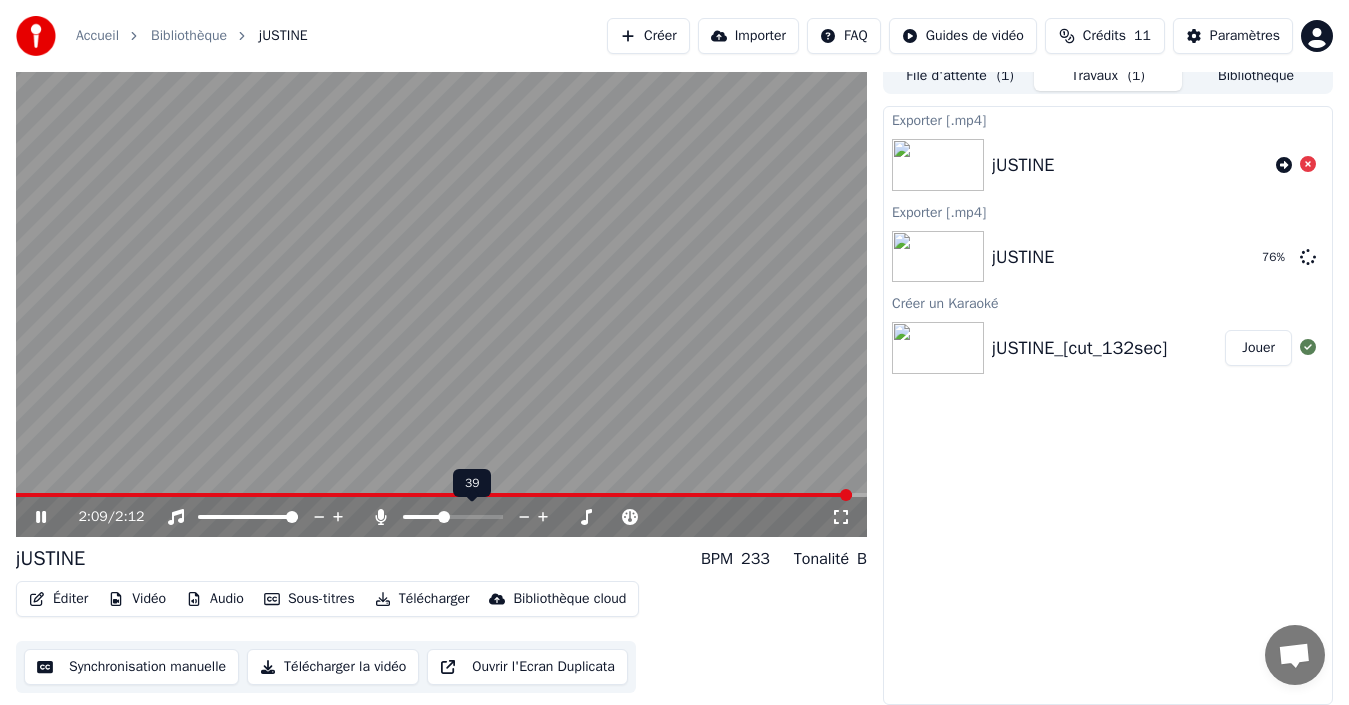 click at bounding box center [444, 517] 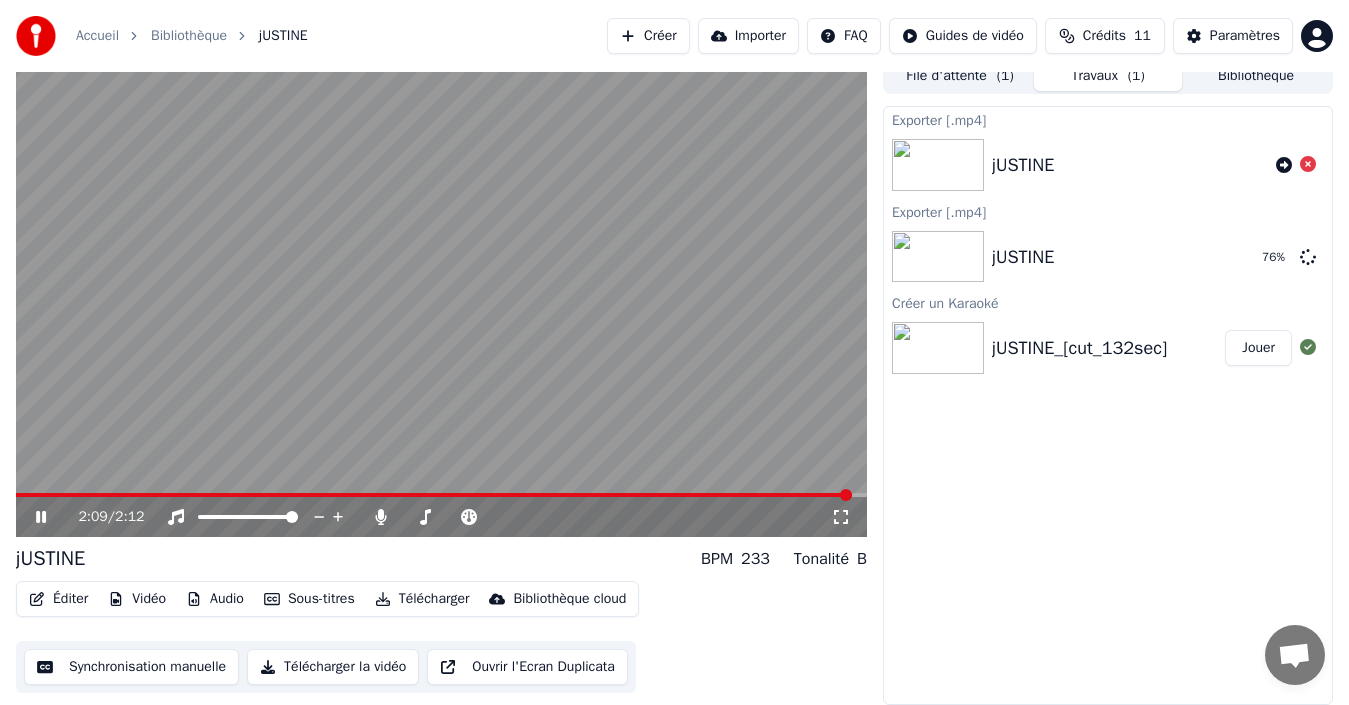click 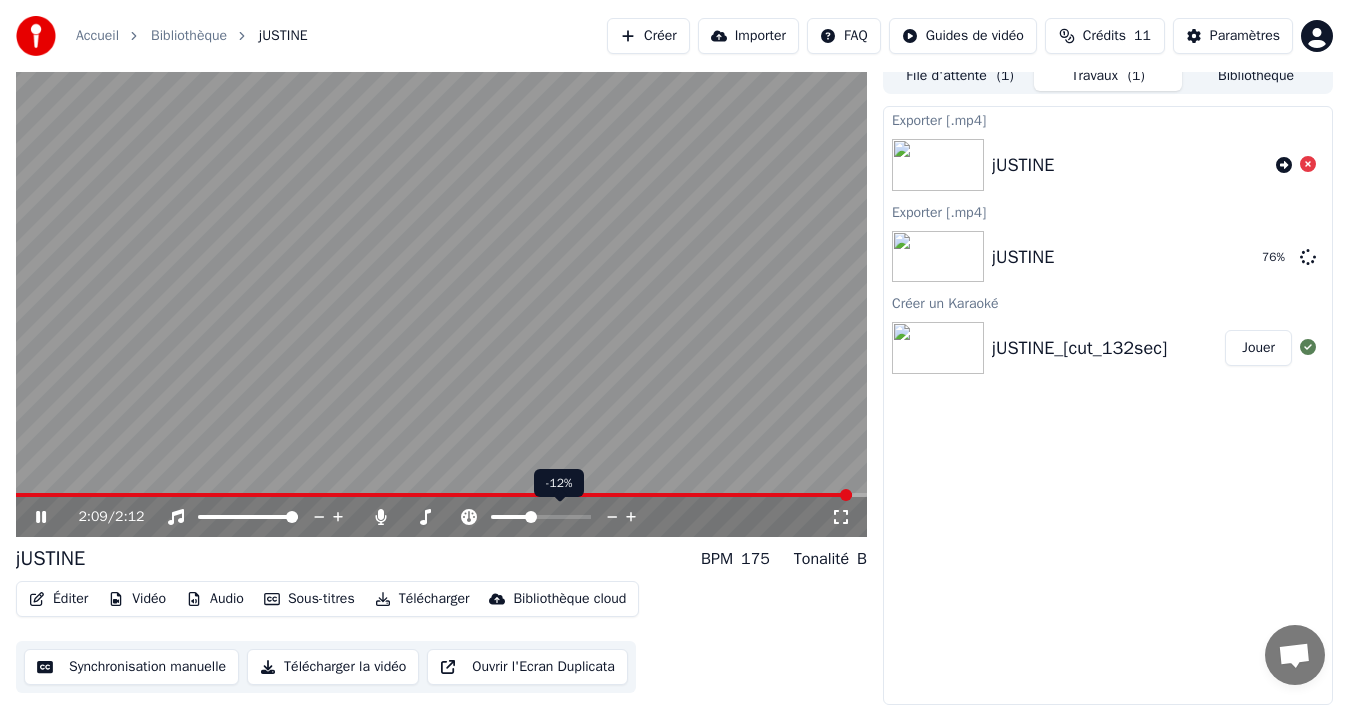click at bounding box center [531, 517] 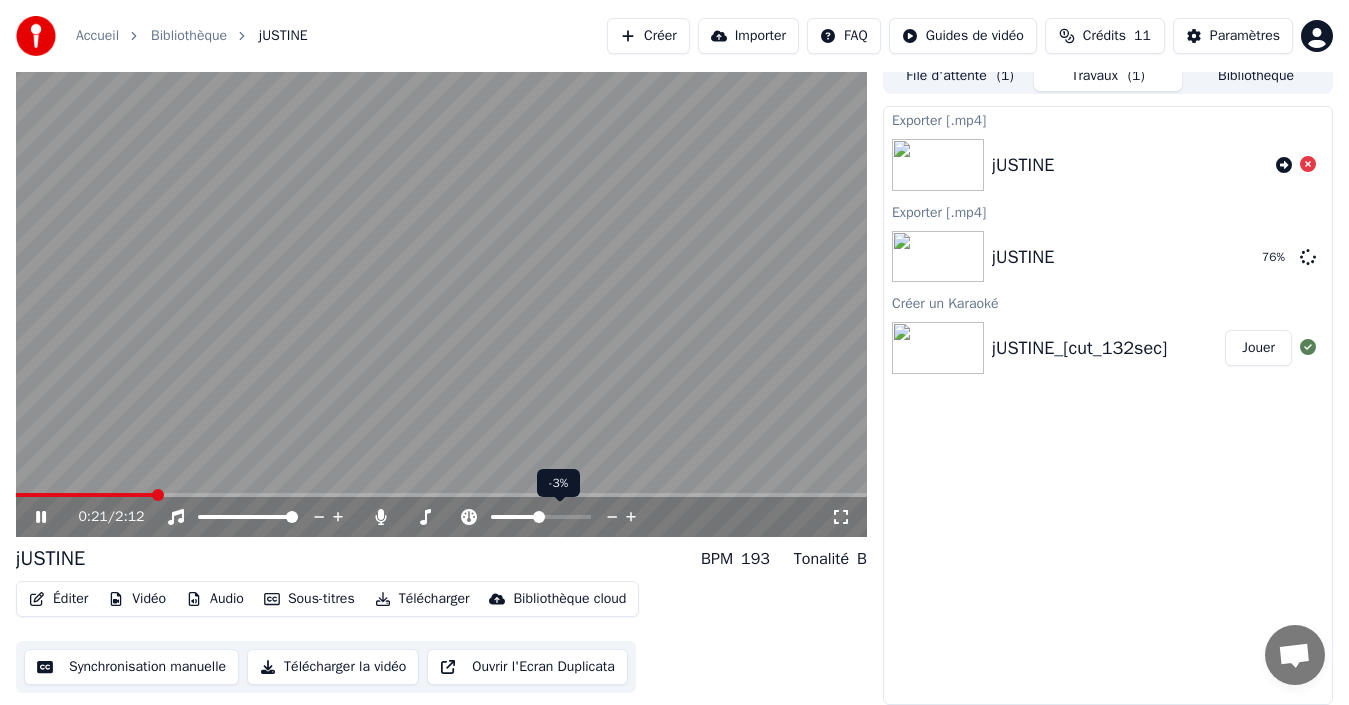 click at bounding box center (539, 517) 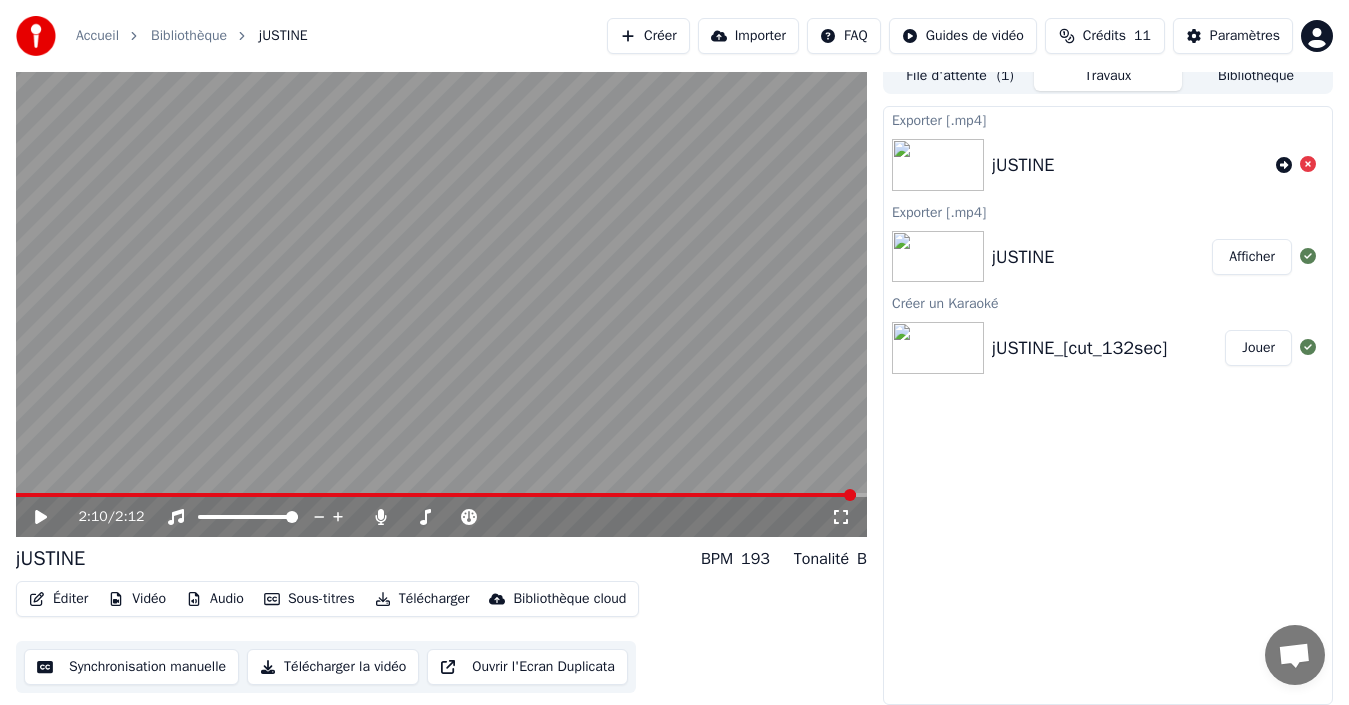 click on "Afficher" at bounding box center [1252, 257] 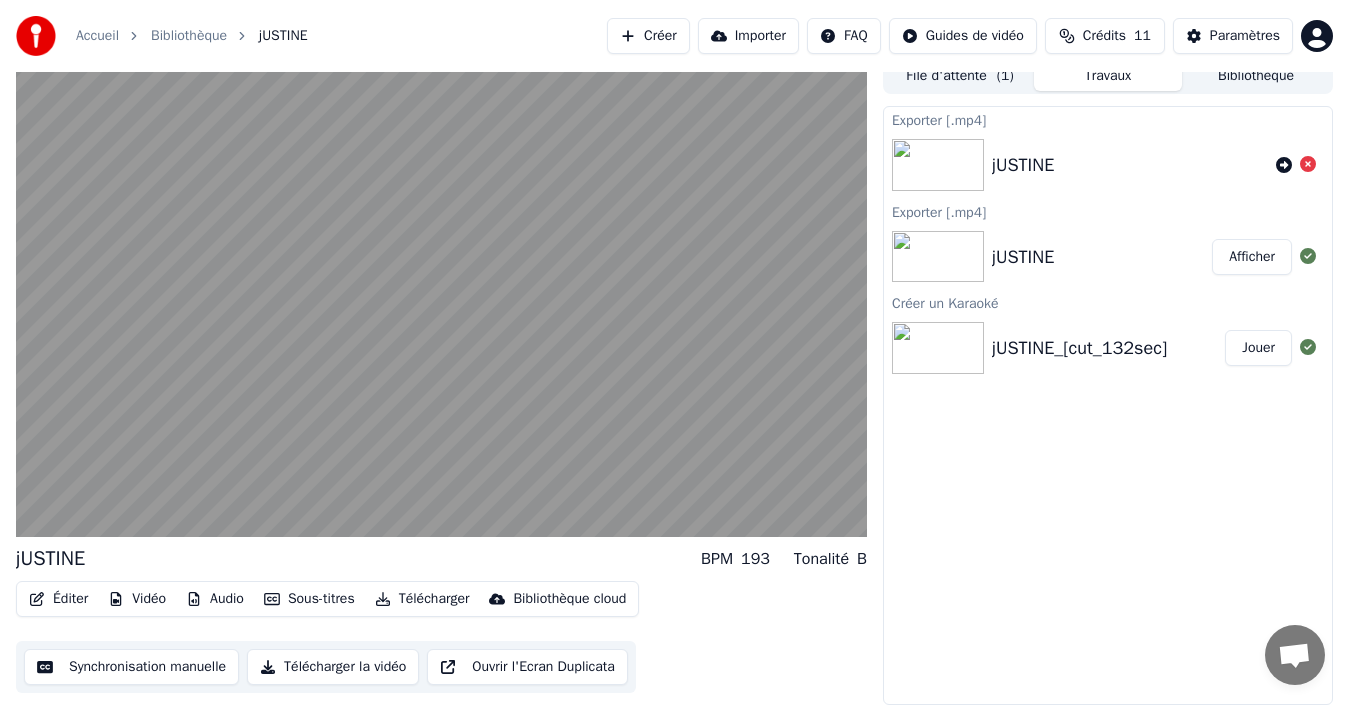 click on "Vidéo" at bounding box center (137, 599) 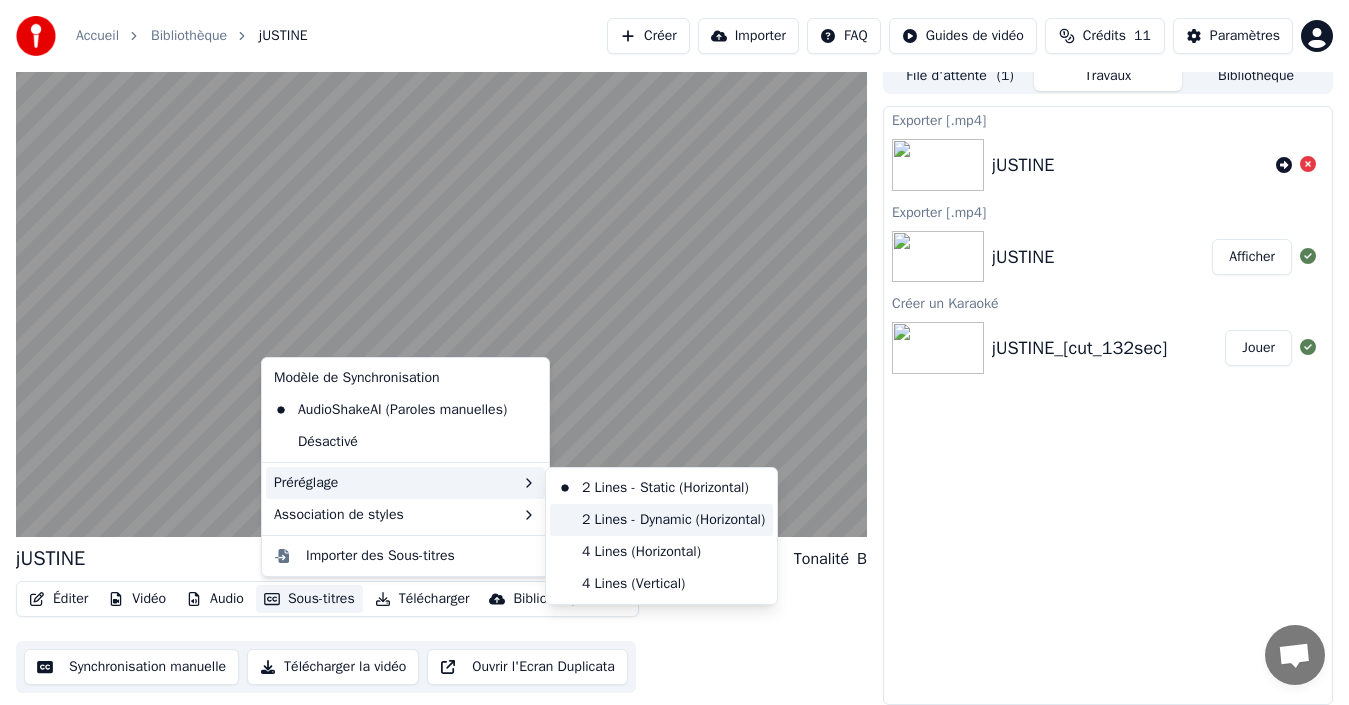 click on "2 Lines - Dynamic (Horizontal)" at bounding box center (661, 520) 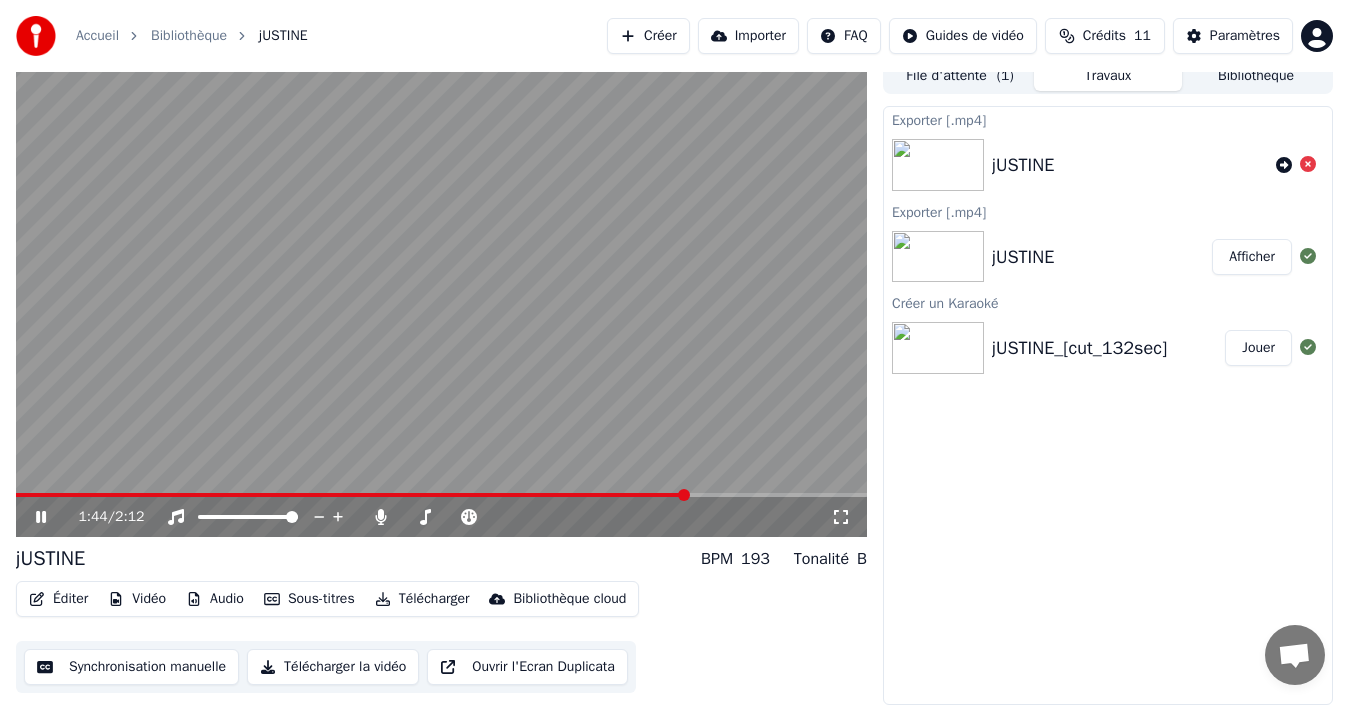 click 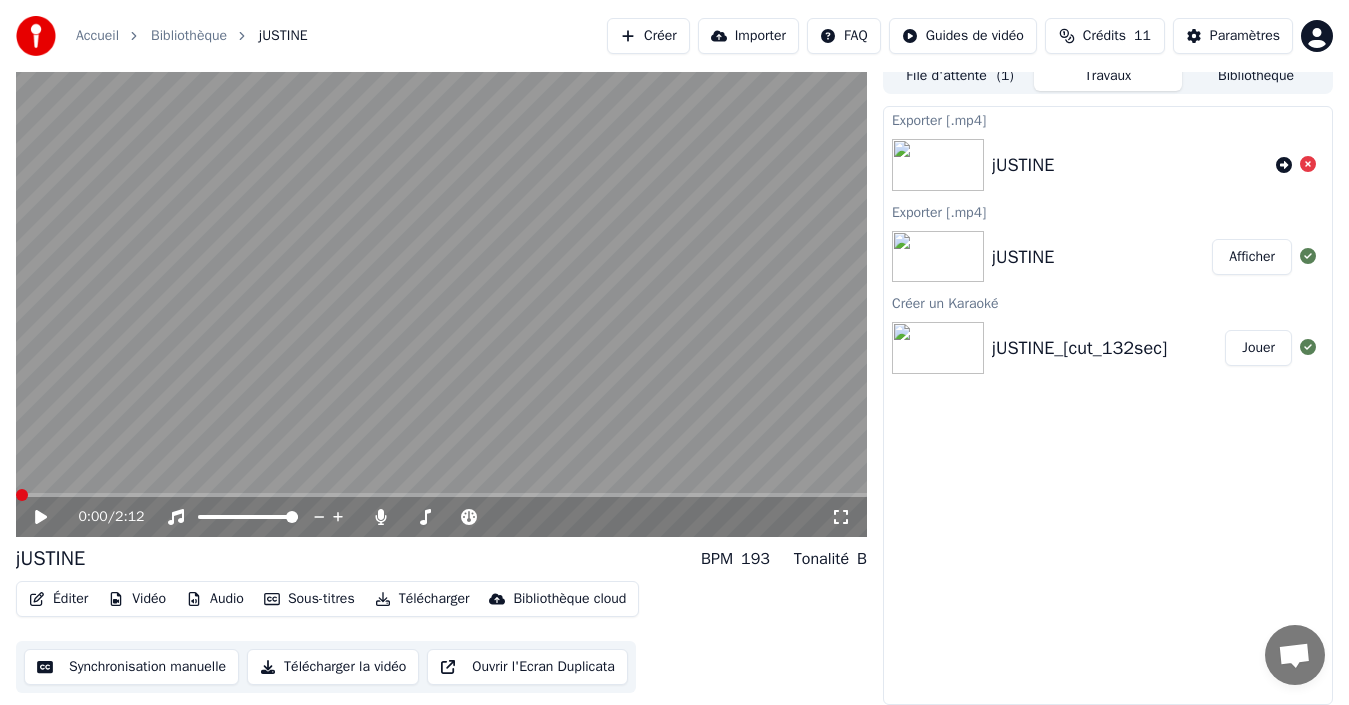 click at bounding box center (22, 495) 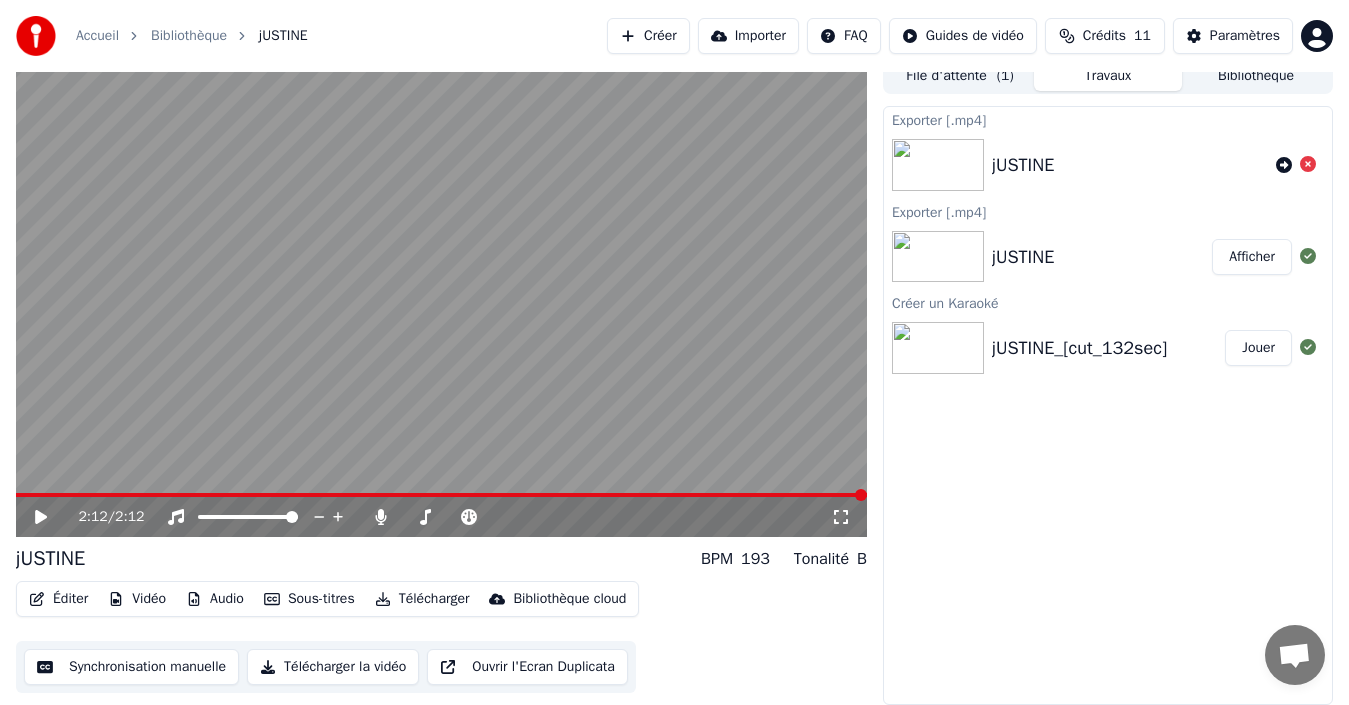 click on "Télécharger" at bounding box center (422, 599) 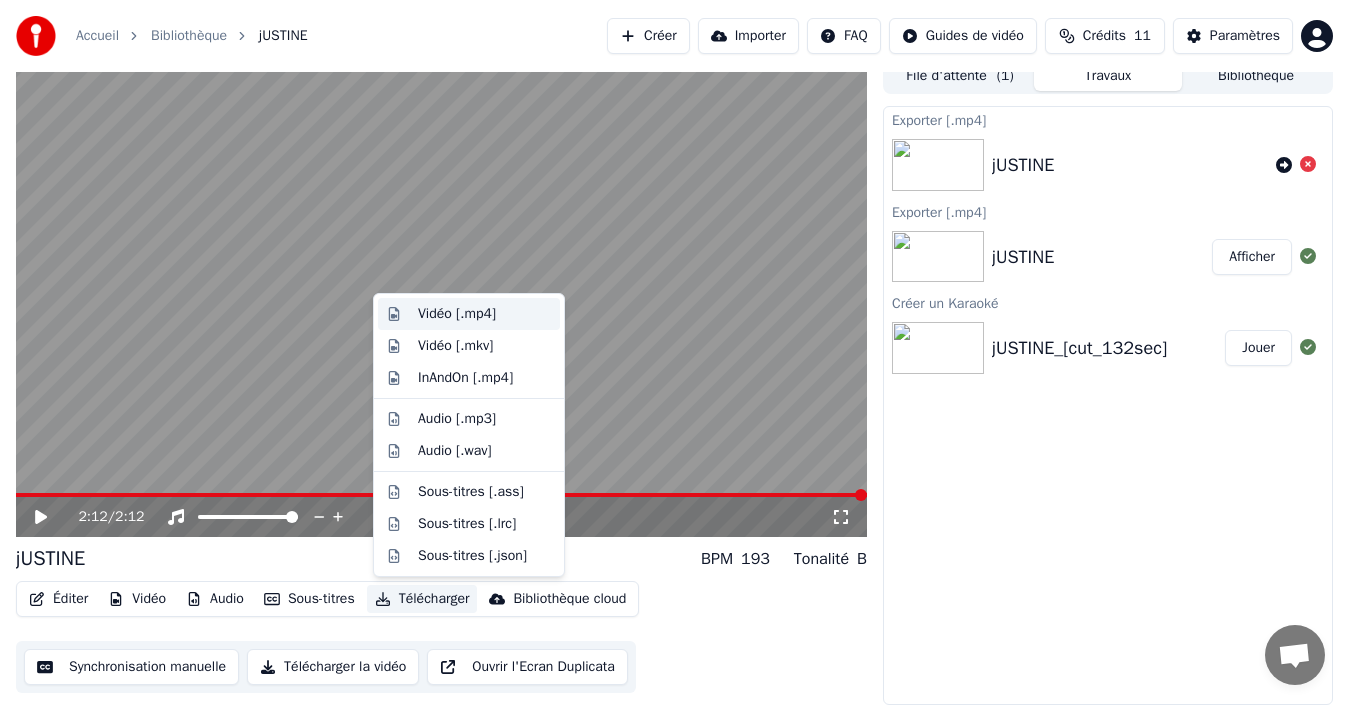 click on "Vidéo [.mp4]" at bounding box center [485, 314] 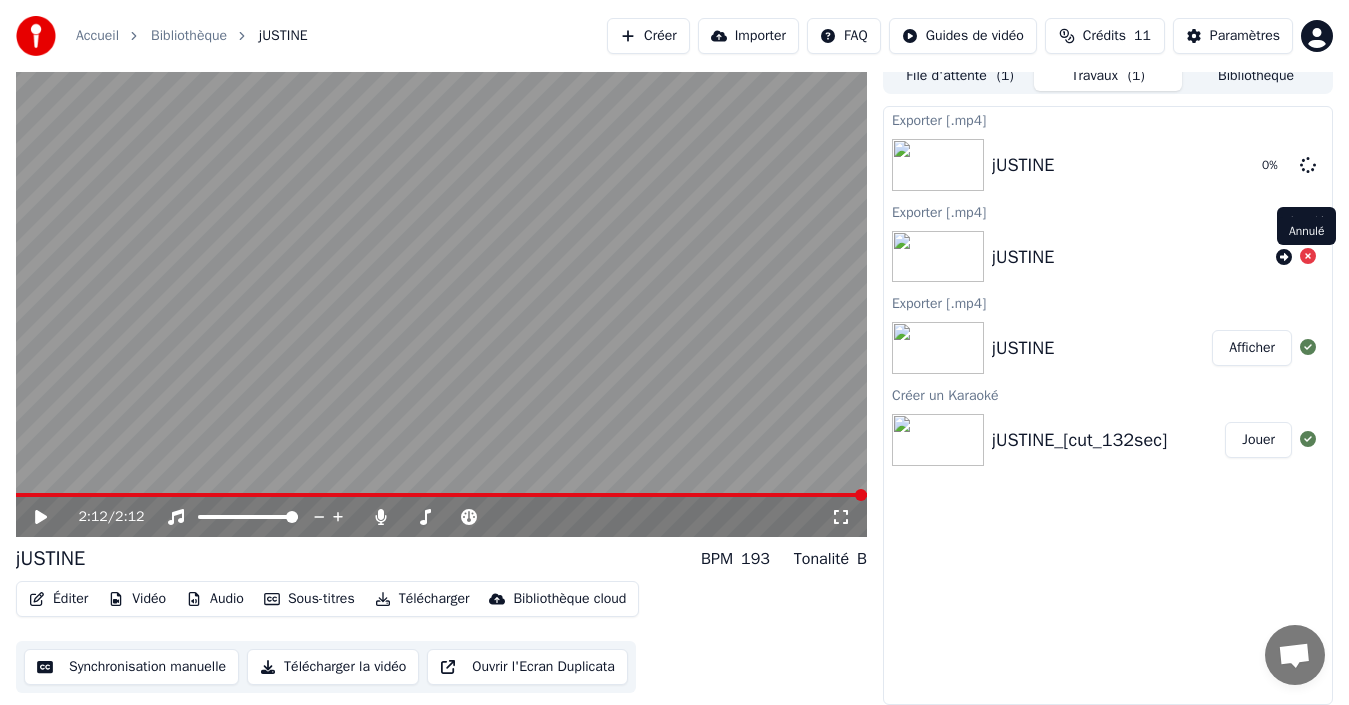 click 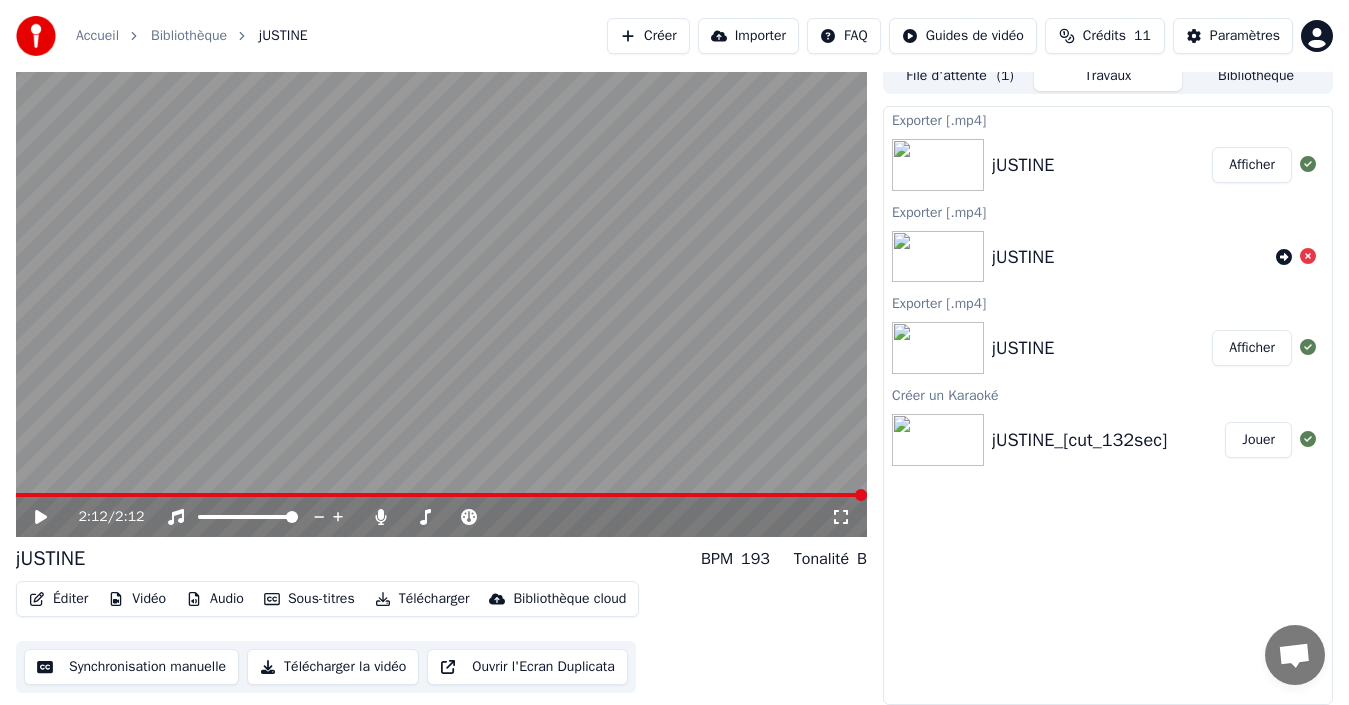 click on "Afficher" at bounding box center (1252, 165) 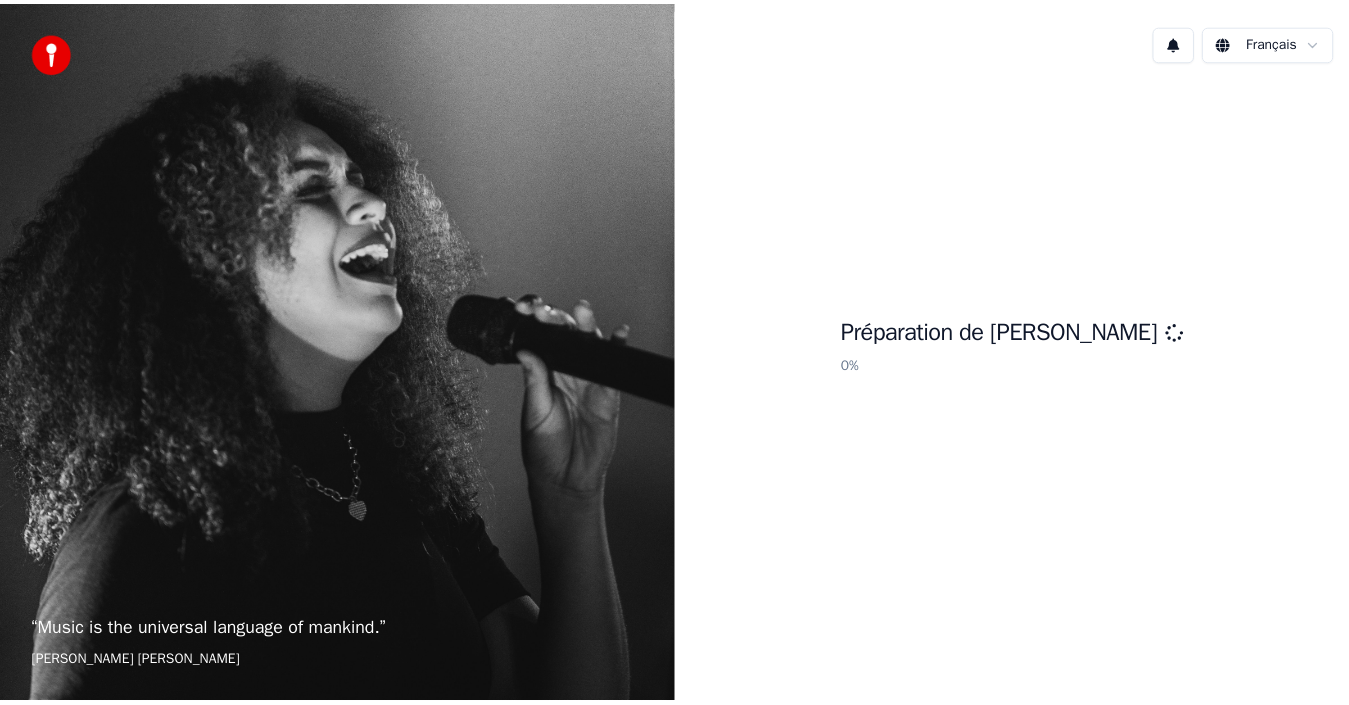 scroll, scrollTop: 0, scrollLeft: 0, axis: both 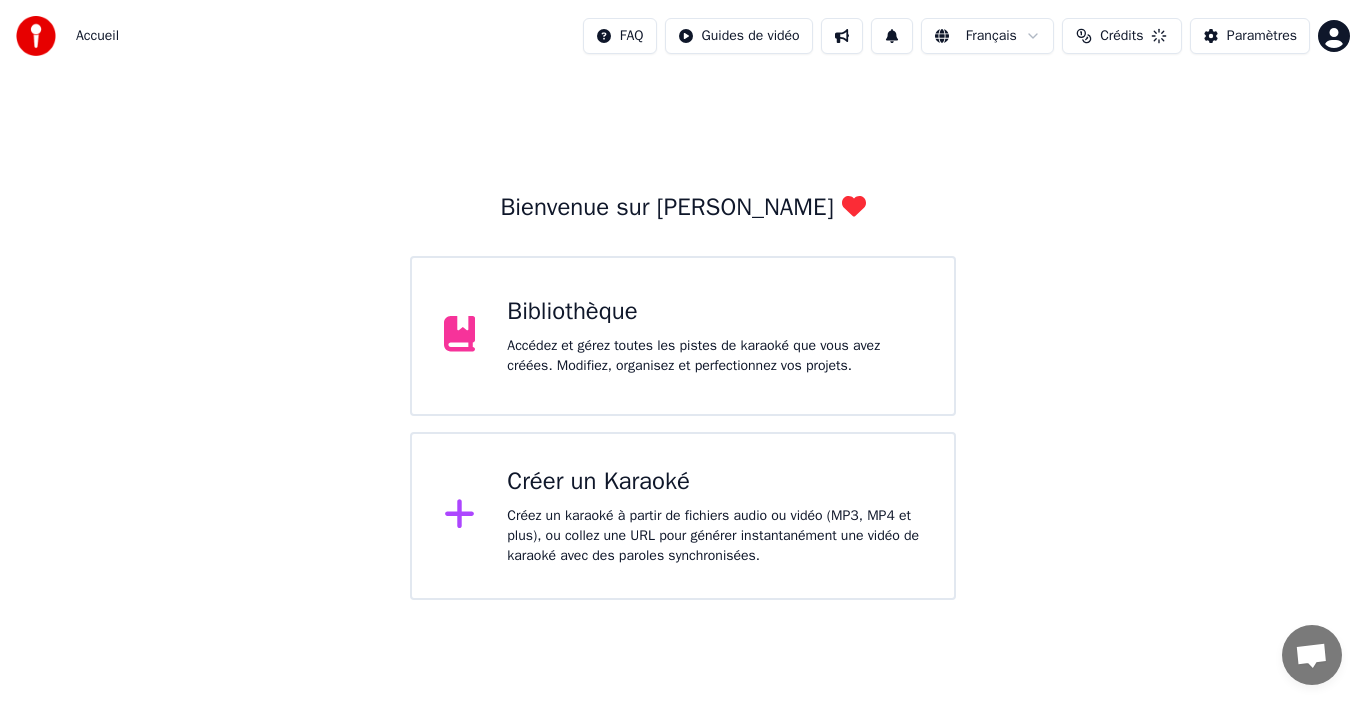 click on "Bibliothèque" at bounding box center [714, 312] 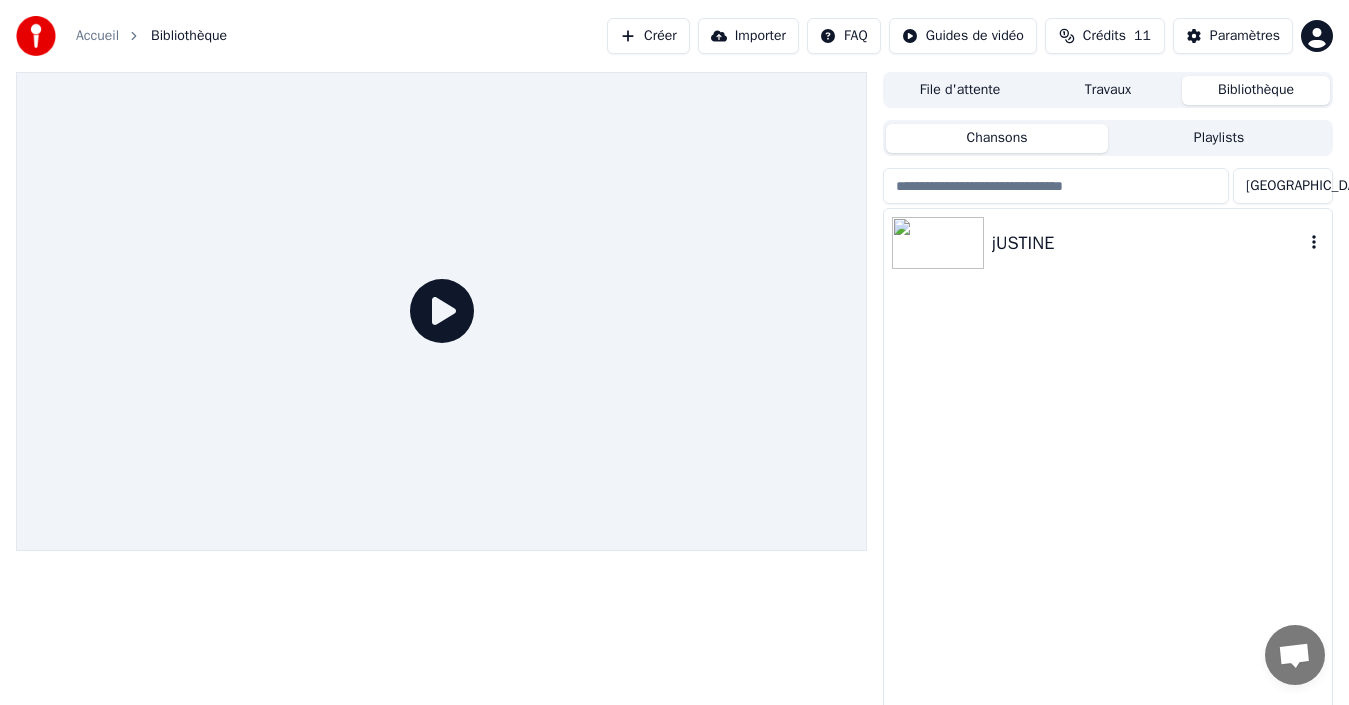 click at bounding box center [938, 243] 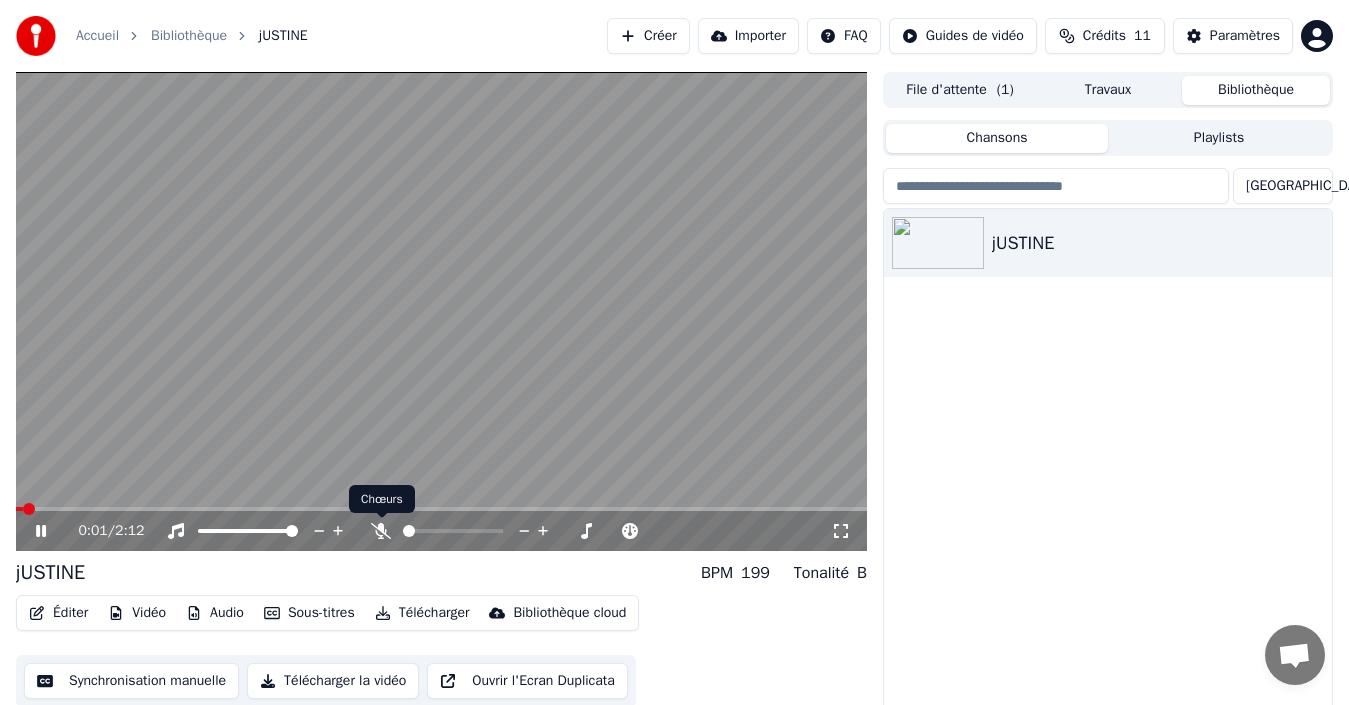 click 